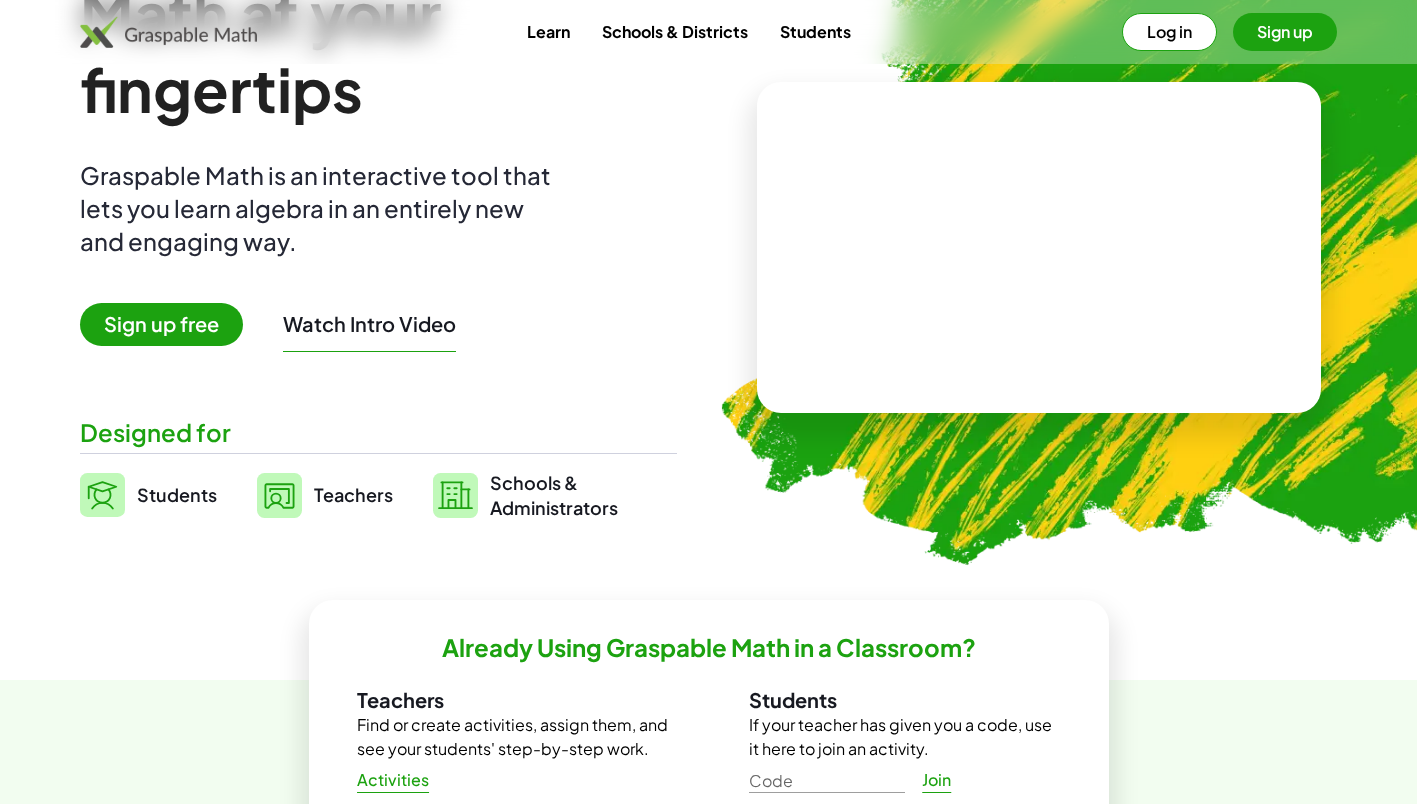 scroll, scrollTop: 0, scrollLeft: 0, axis: both 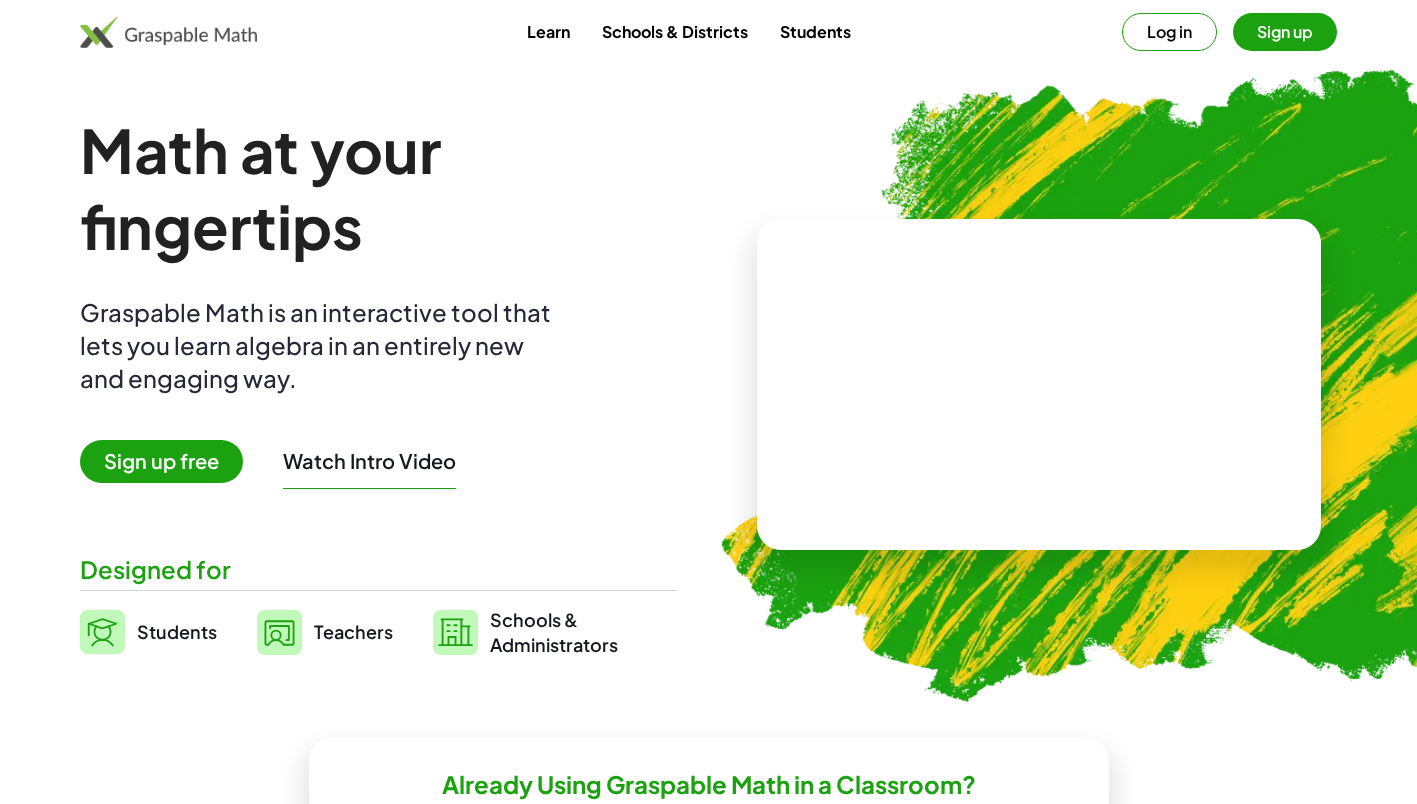 click on "Sign up free" at bounding box center (161, 461) 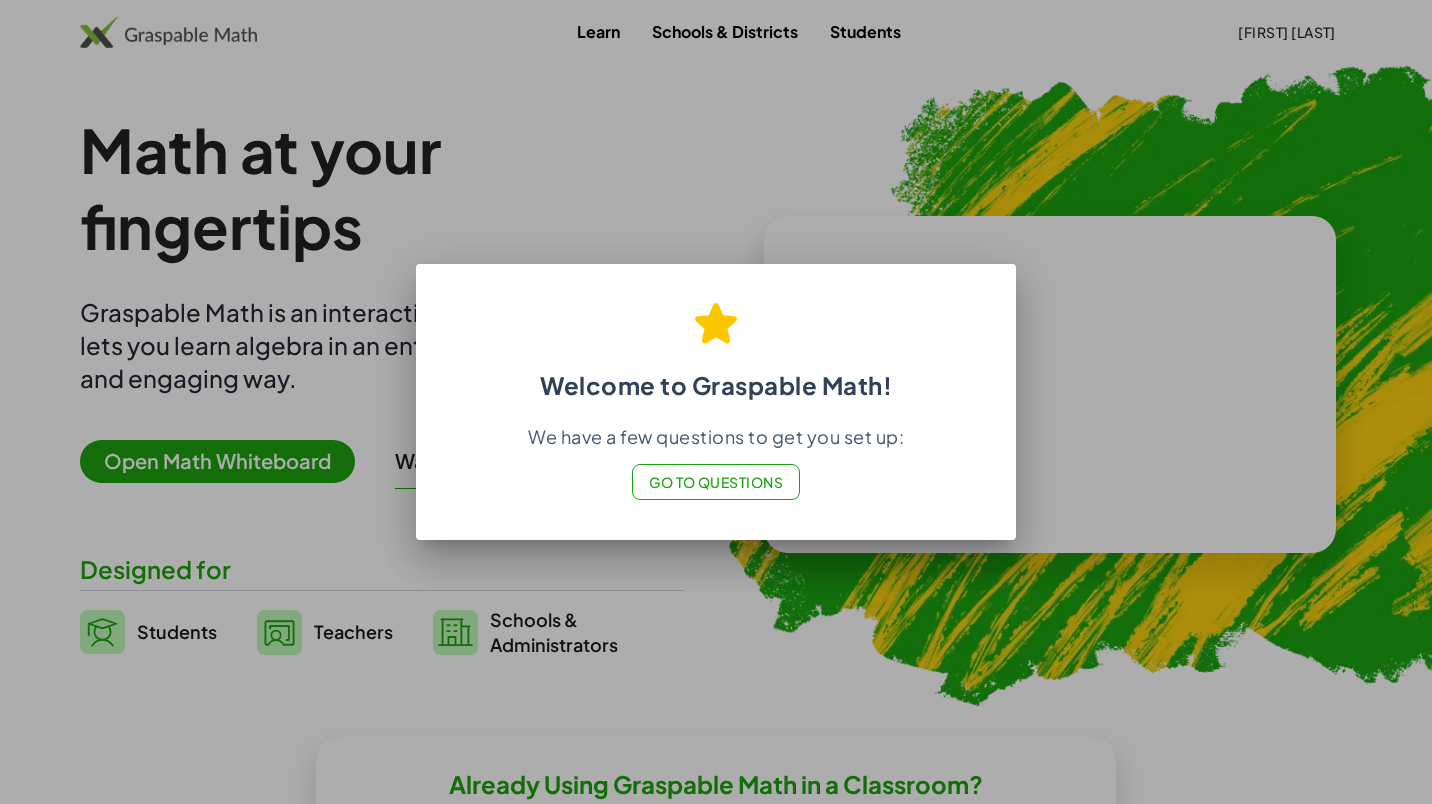 click on "Go to Questions" 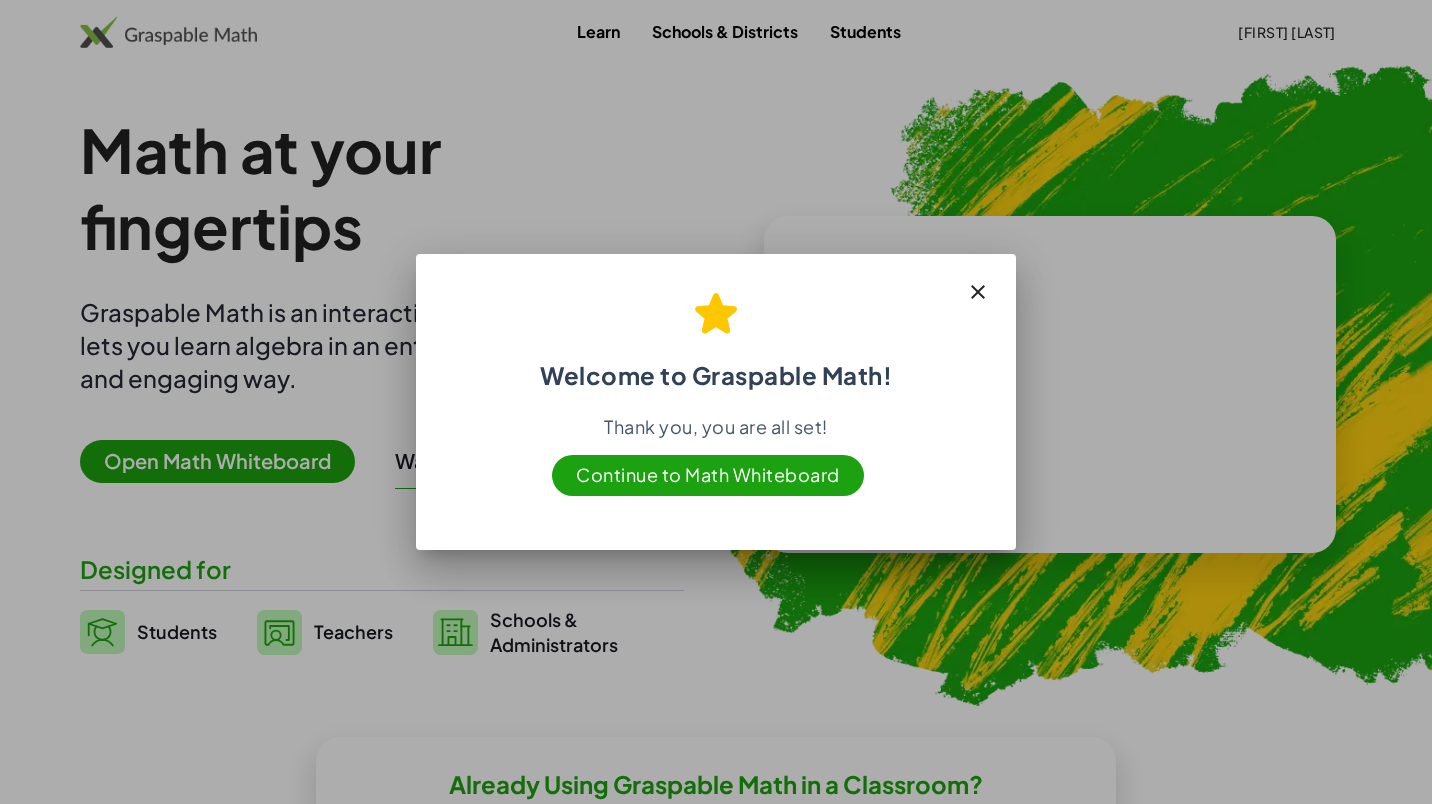 click 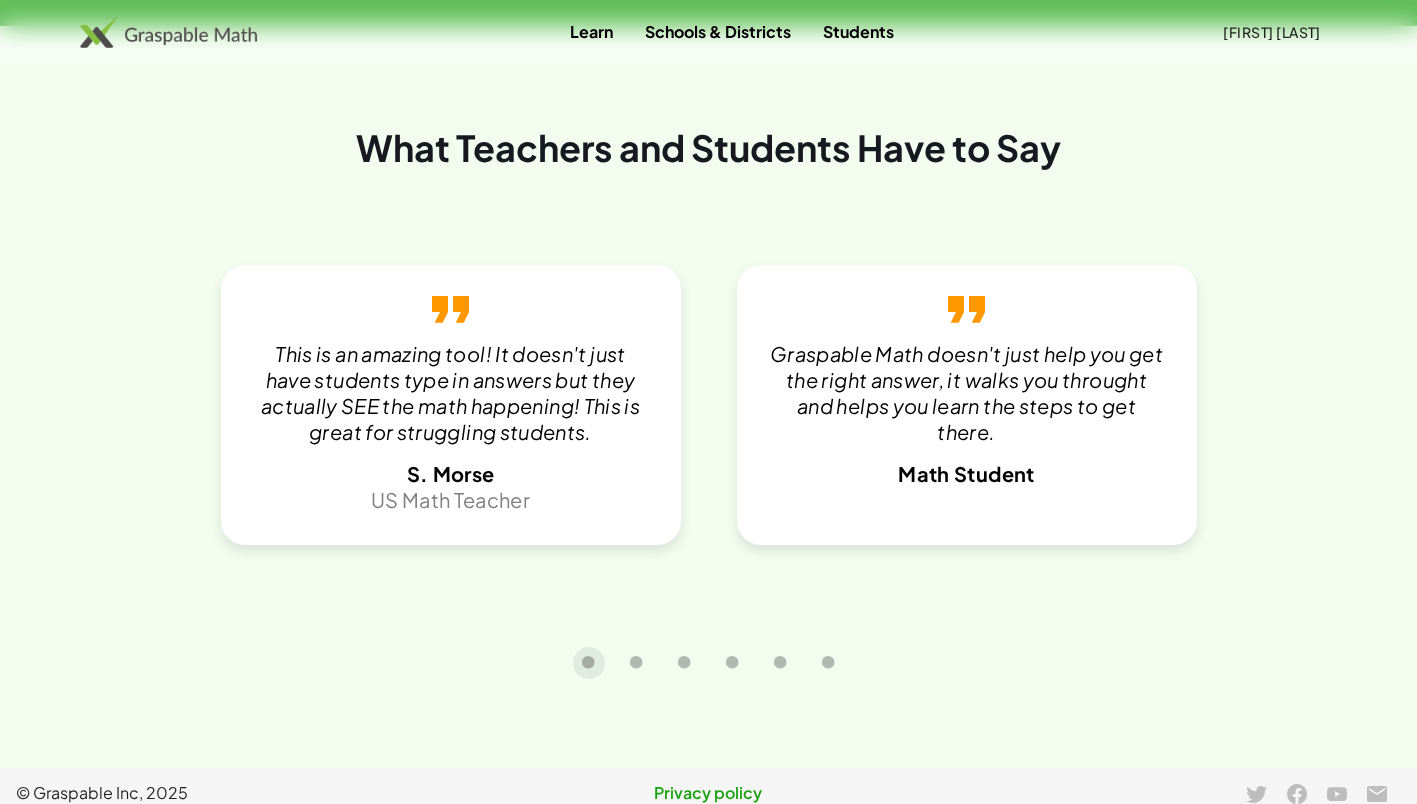 scroll, scrollTop: 3767, scrollLeft: 0, axis: vertical 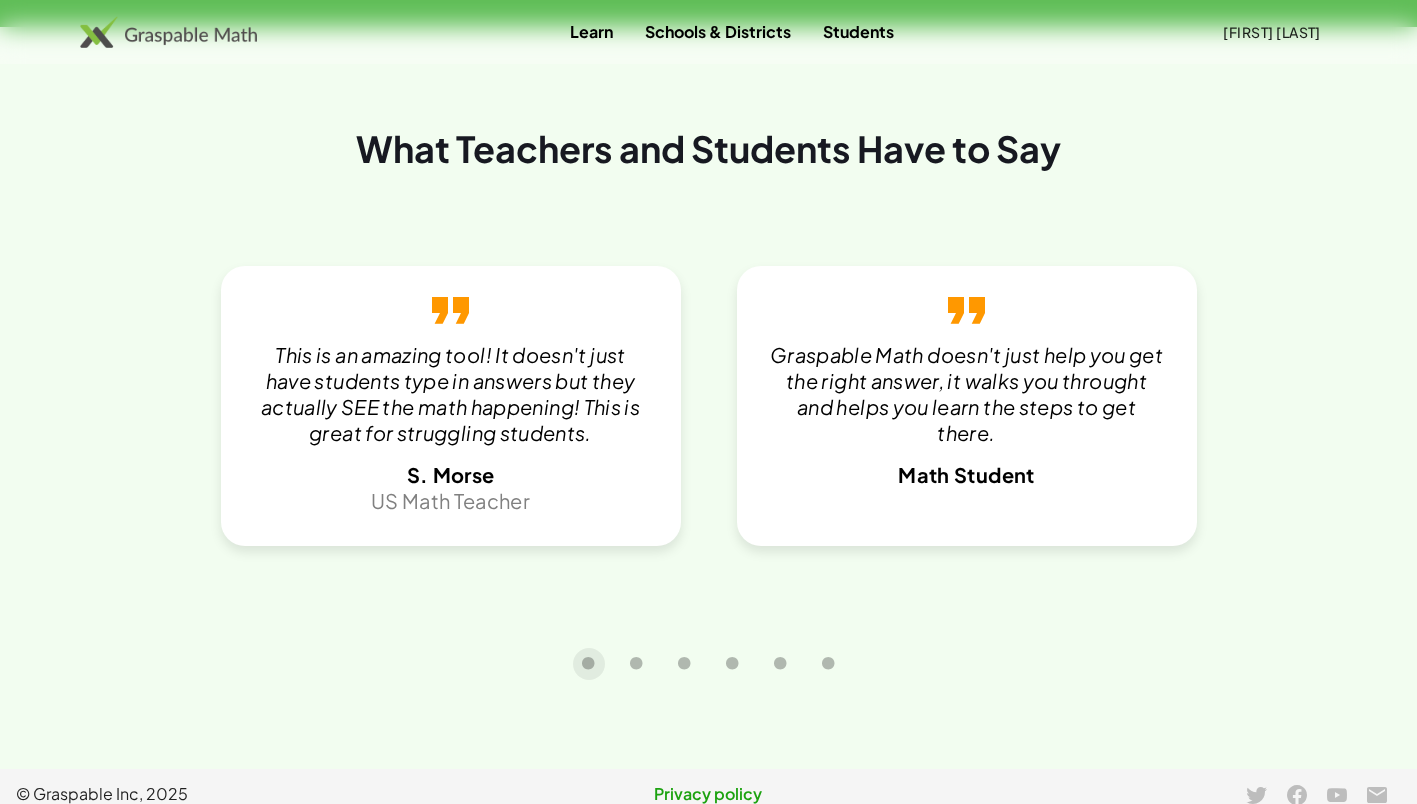 click on "From Here To There" at bounding box center [505, -177] 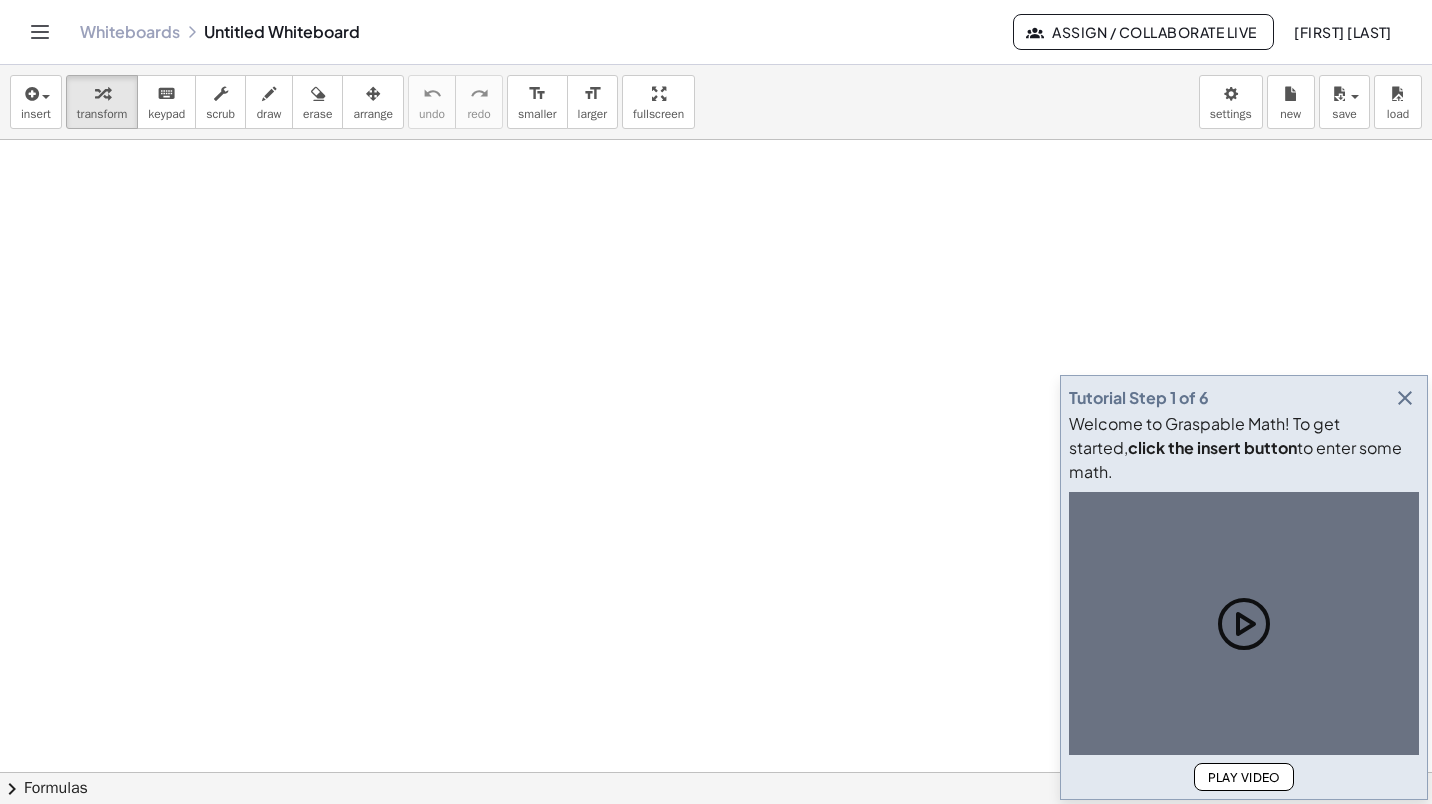scroll, scrollTop: 0, scrollLeft: 0, axis: both 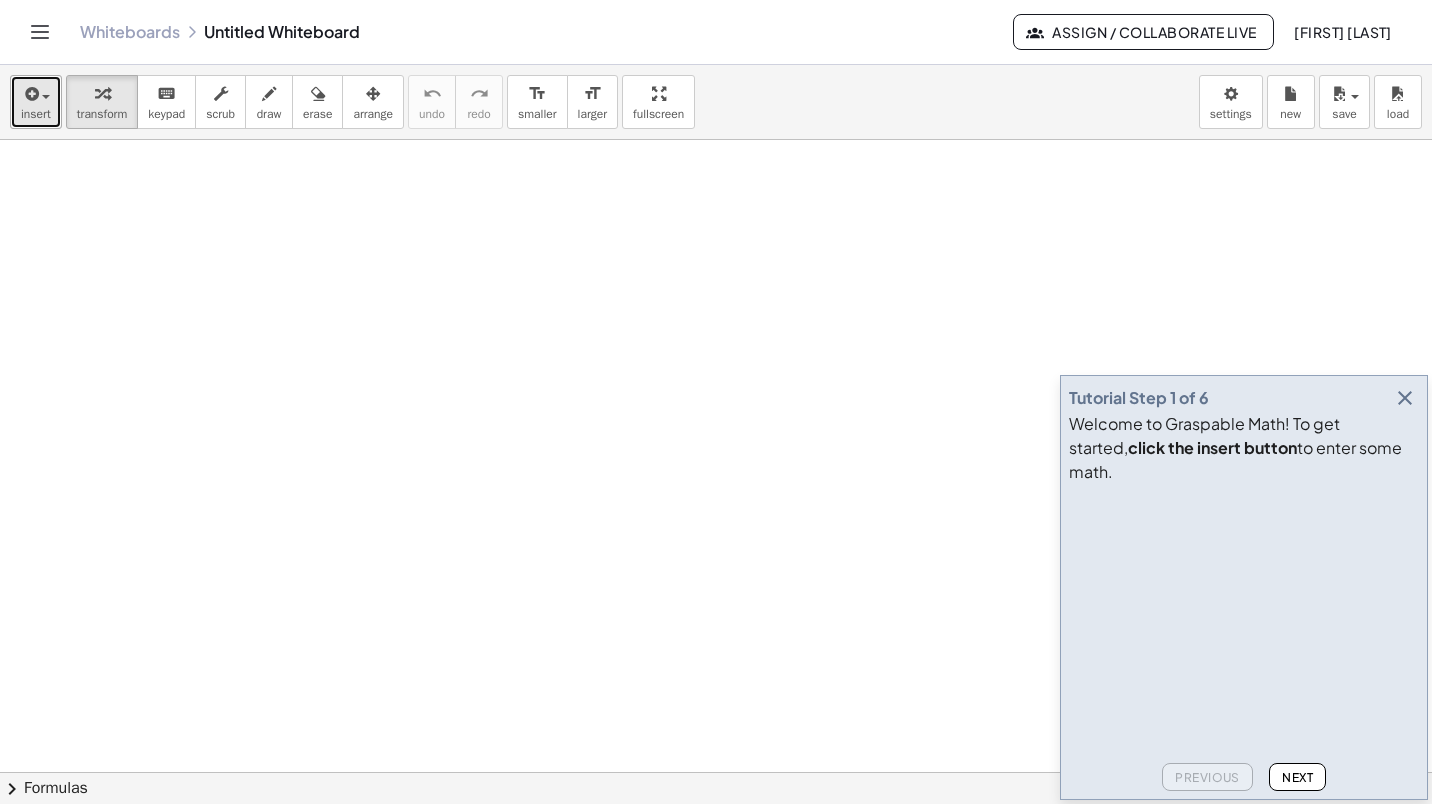 click at bounding box center [30, 94] 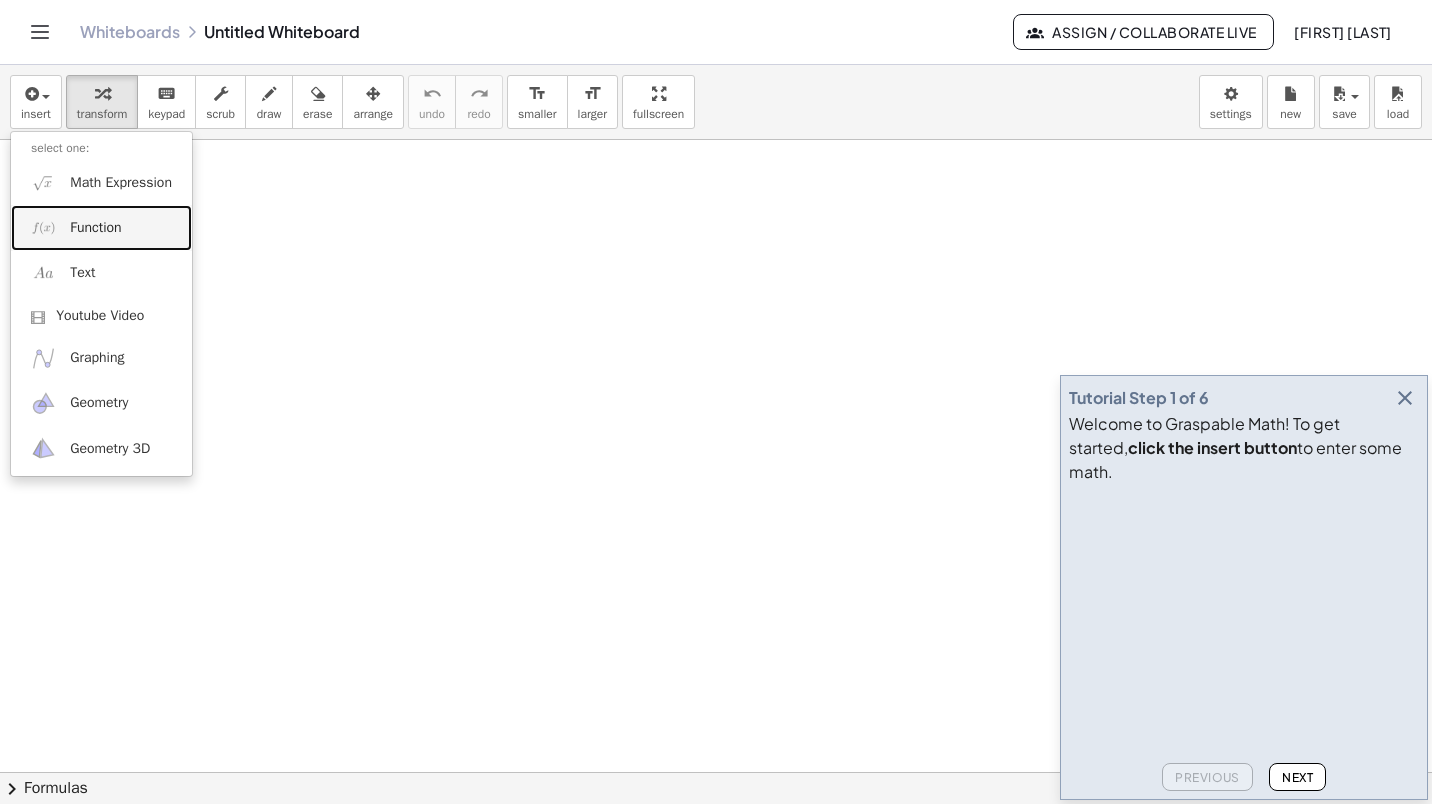 click on "Function" at bounding box center [95, 228] 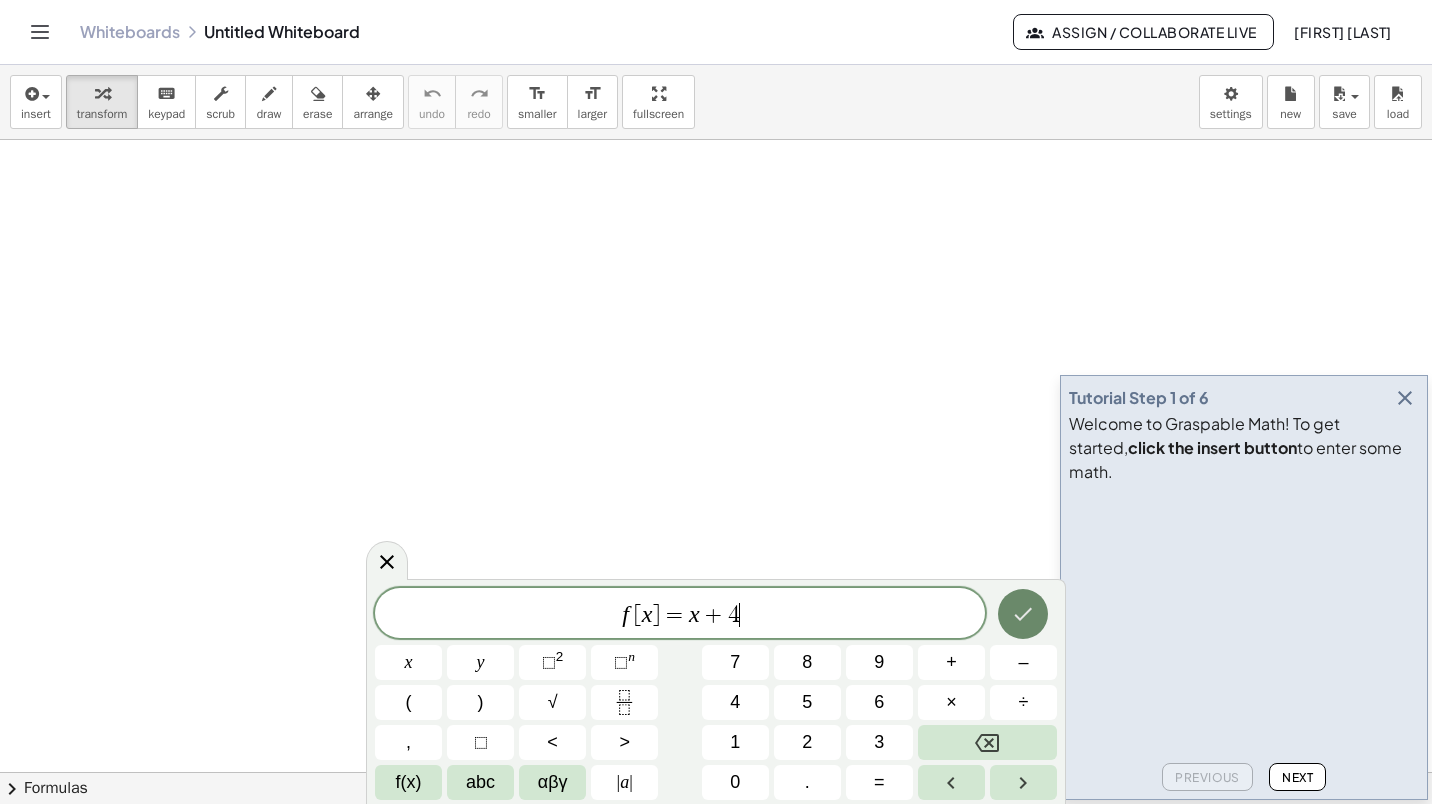 click 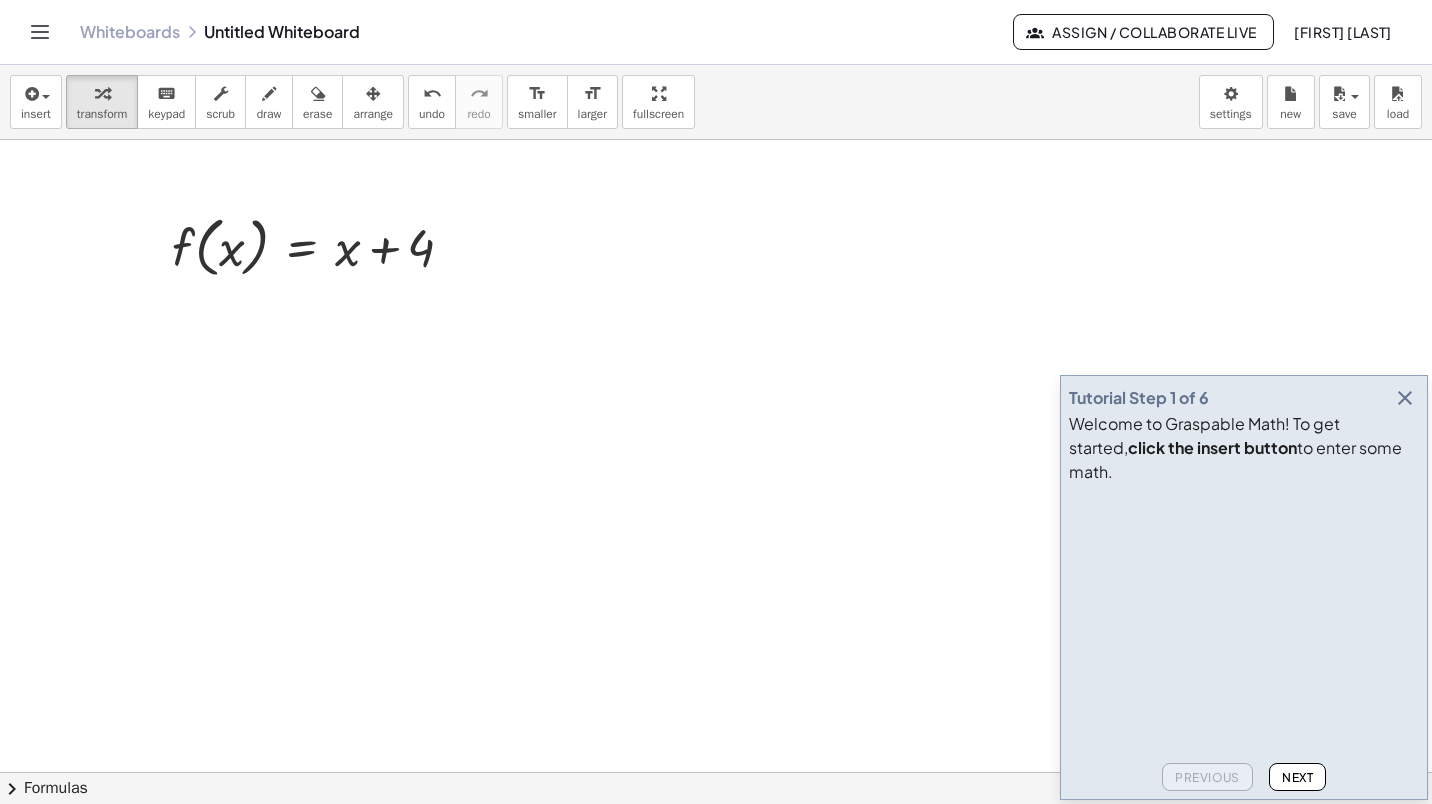 click on "Next" 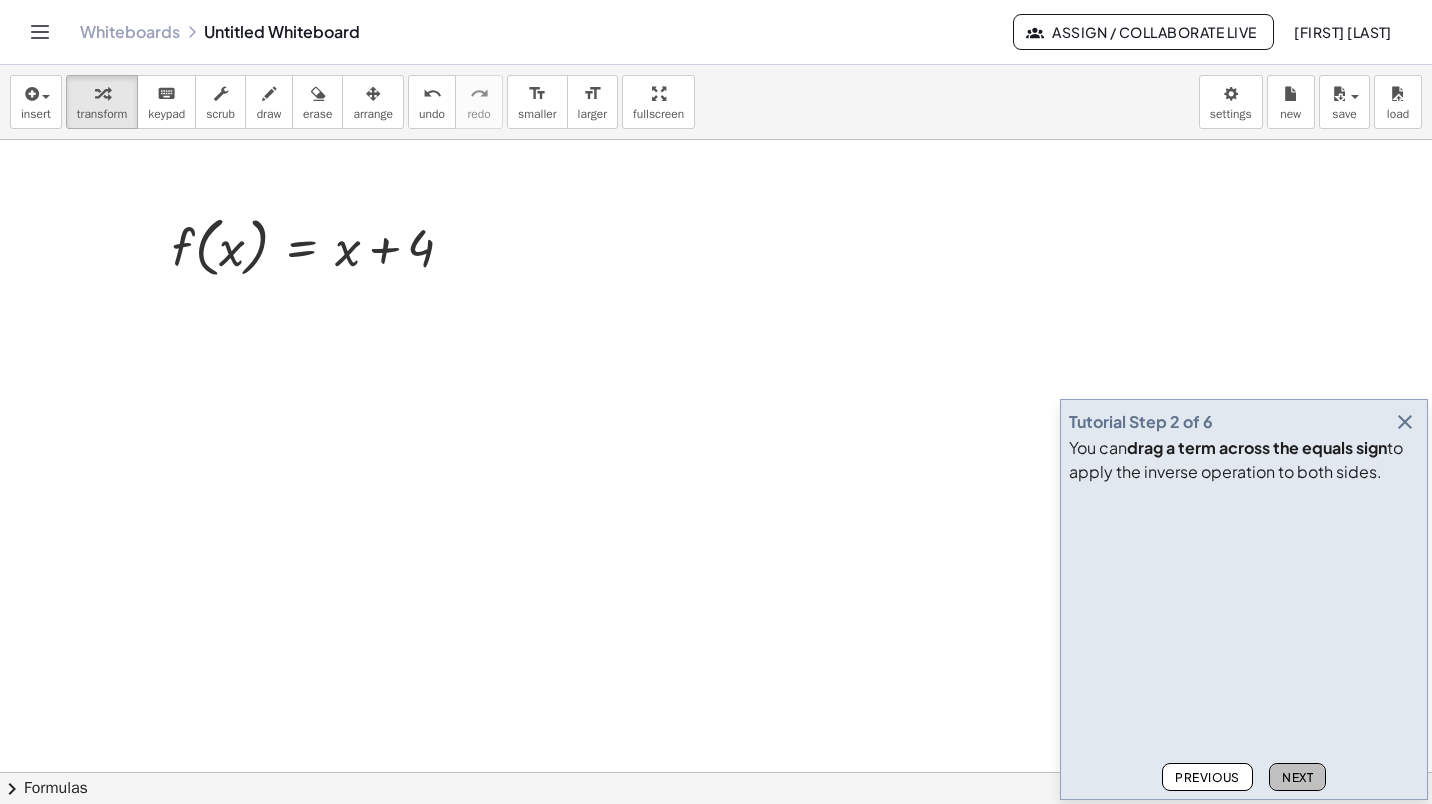 click on "Next" 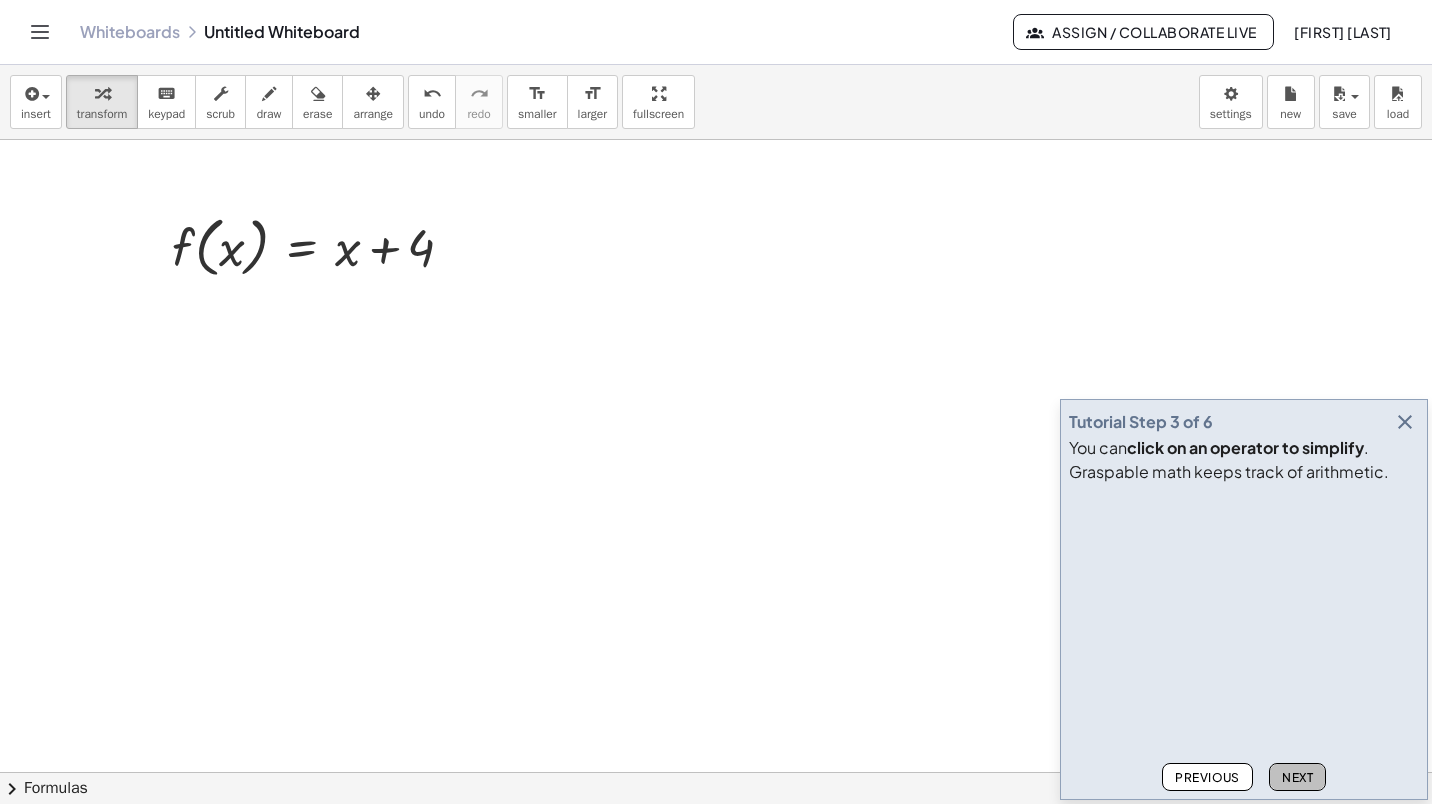 click on "Next" 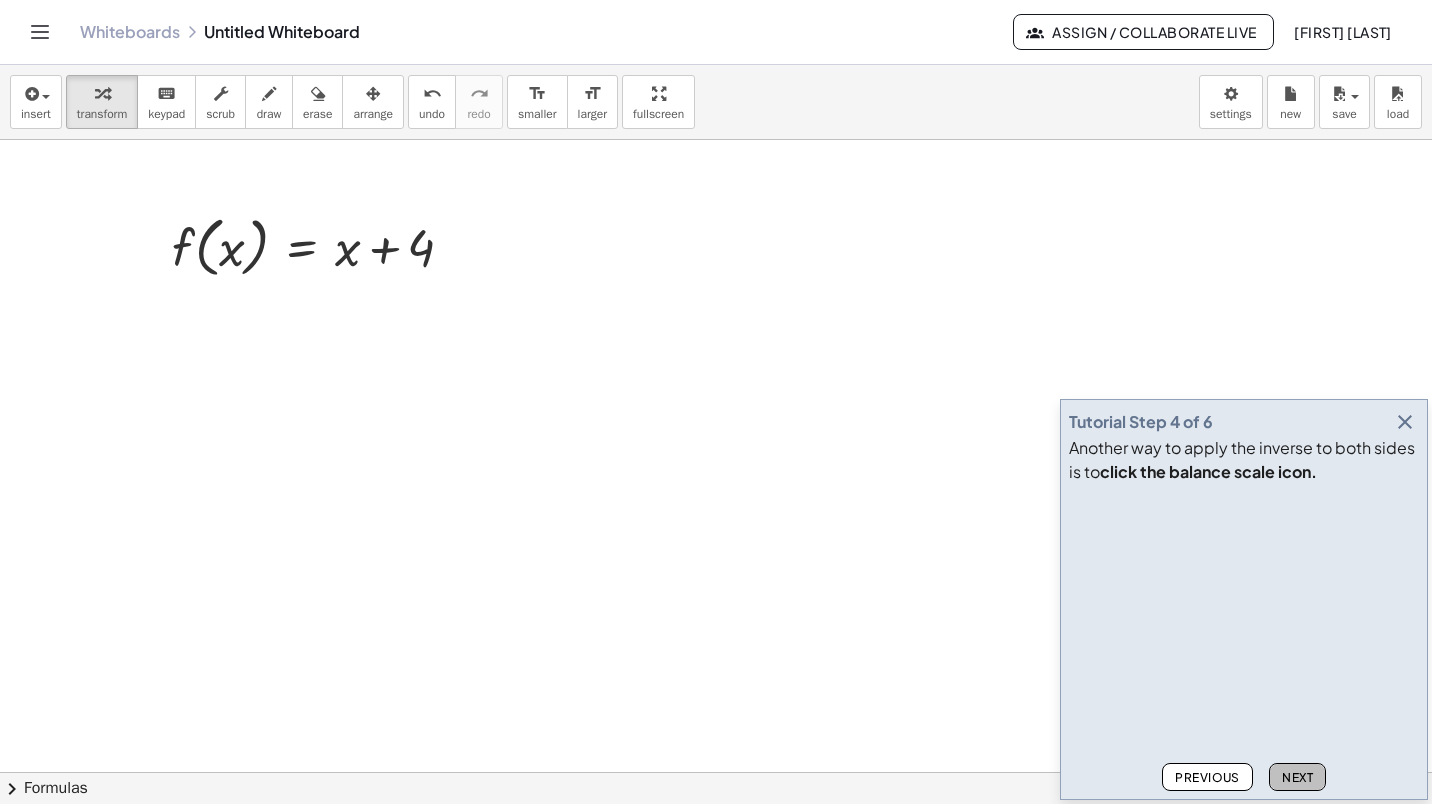 click on "Next" 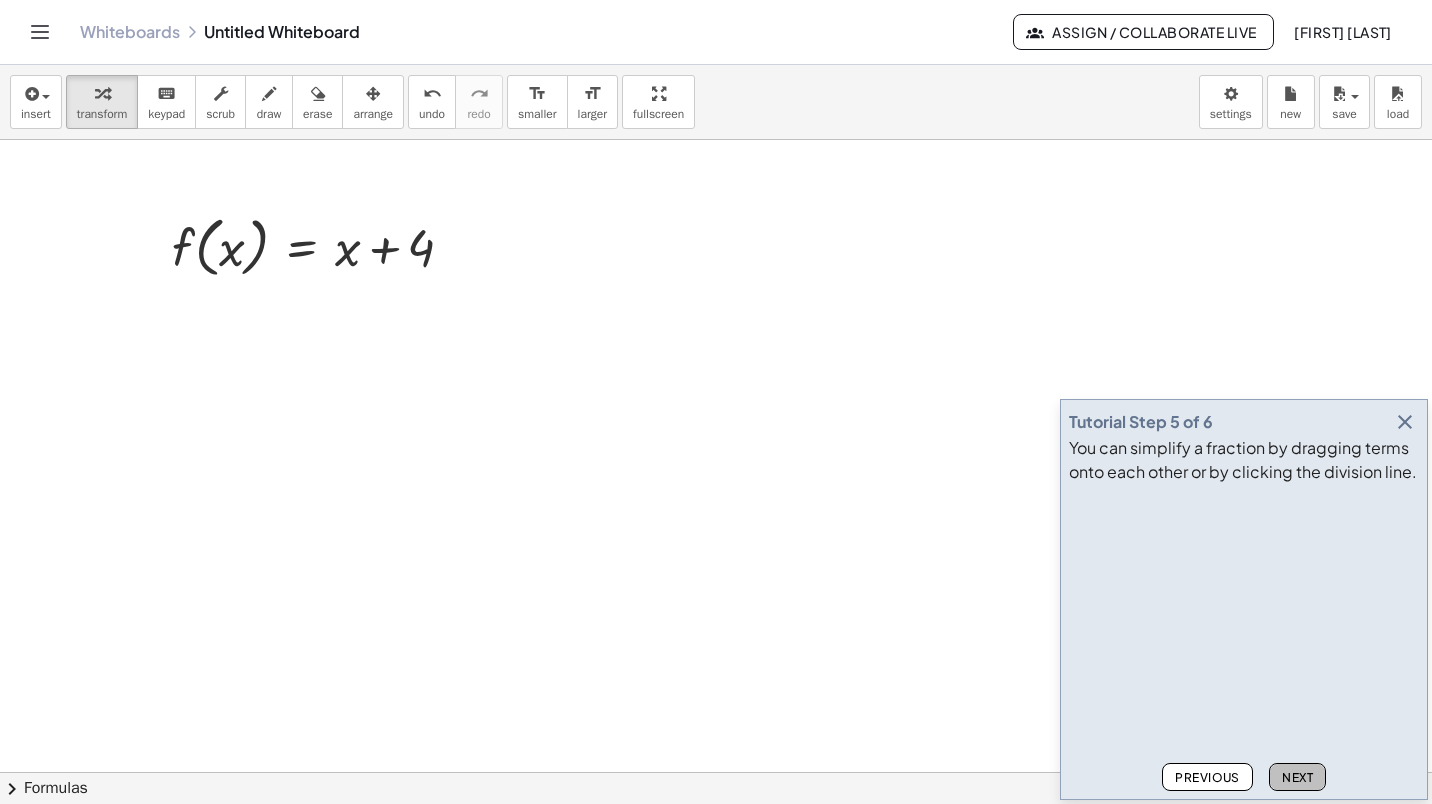 click on "Next" 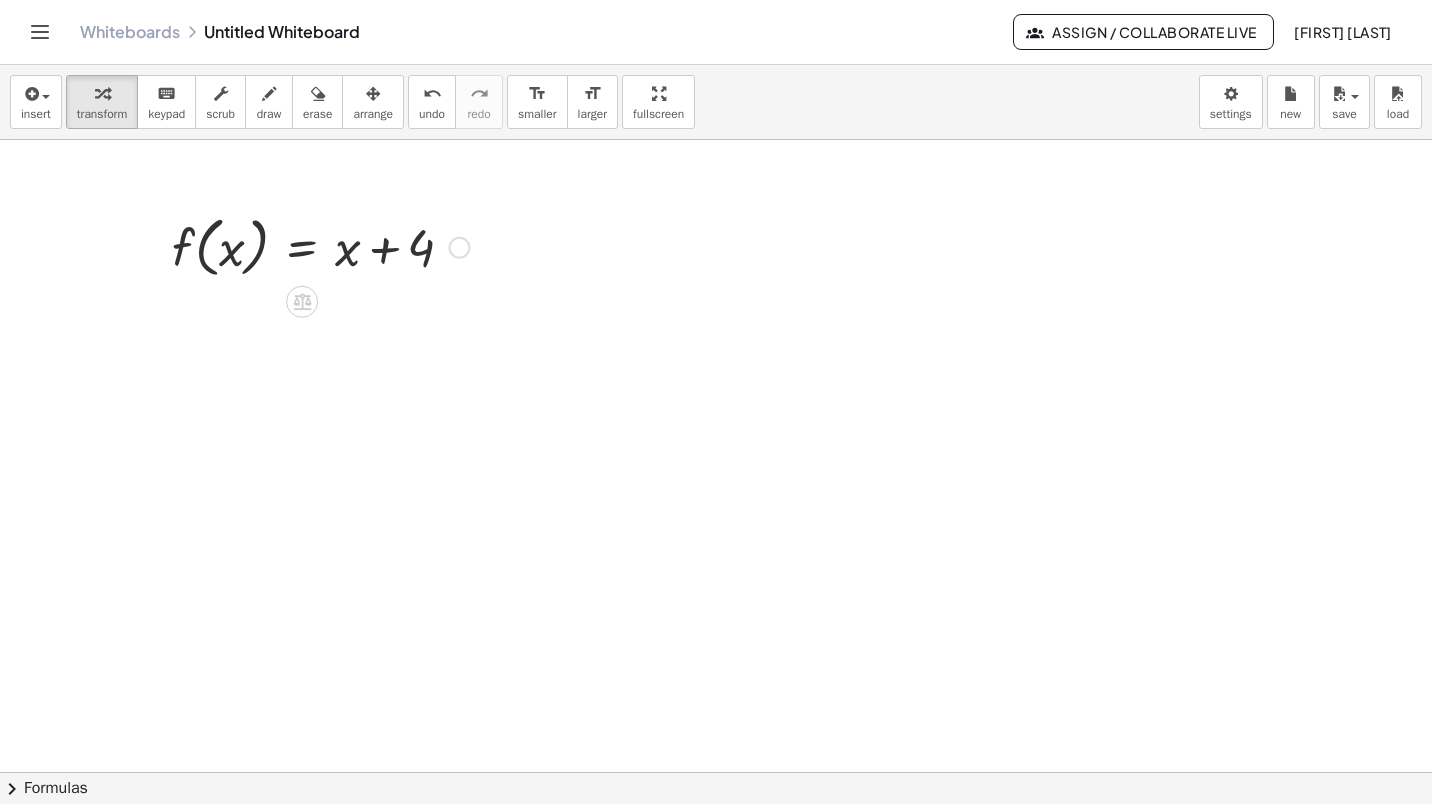 click at bounding box center (320, 246) 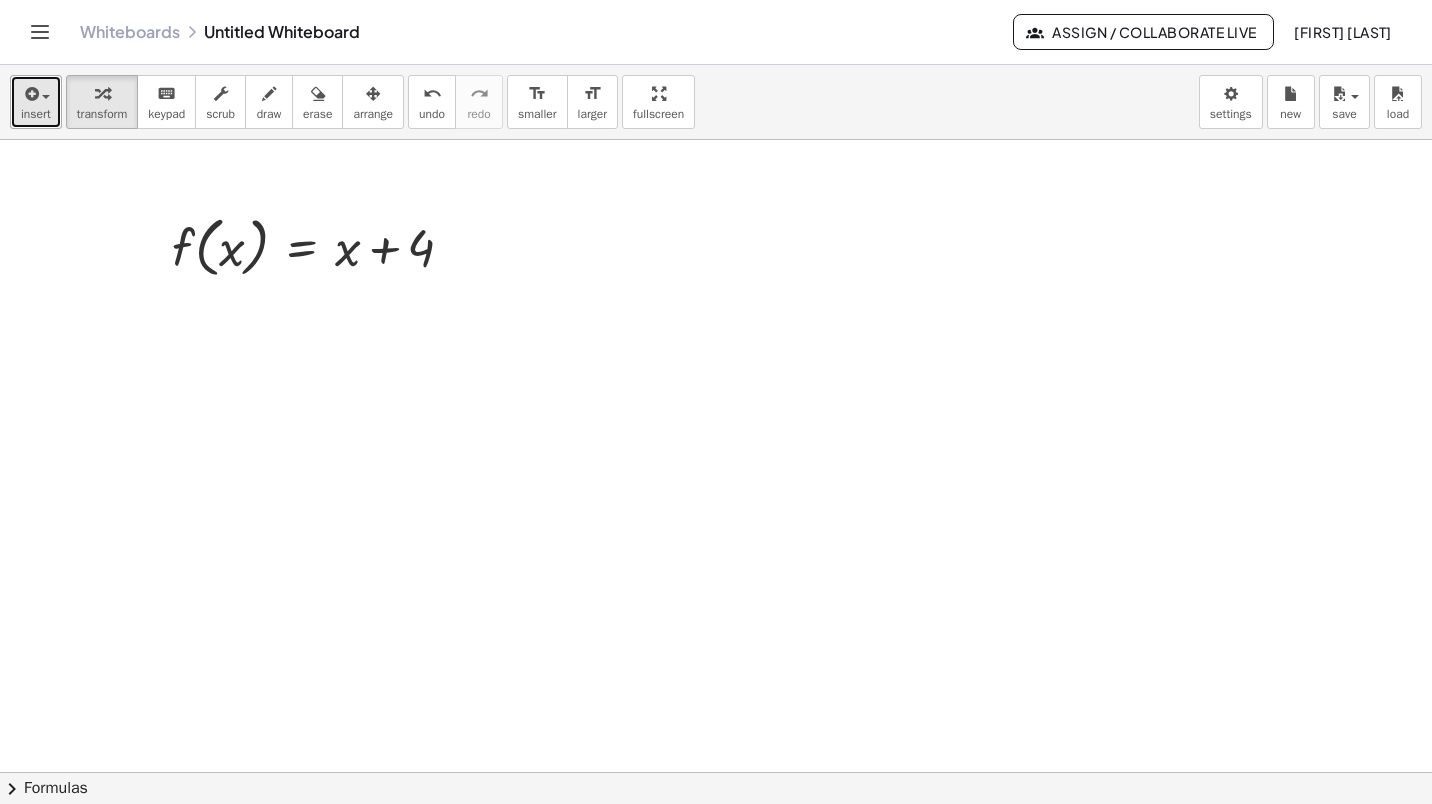 click on "insert" at bounding box center (36, 114) 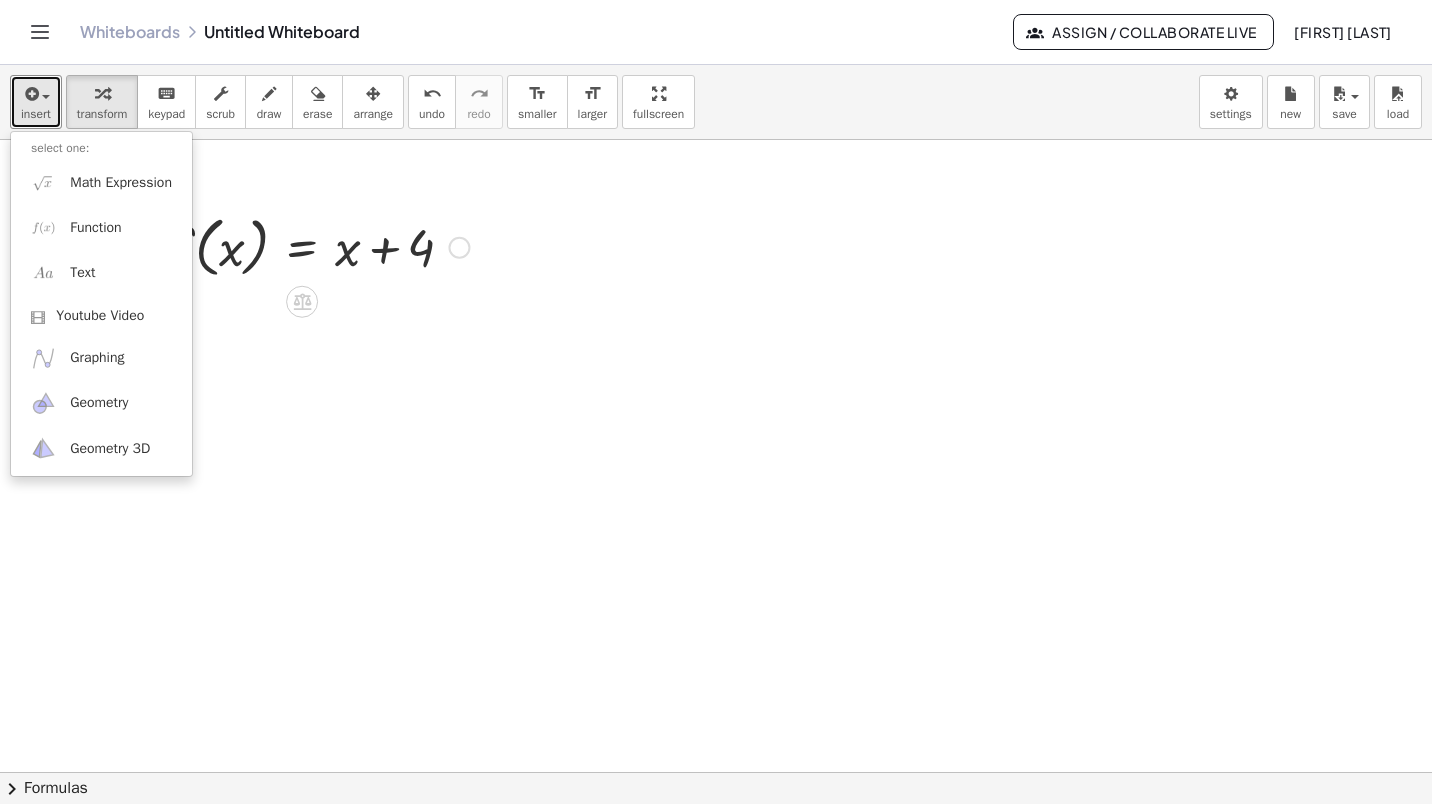 click at bounding box center (320, 246) 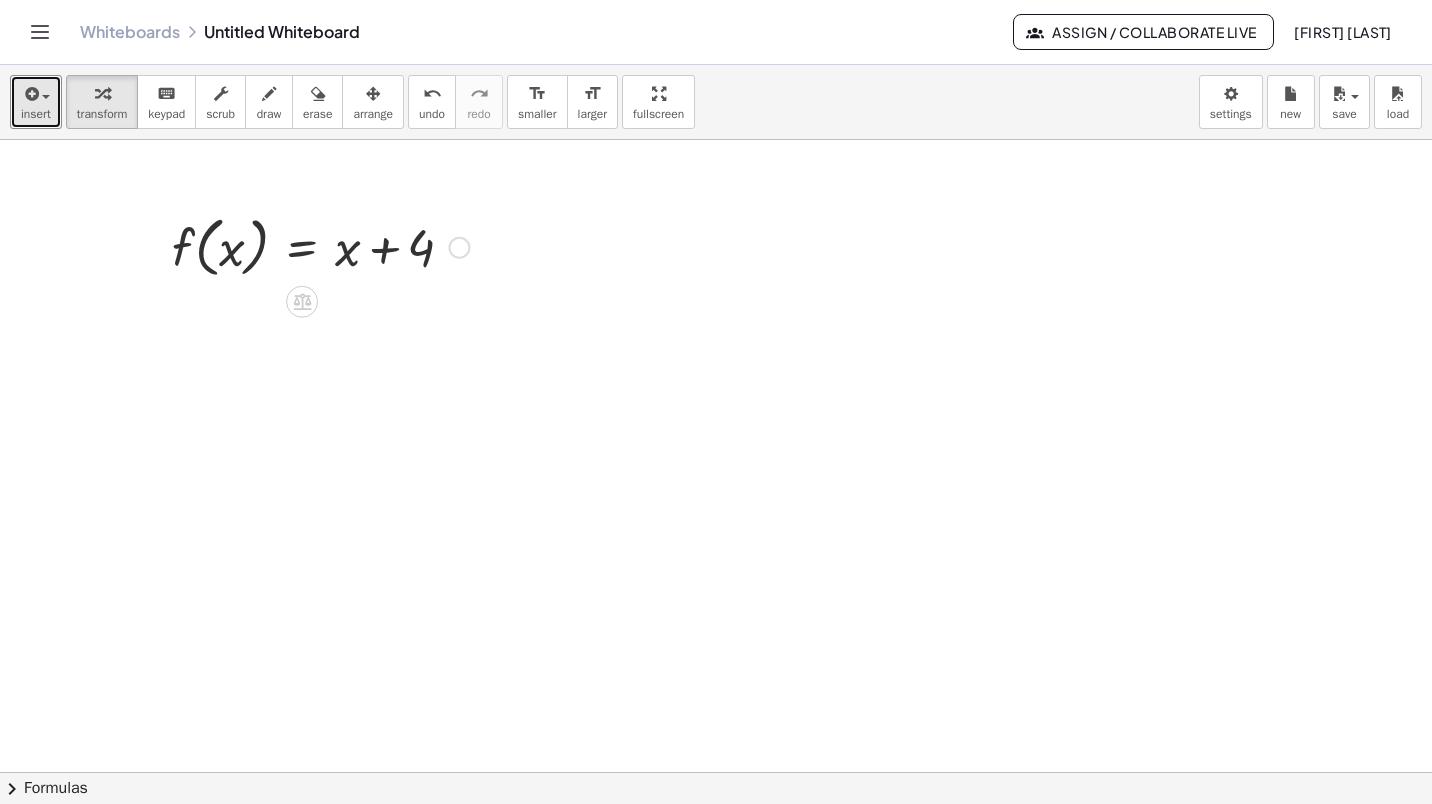 click at bounding box center [320, 246] 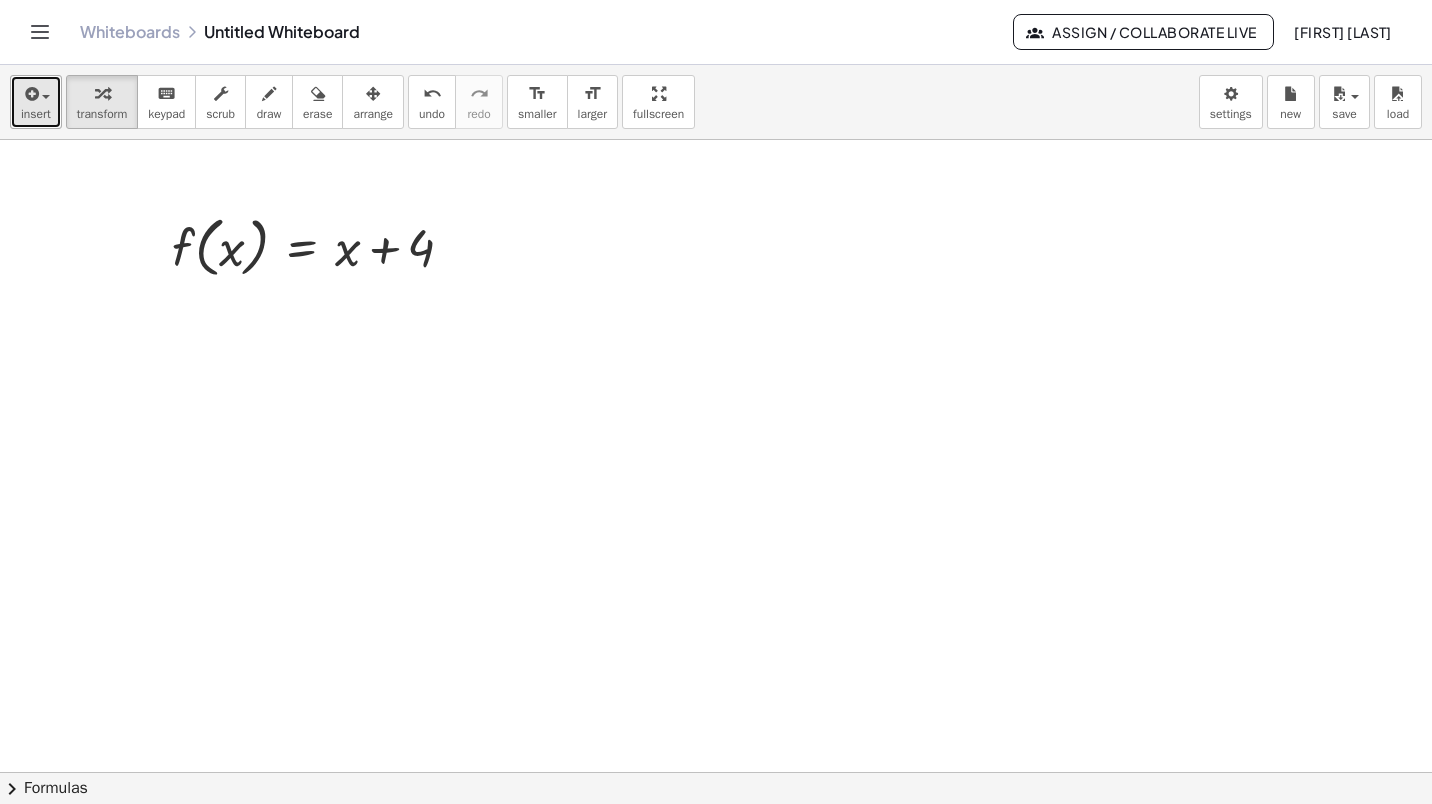 click at bounding box center (30, 94) 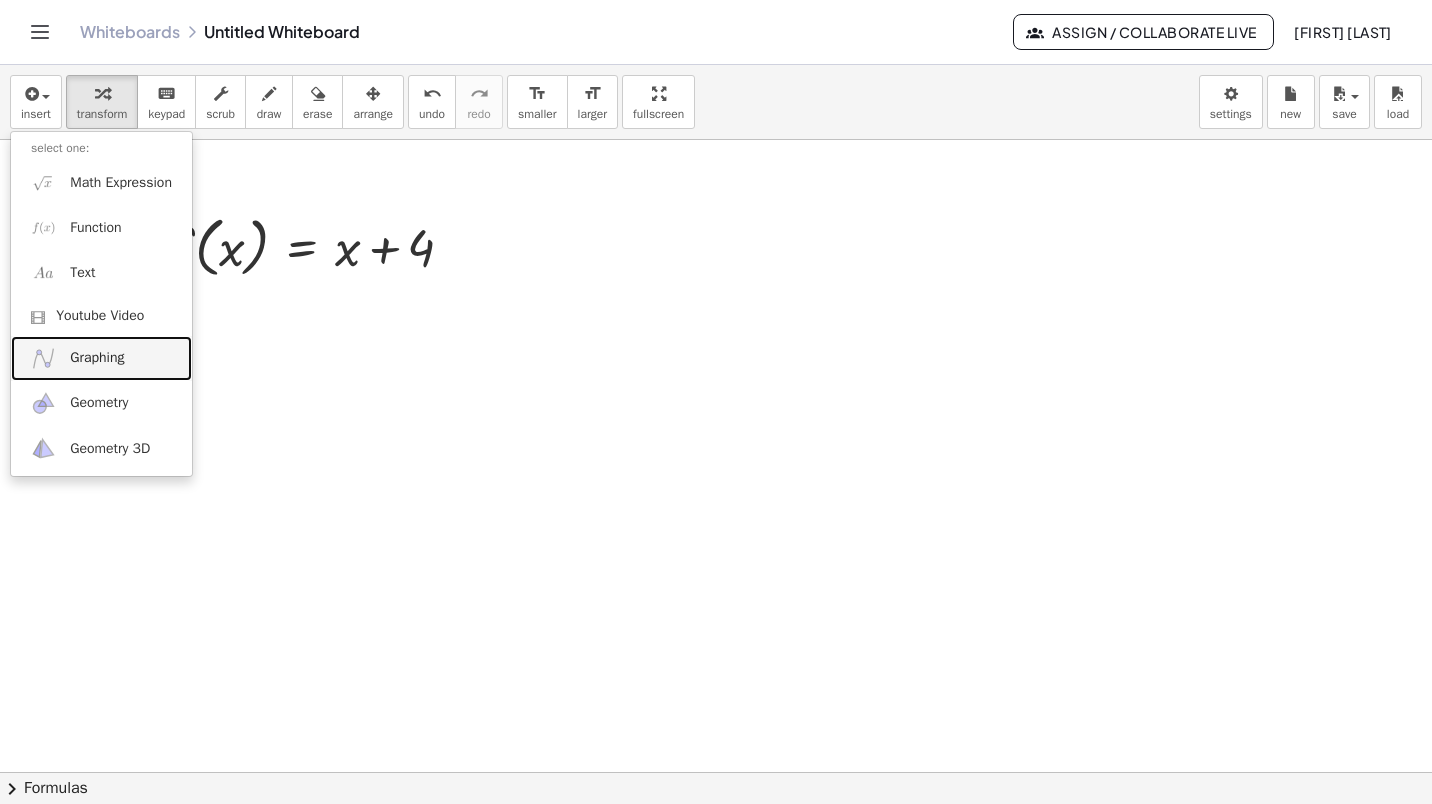 click on "Graphing" at bounding box center [97, 358] 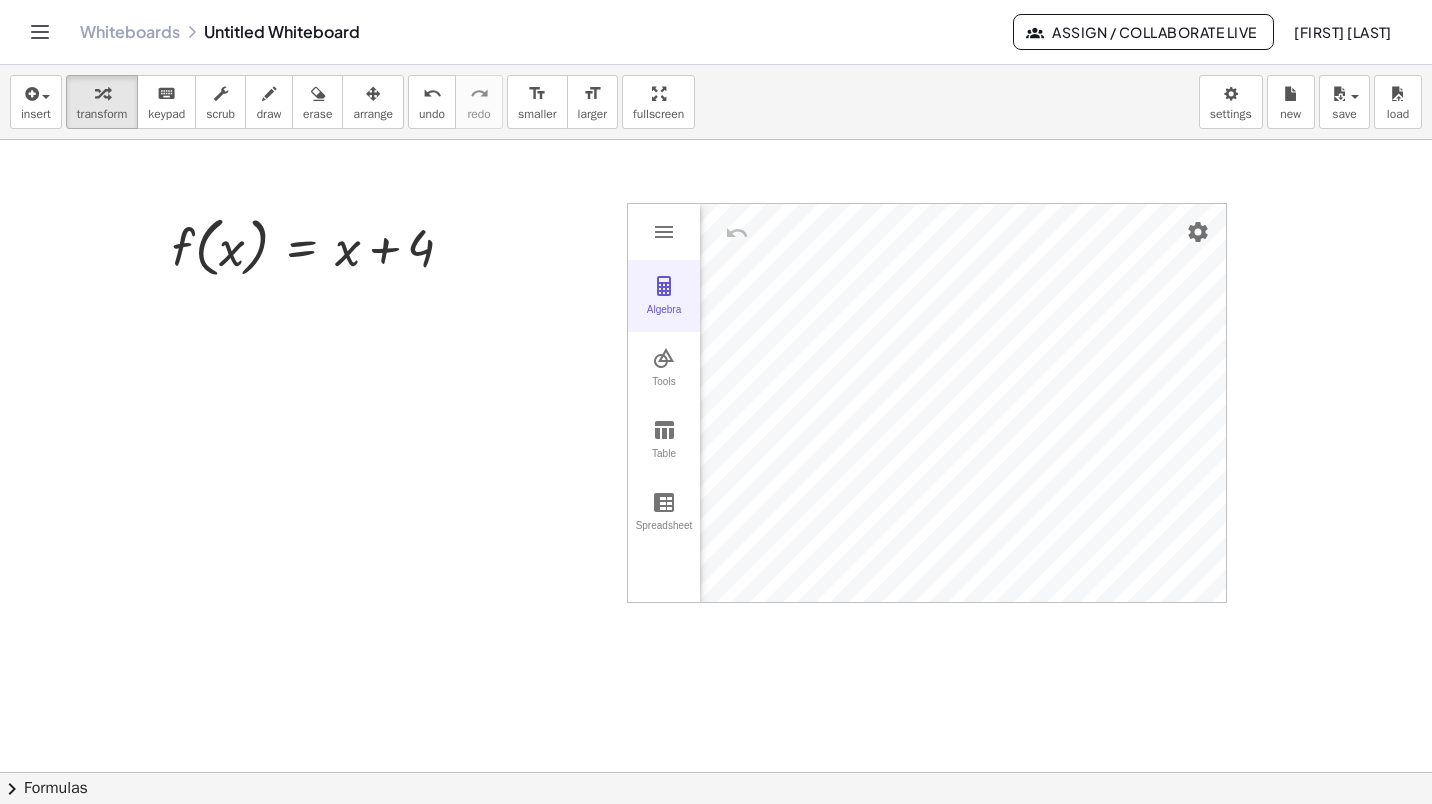 click at bounding box center [664, 286] 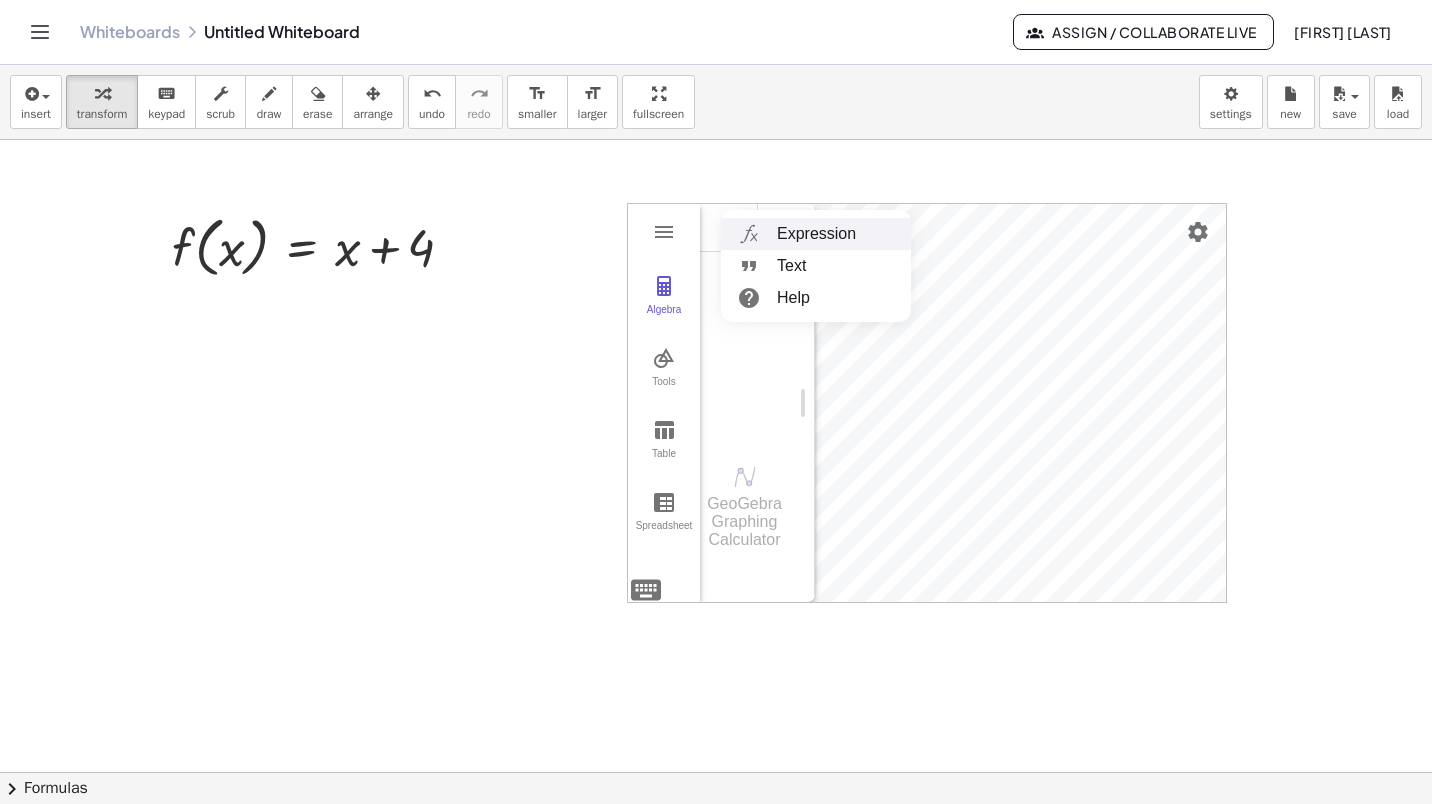 click on "Expression" at bounding box center [816, 234] 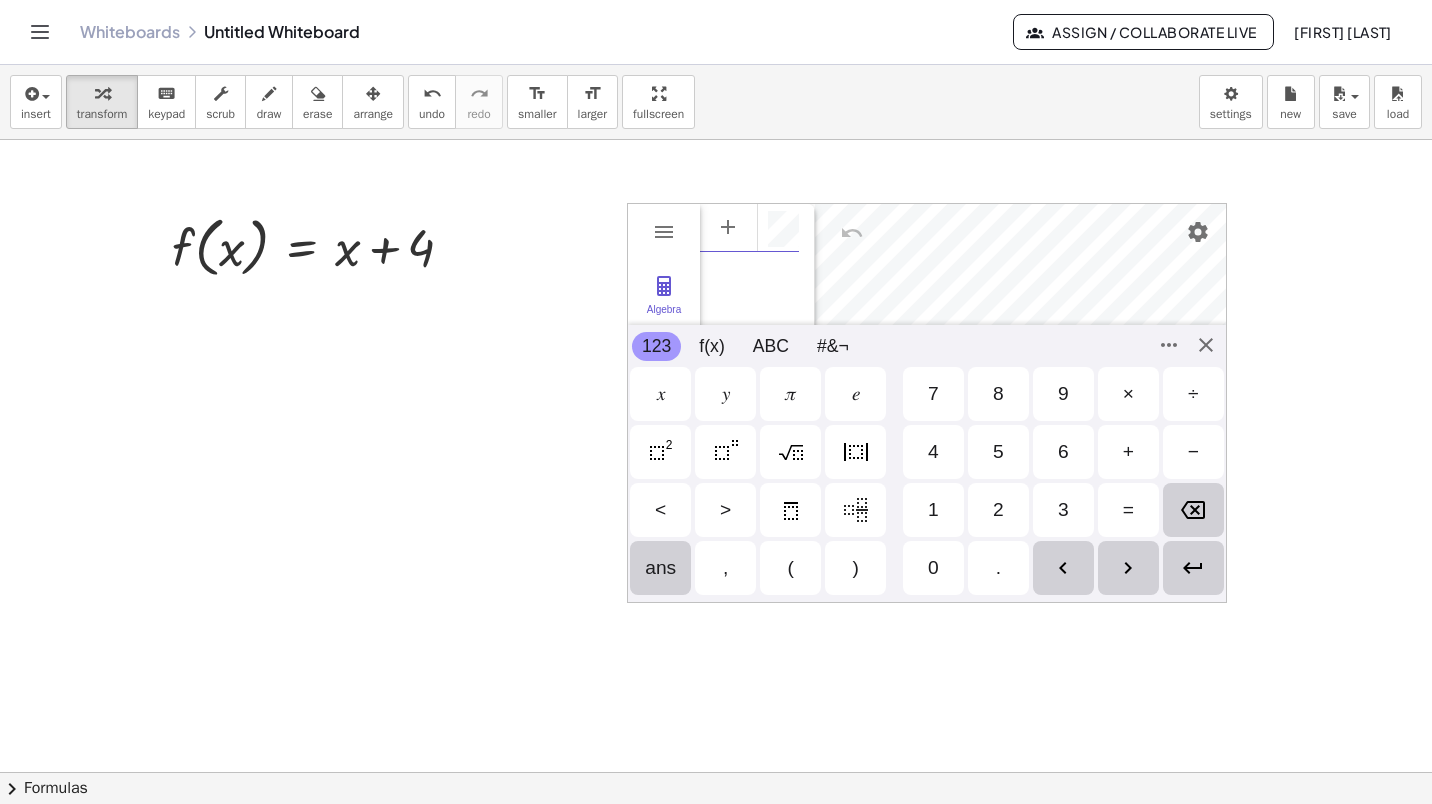 scroll, scrollTop: 11, scrollLeft: 0, axis: vertical 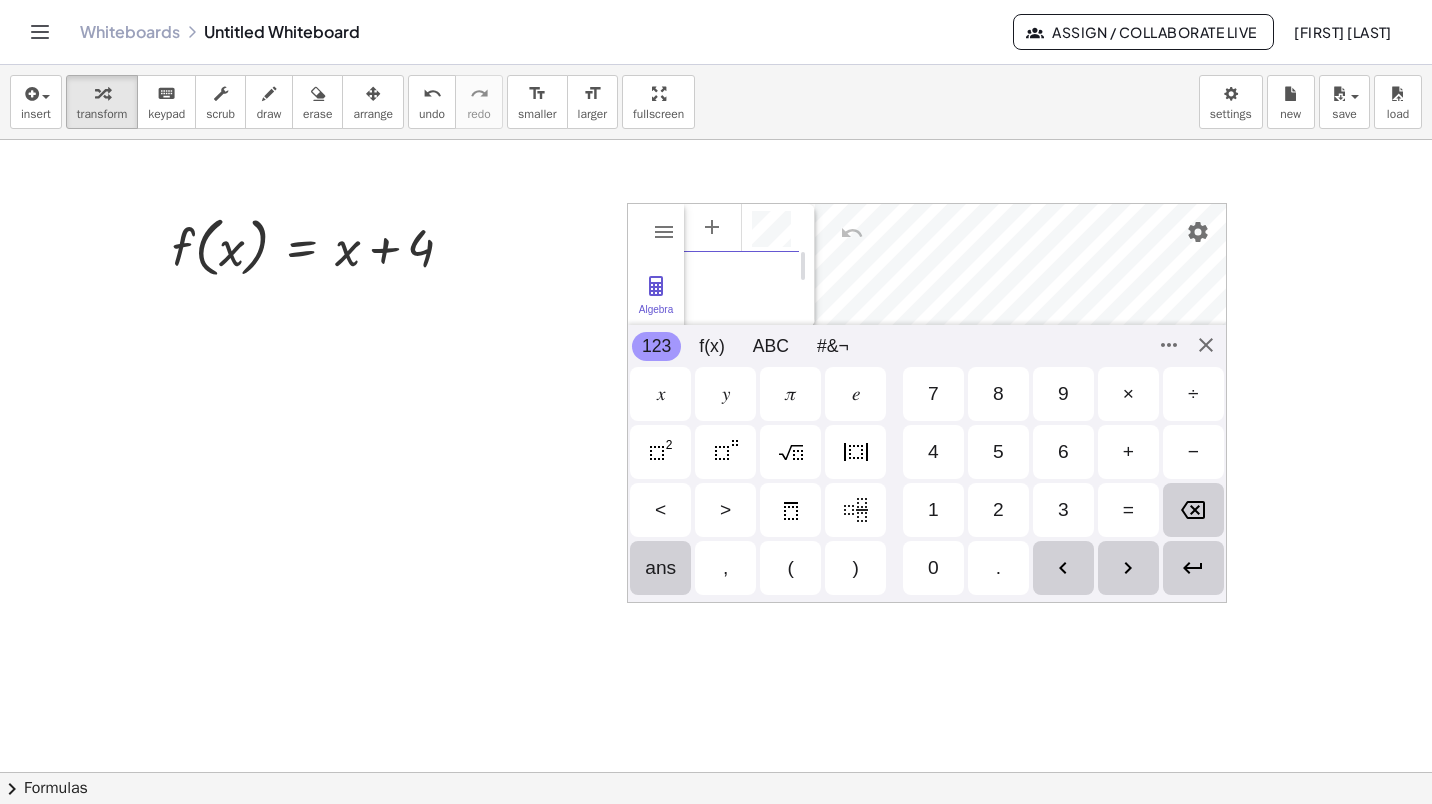 click on "8" at bounding box center (998, 394) 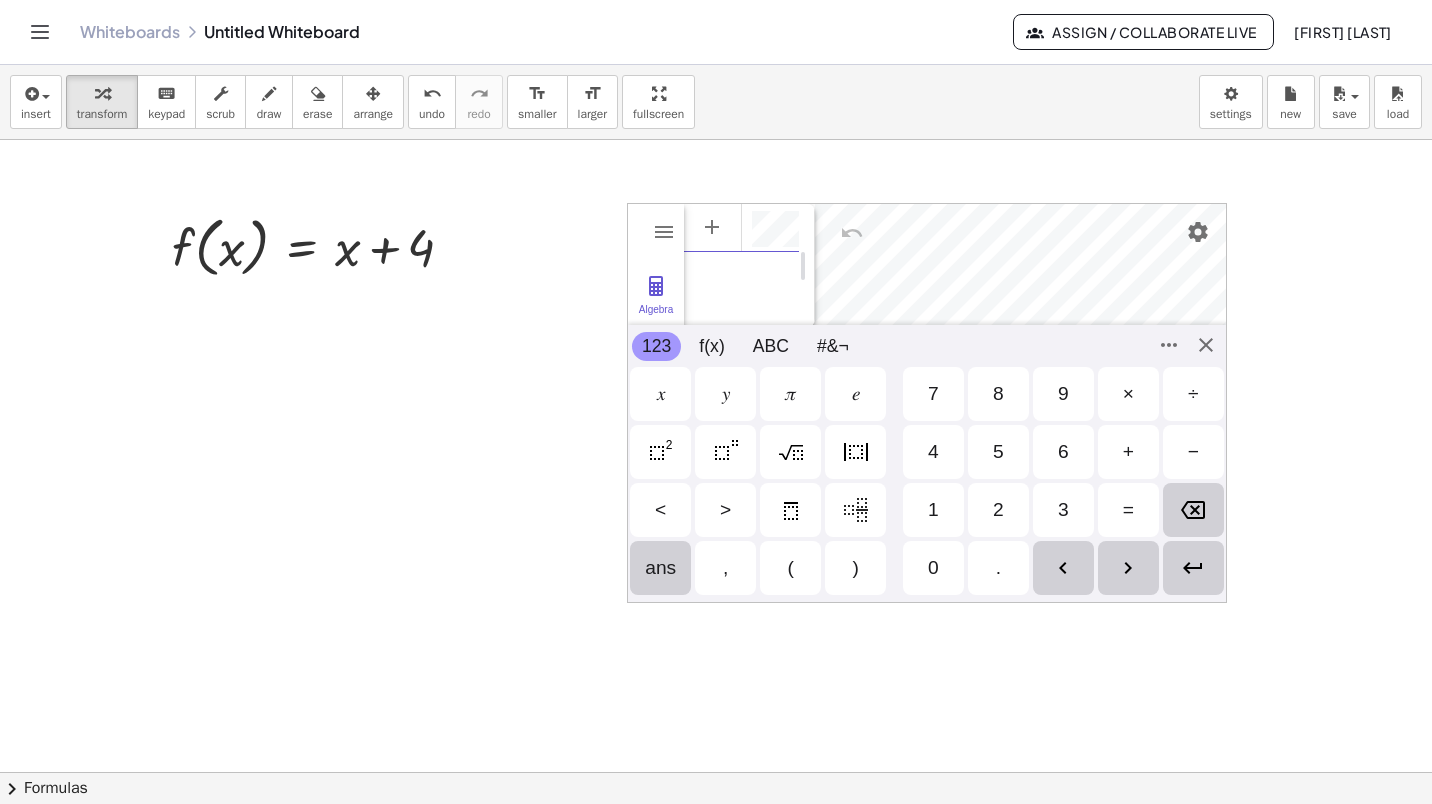 click on "𝑥" at bounding box center [661, 394] 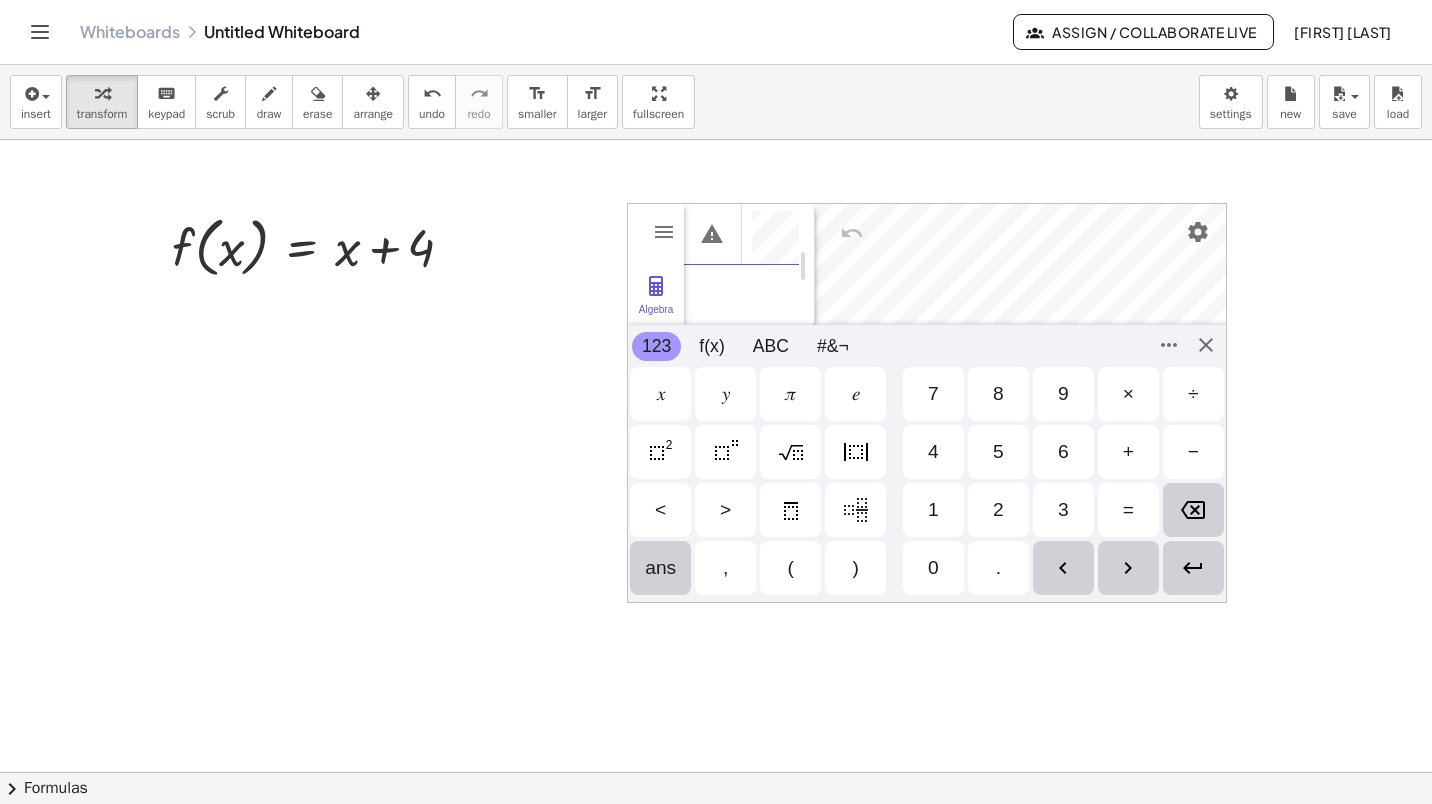 scroll, scrollTop: 0, scrollLeft: 10, axis: horizontal 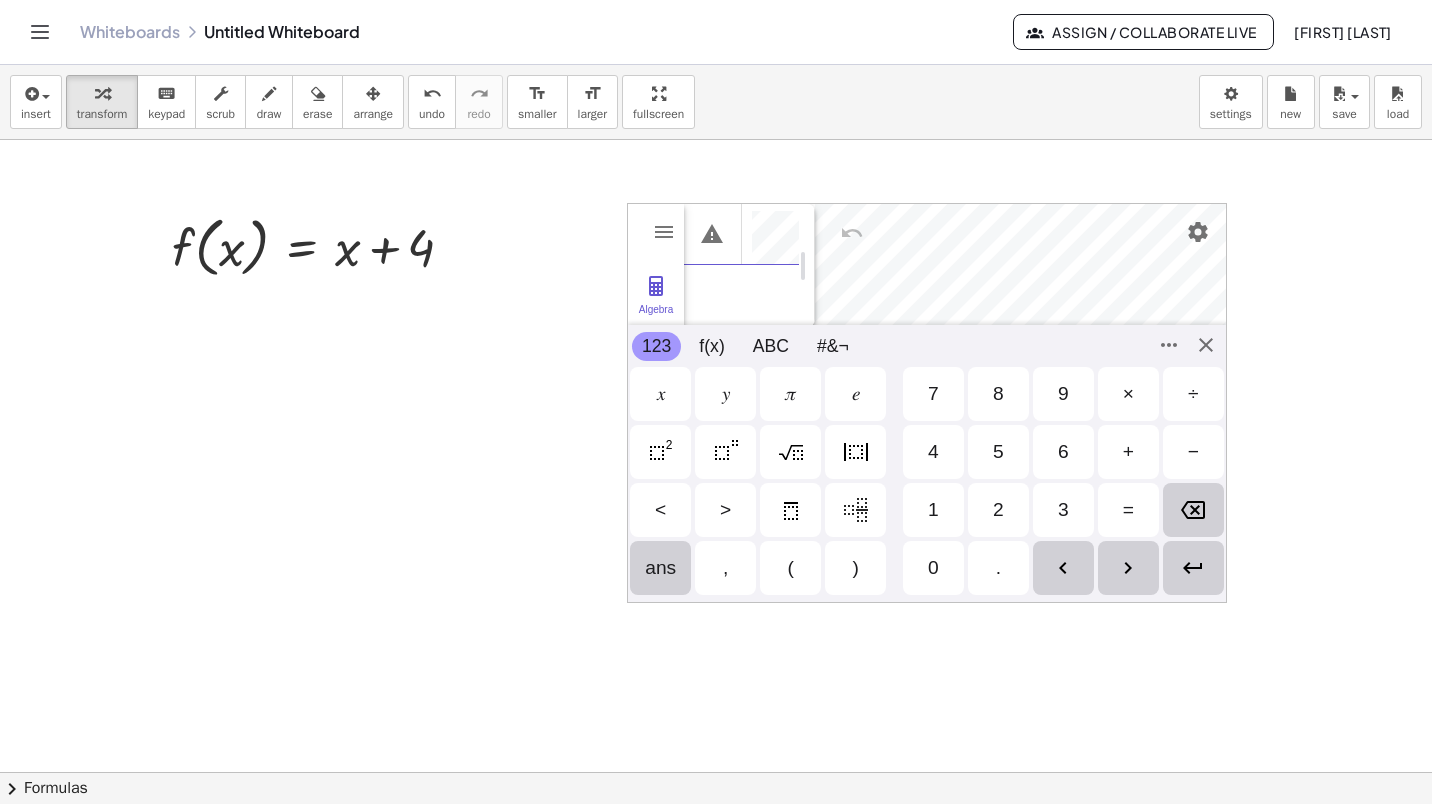 click on "+" at bounding box center [1128, 452] 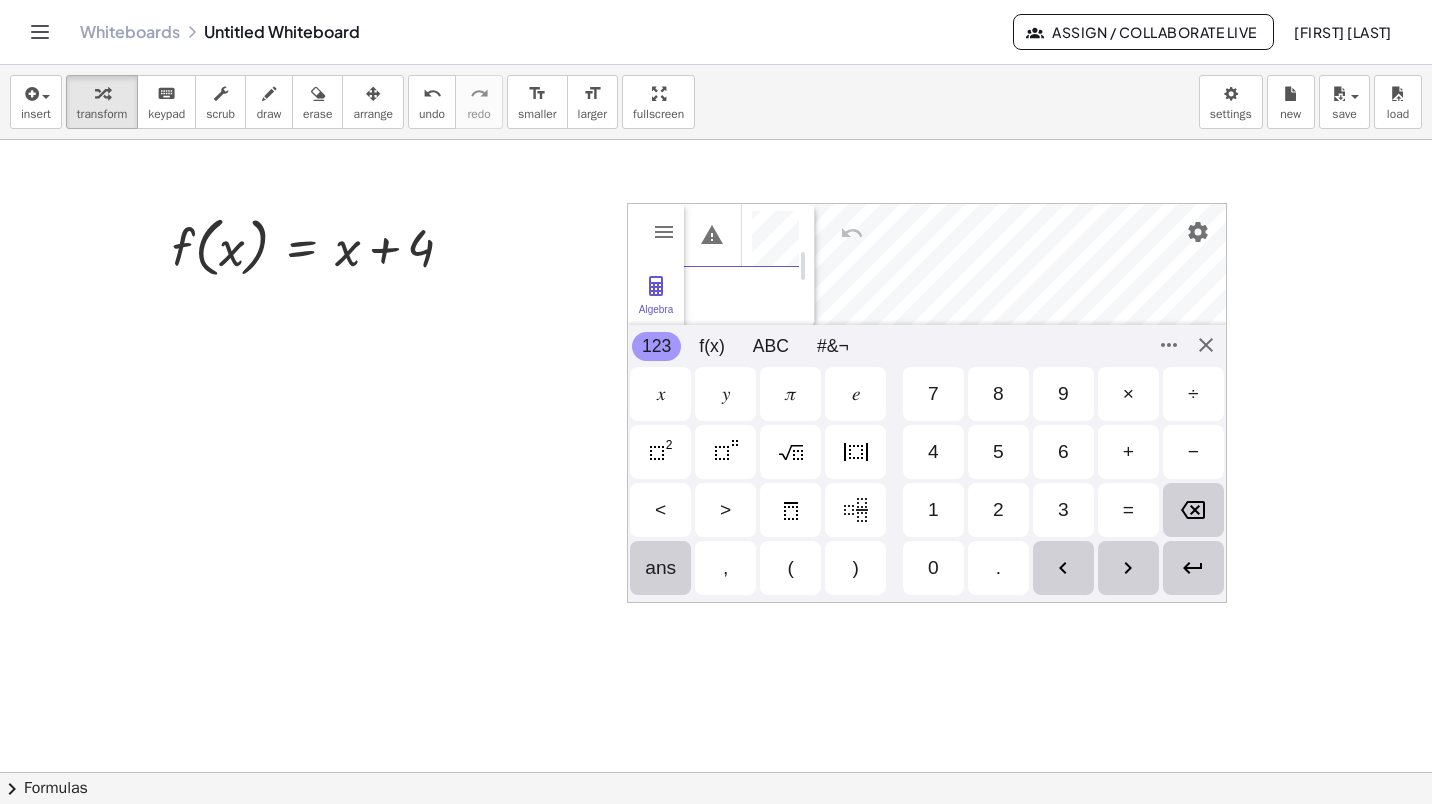 click on "3" at bounding box center (1063, 510) 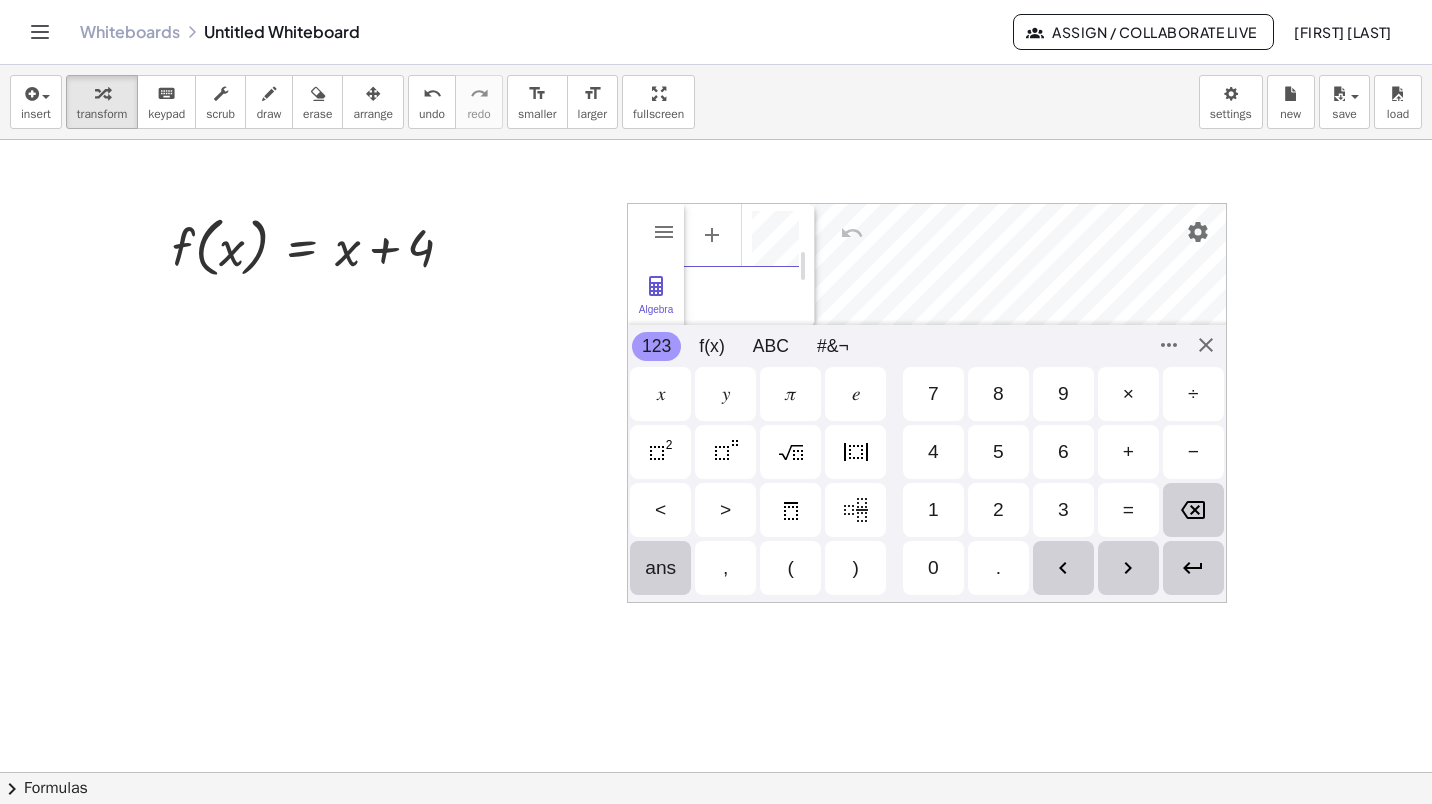 scroll, scrollTop: 0, scrollLeft: 0, axis: both 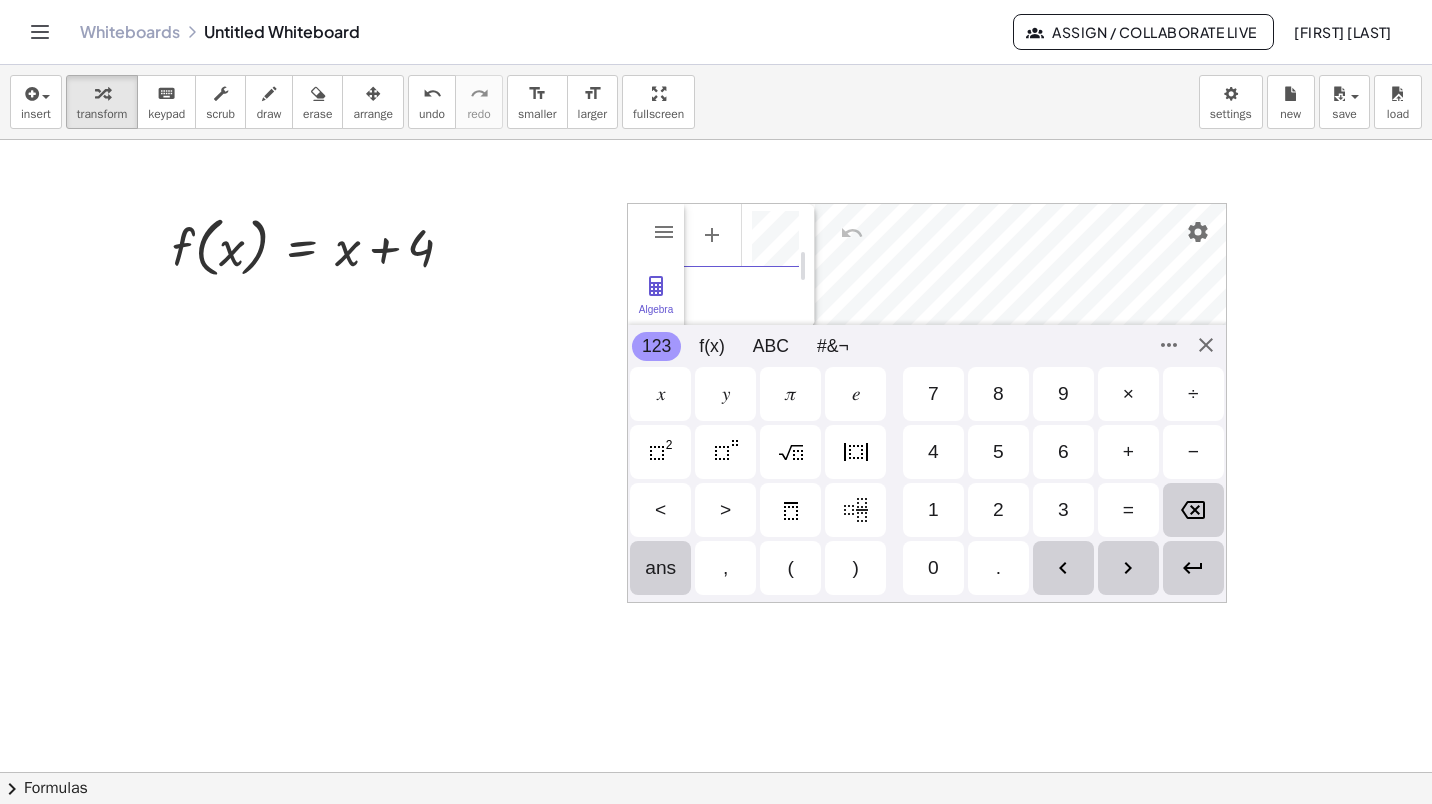 click at bounding box center (1193, 568) 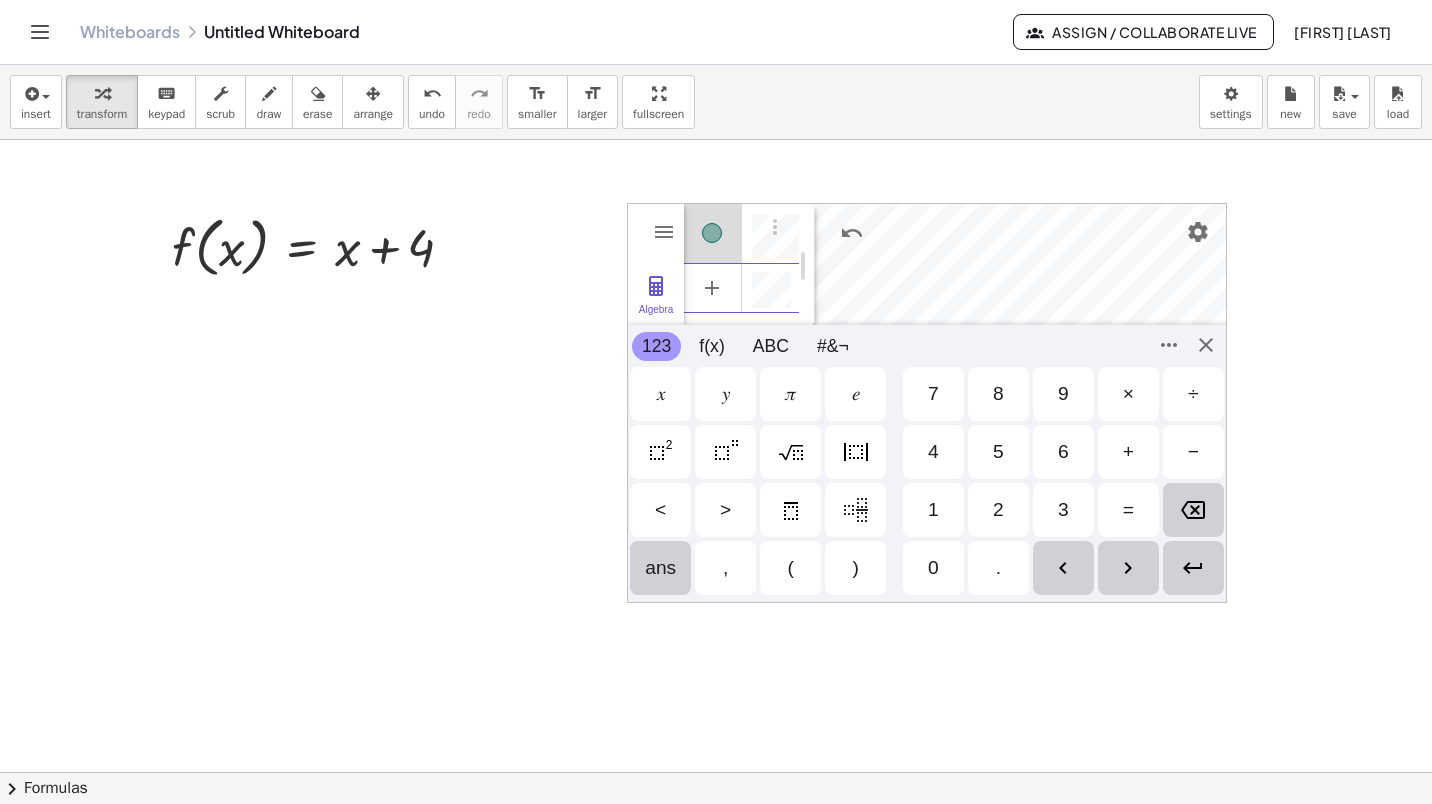 click at bounding box center [1193, 568] 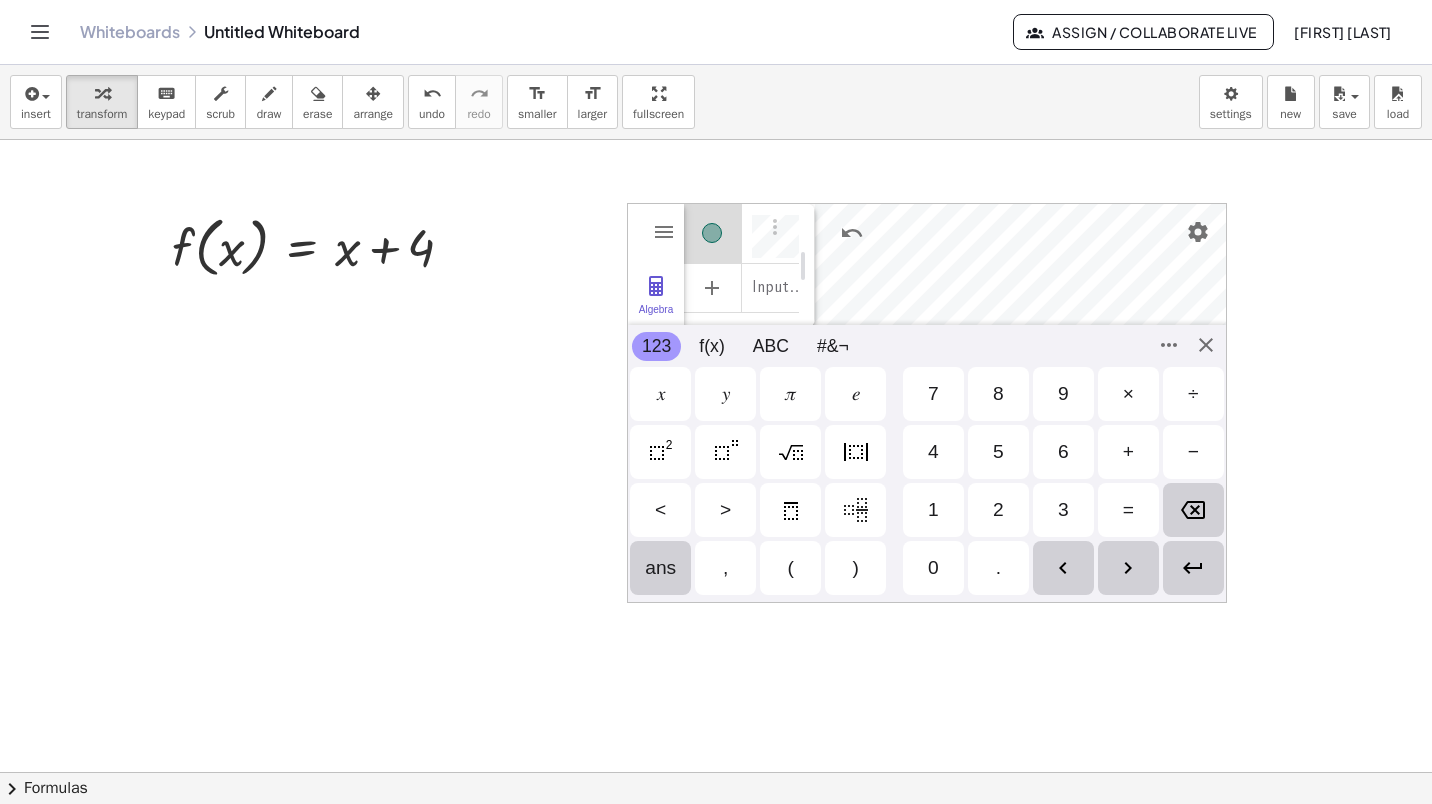 scroll, scrollTop: 1, scrollLeft: 0, axis: vertical 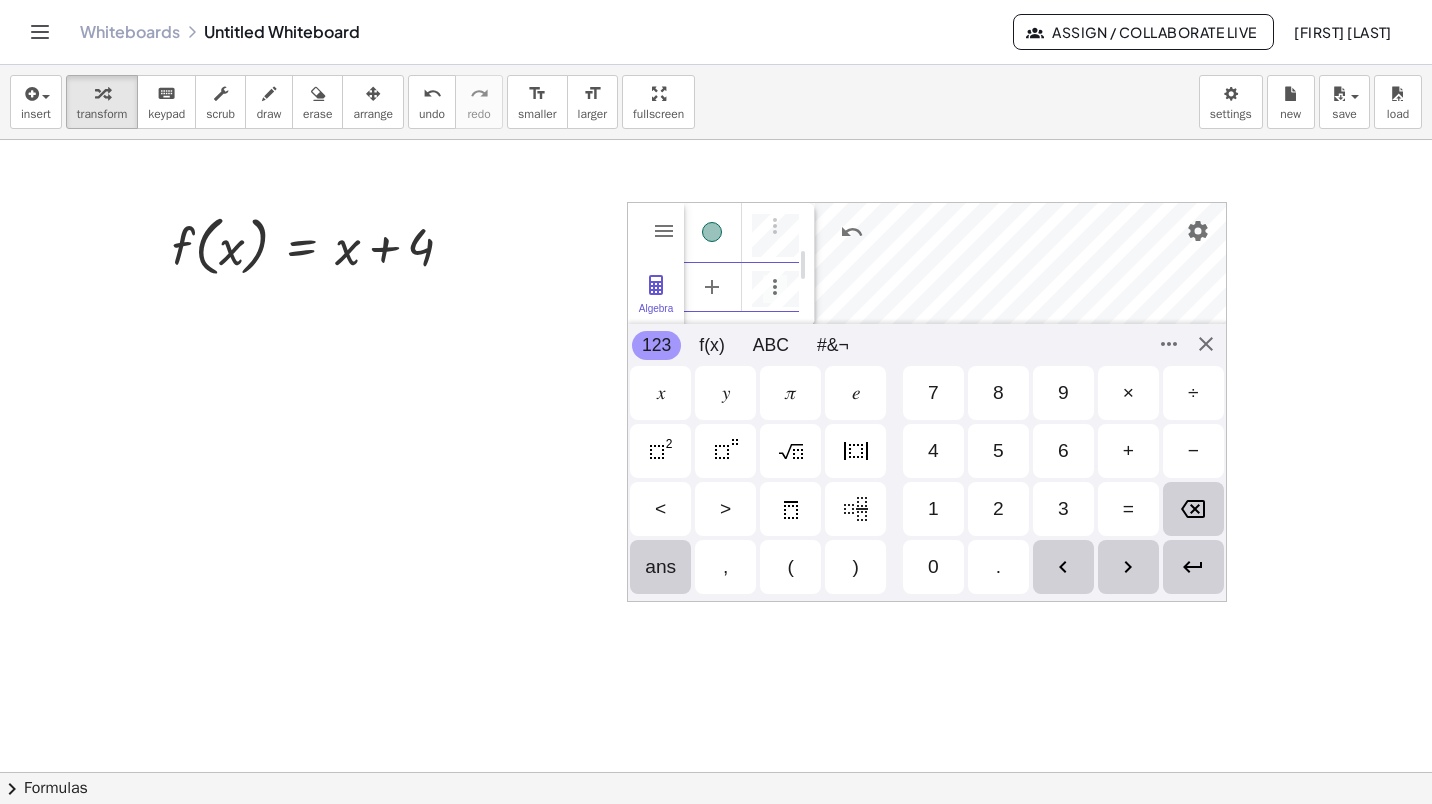 click on "7" at bounding box center (933, 393) 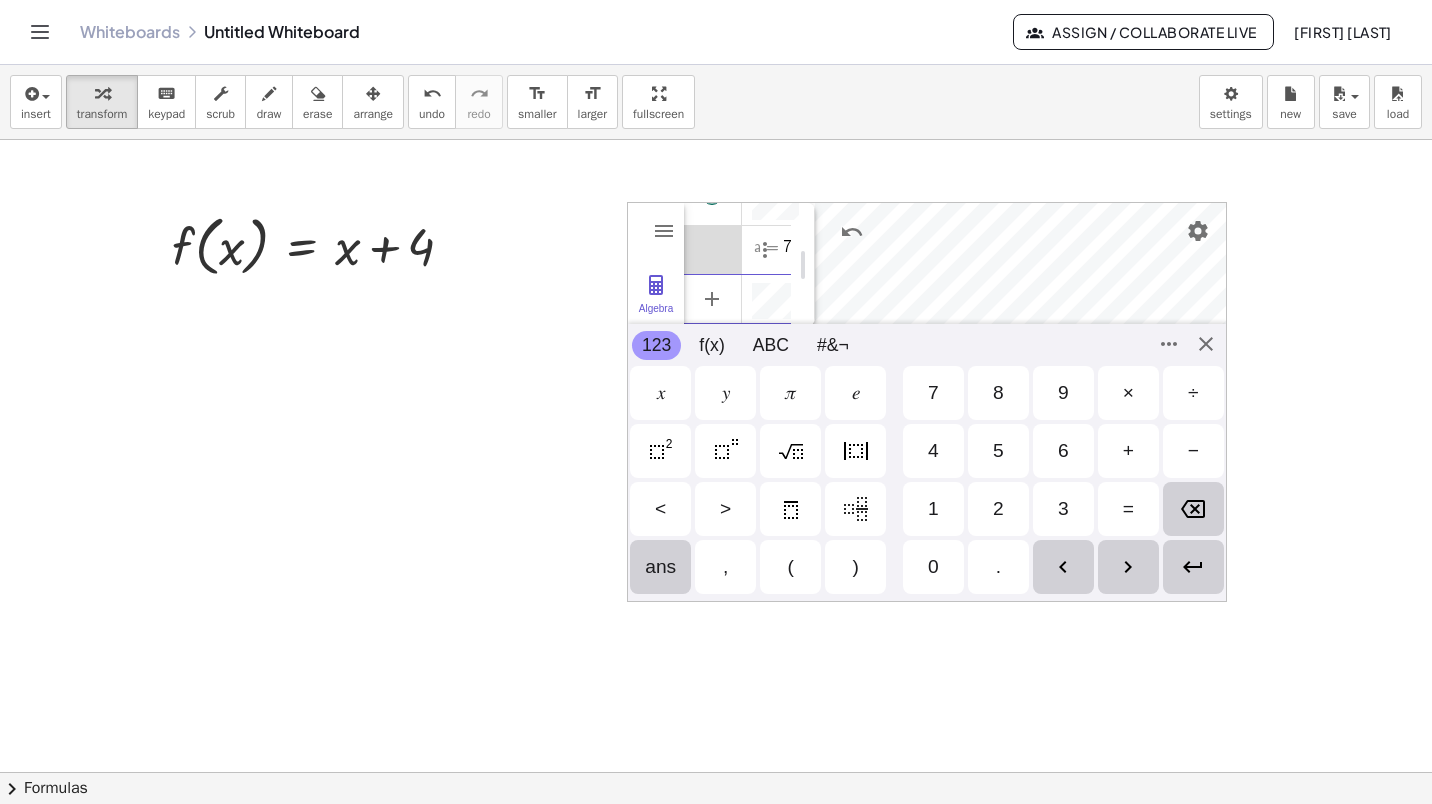 scroll, scrollTop: 0, scrollLeft: 0, axis: both 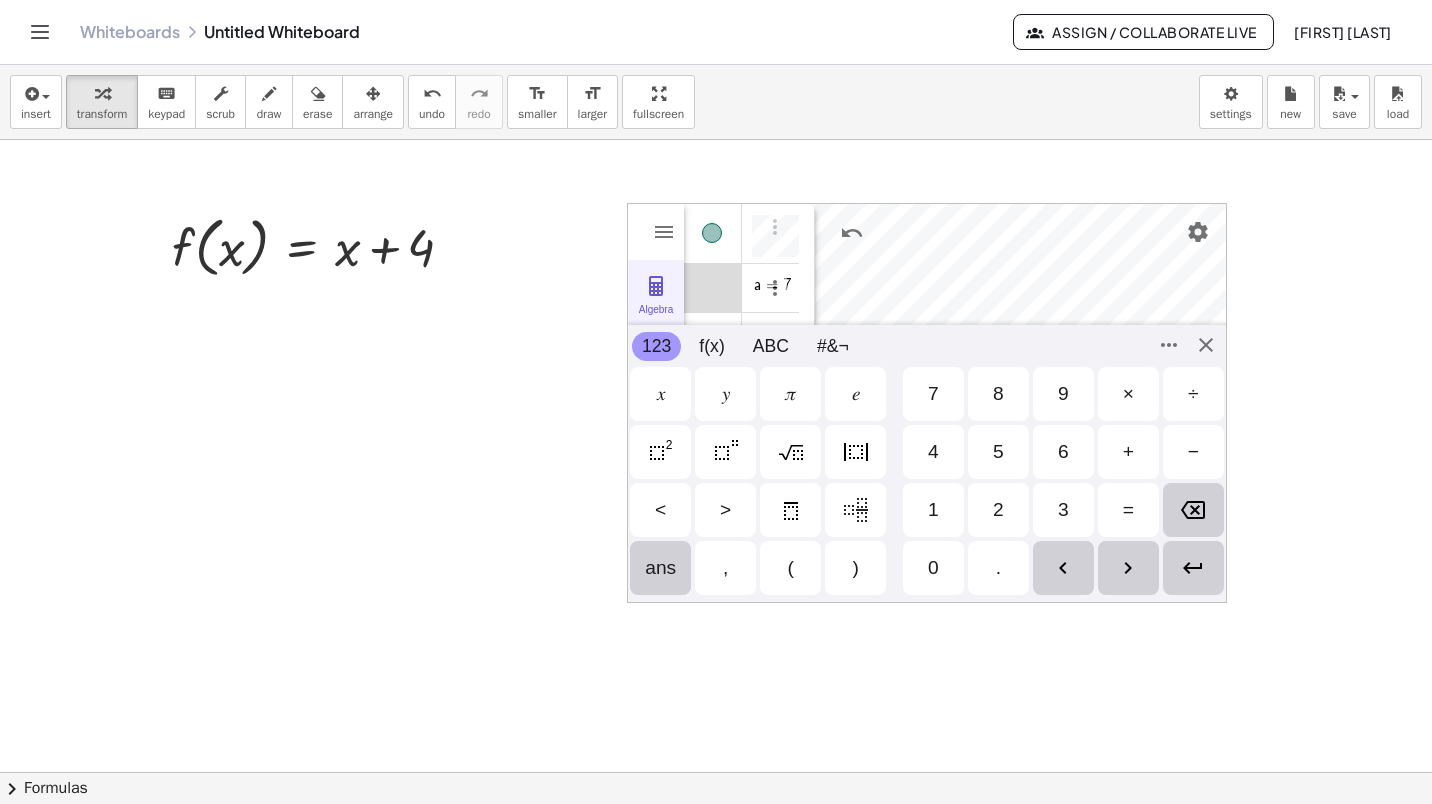 click at bounding box center [656, 286] 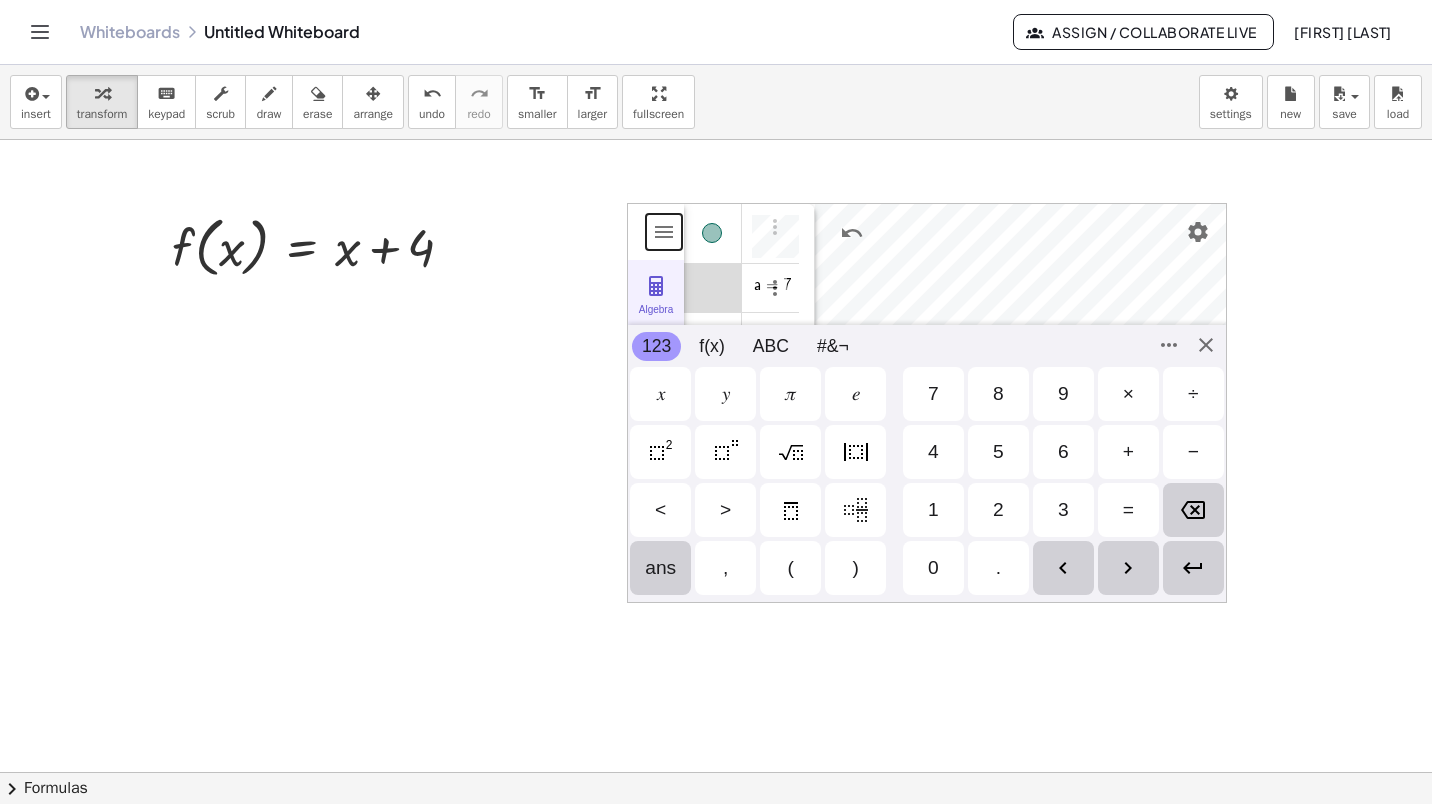 scroll, scrollTop: 0, scrollLeft: 0, axis: both 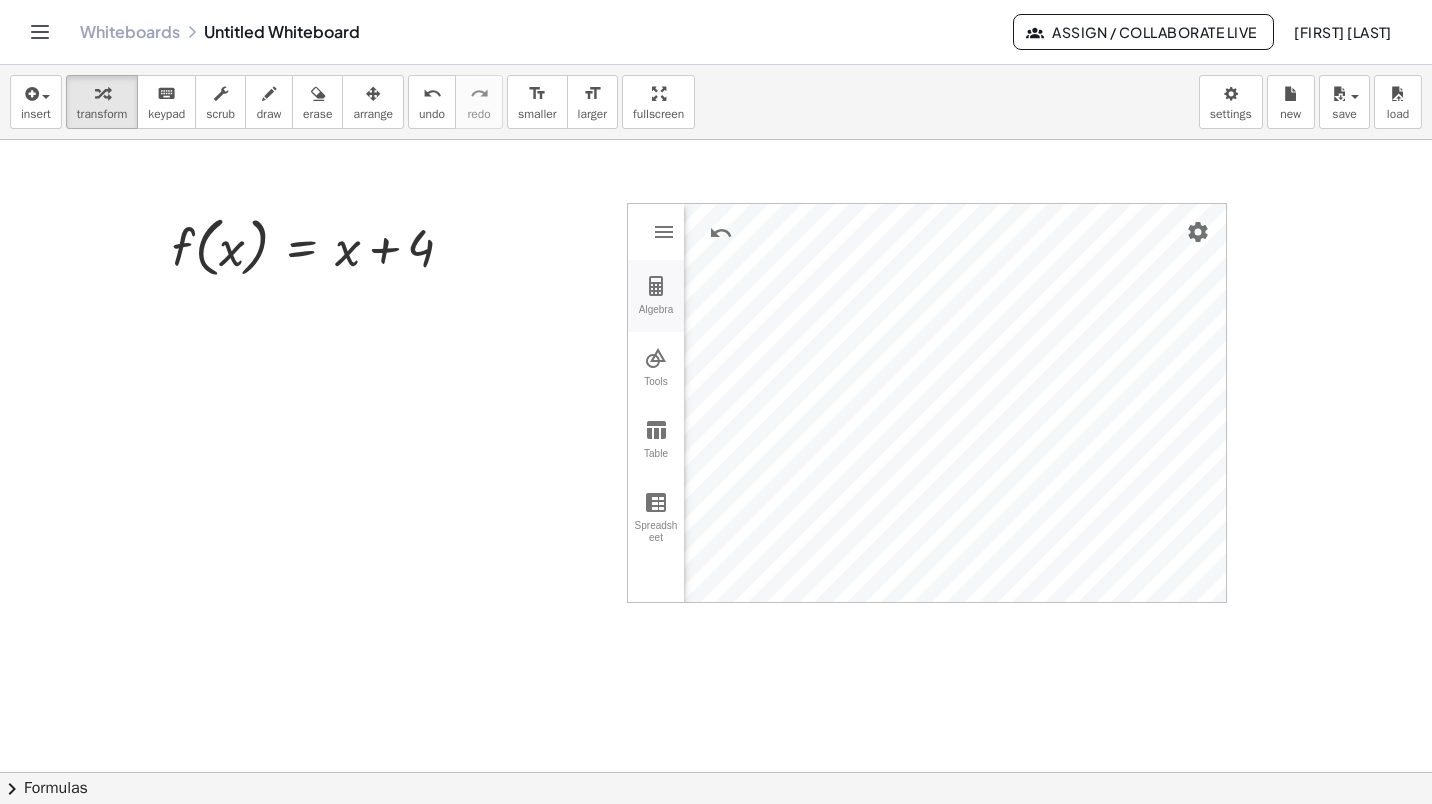 click at bounding box center [656, 286] 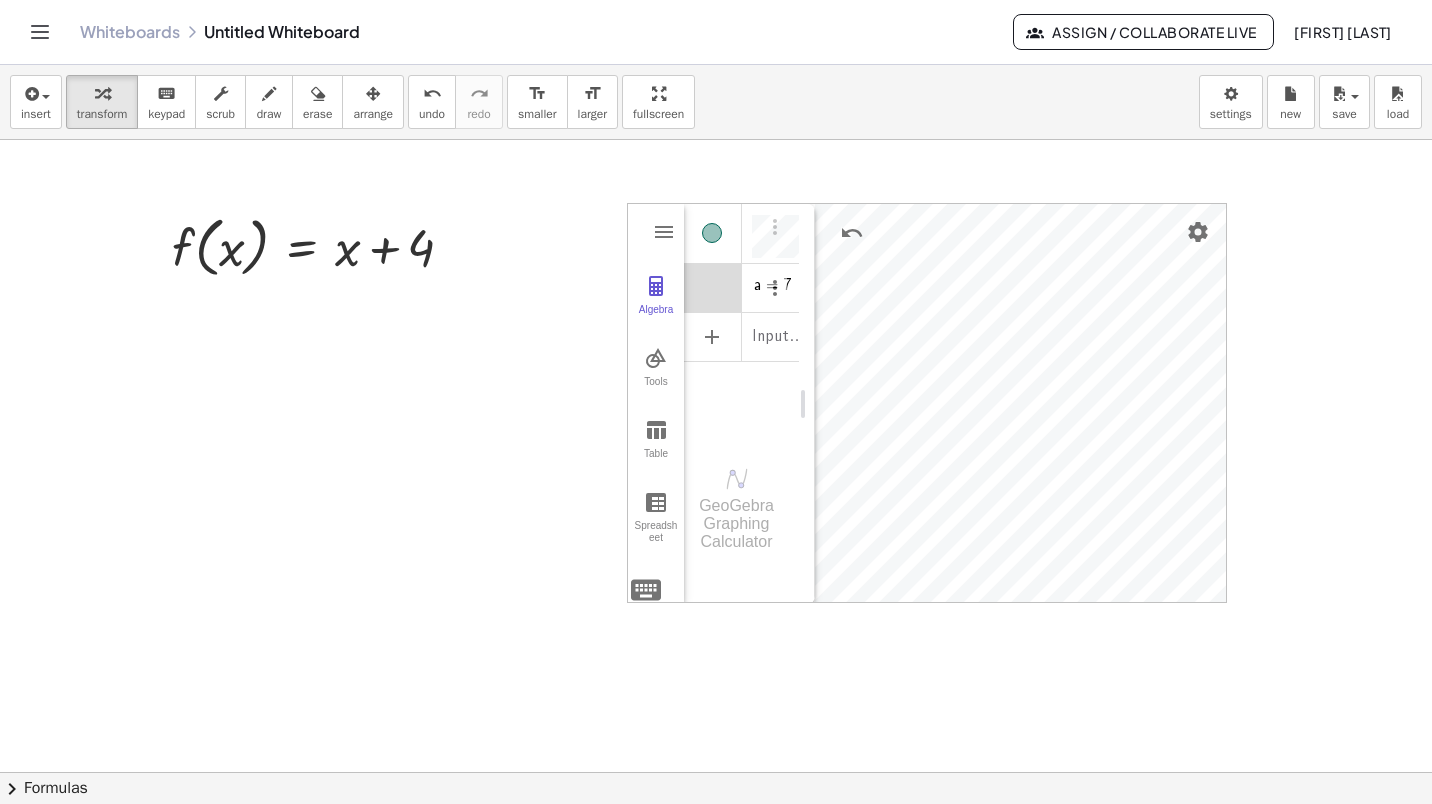 click at bounding box center (781, 233) 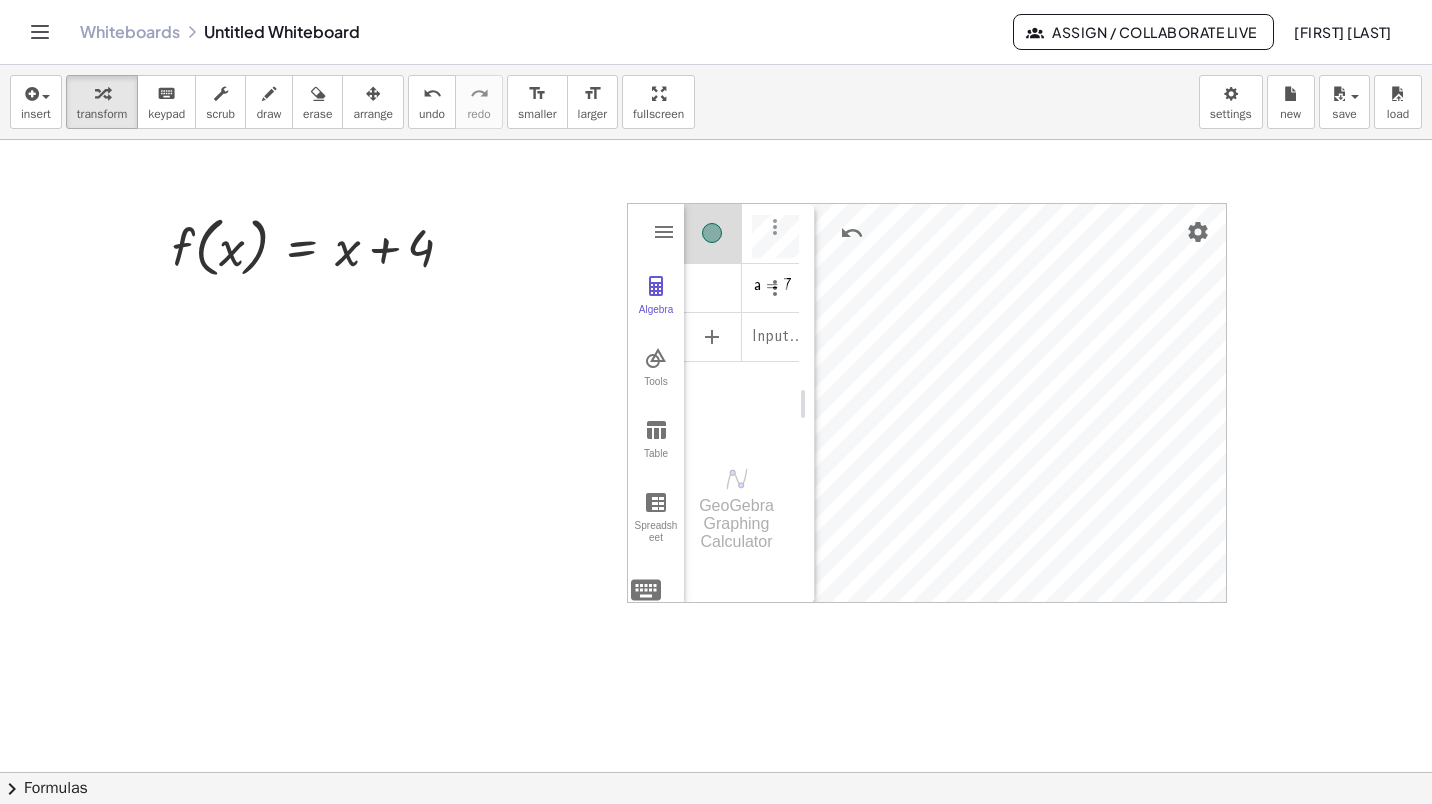 click at bounding box center [775, 227] 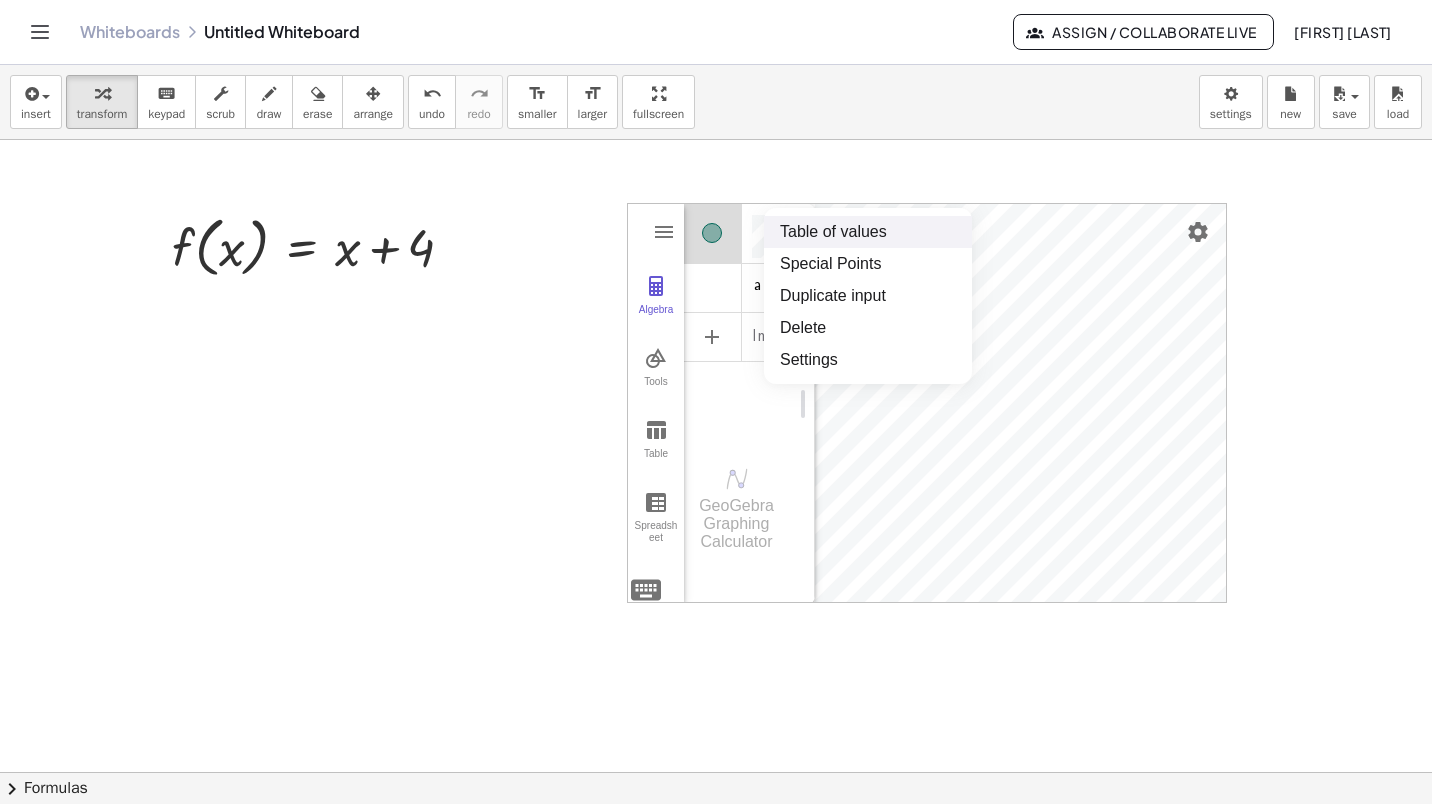 click on "Table of values" at bounding box center [868, 232] 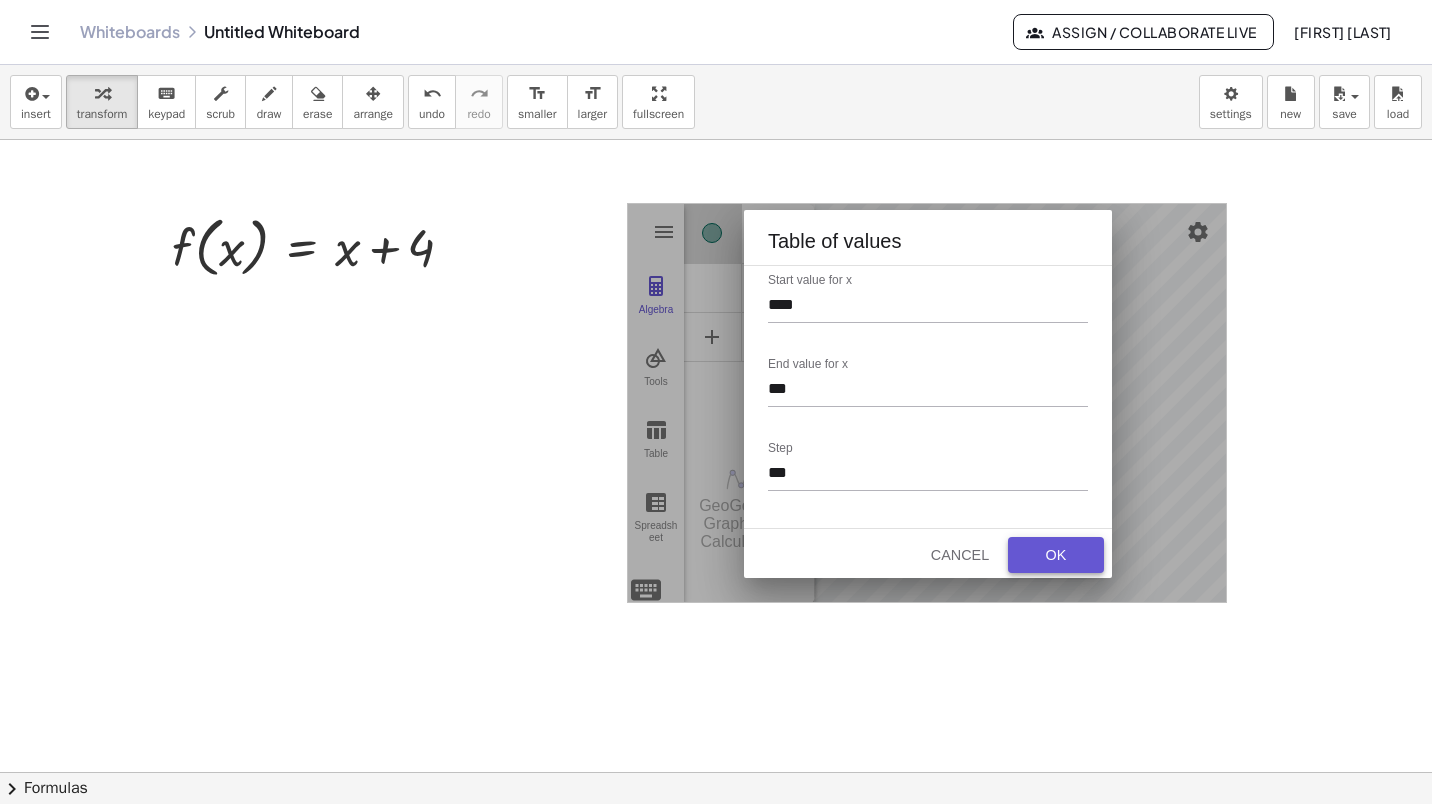 click on "OK" at bounding box center [1056, 555] 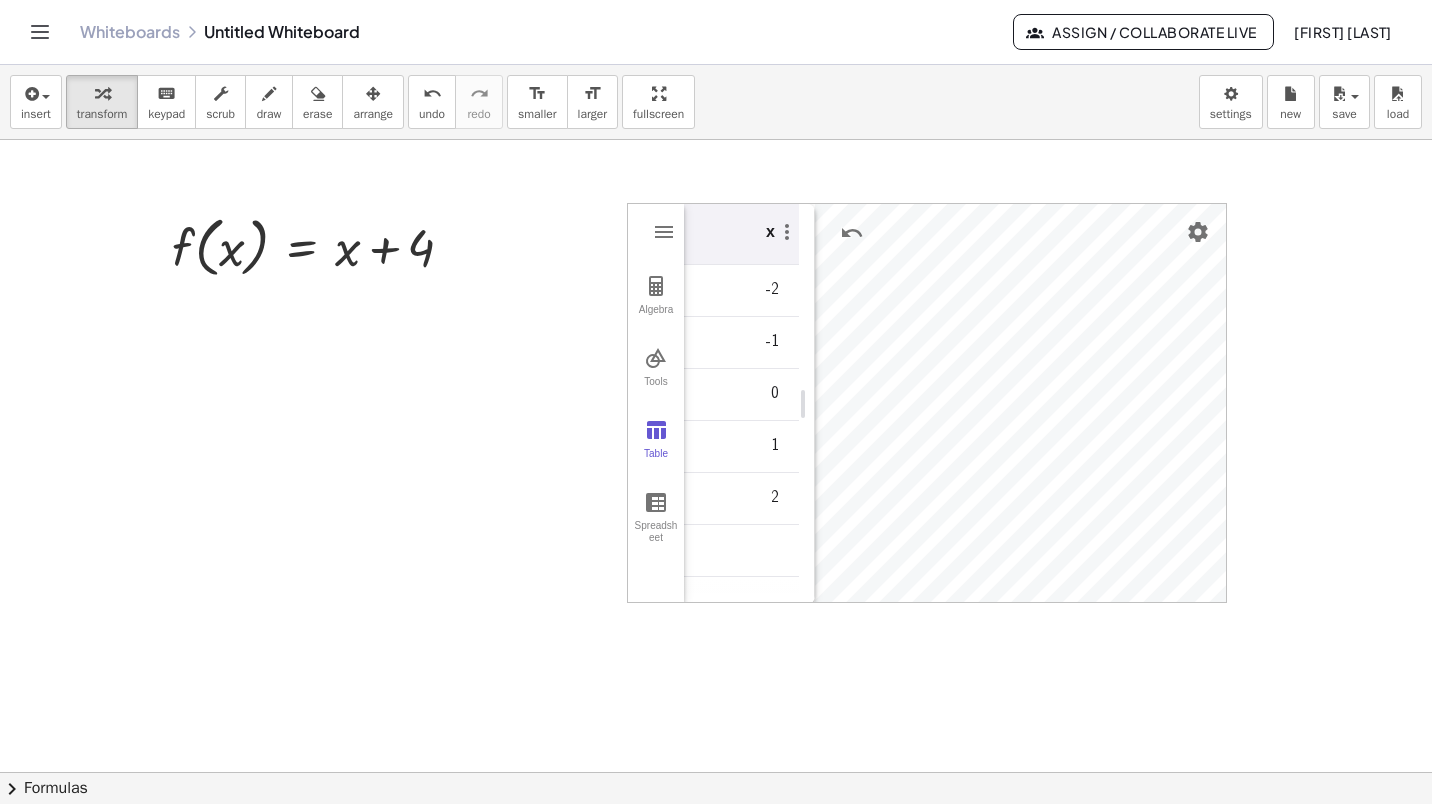 click on "x" at bounding box center (770, 228) 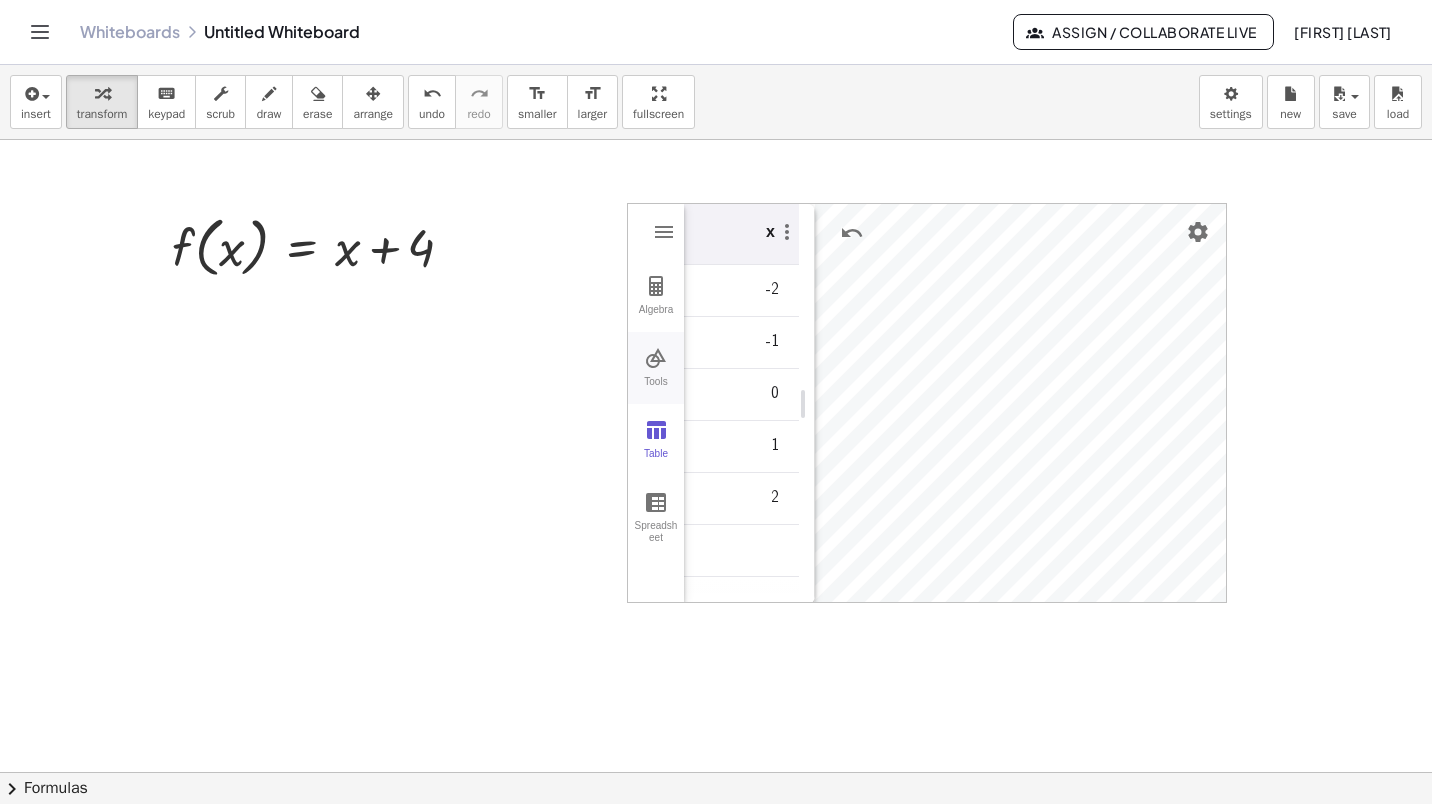 click at bounding box center [656, 358] 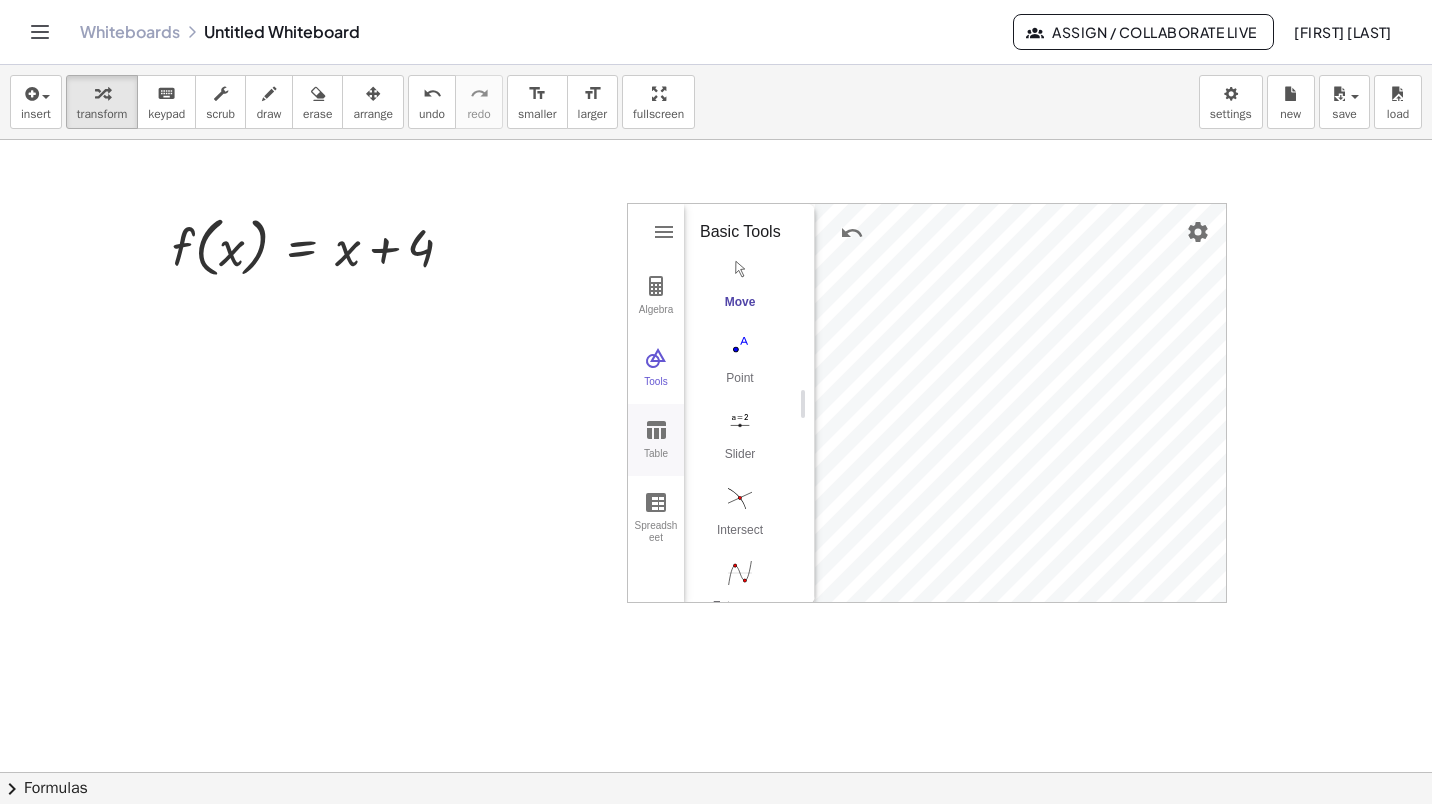 click at bounding box center (656, 430) 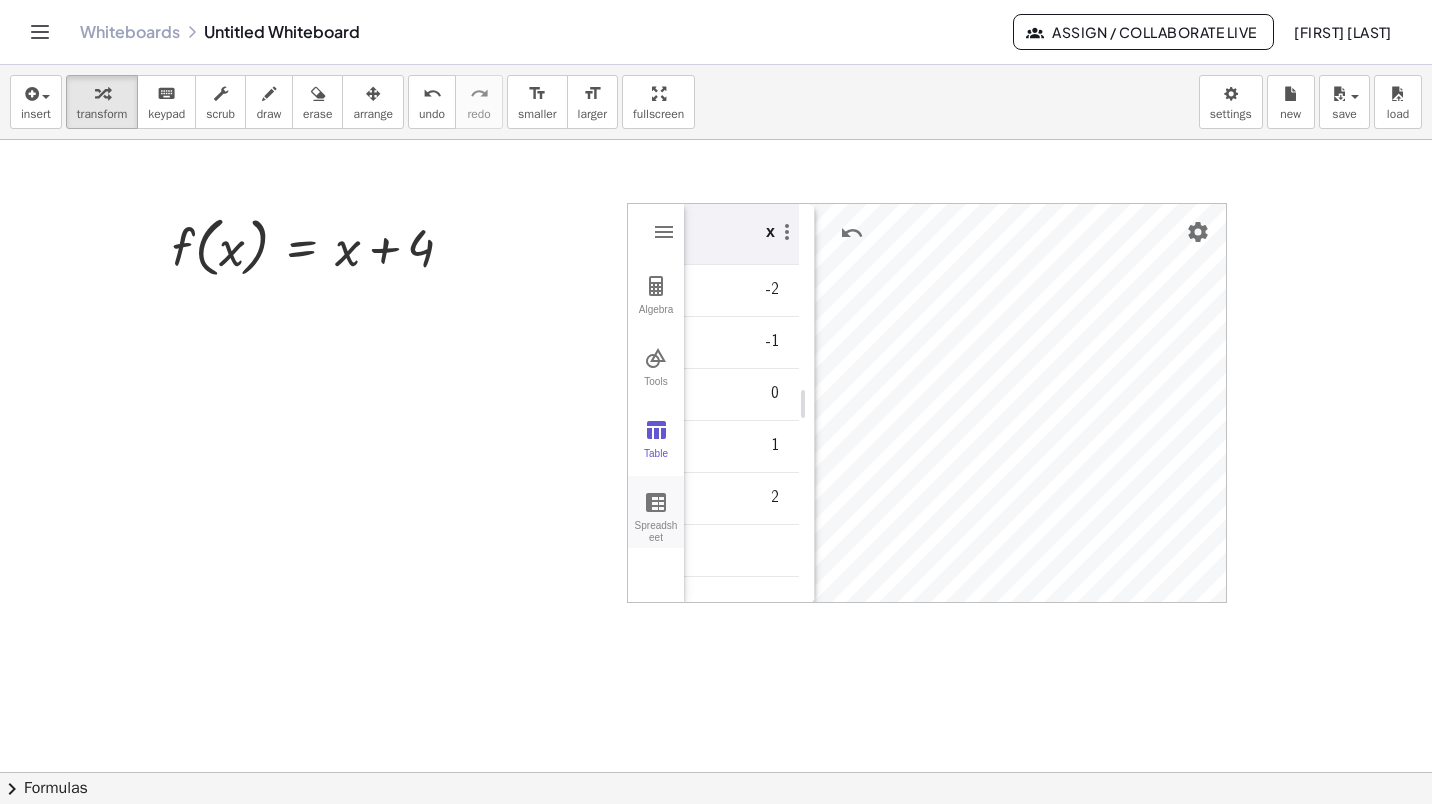 click at bounding box center [656, 502] 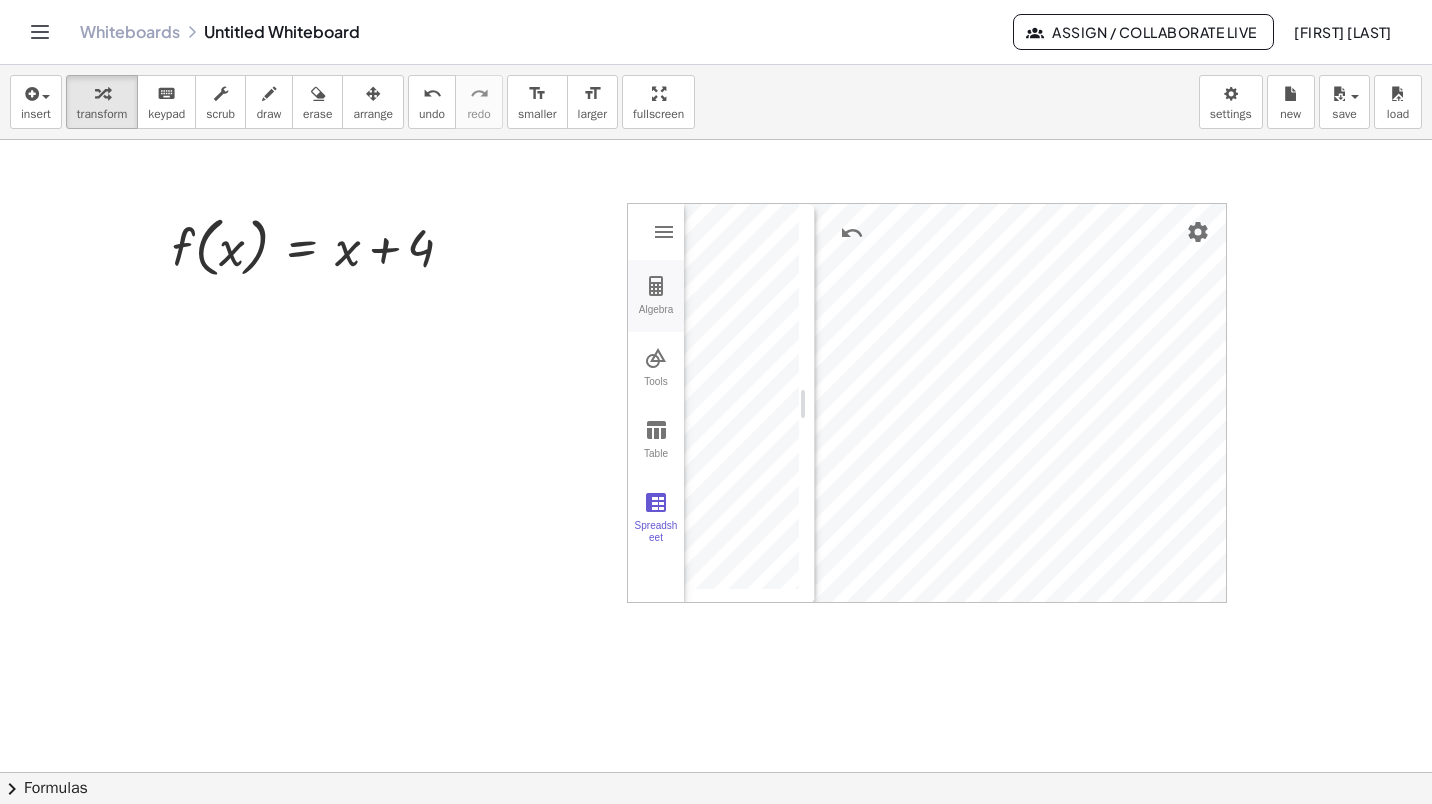 click at bounding box center (656, 286) 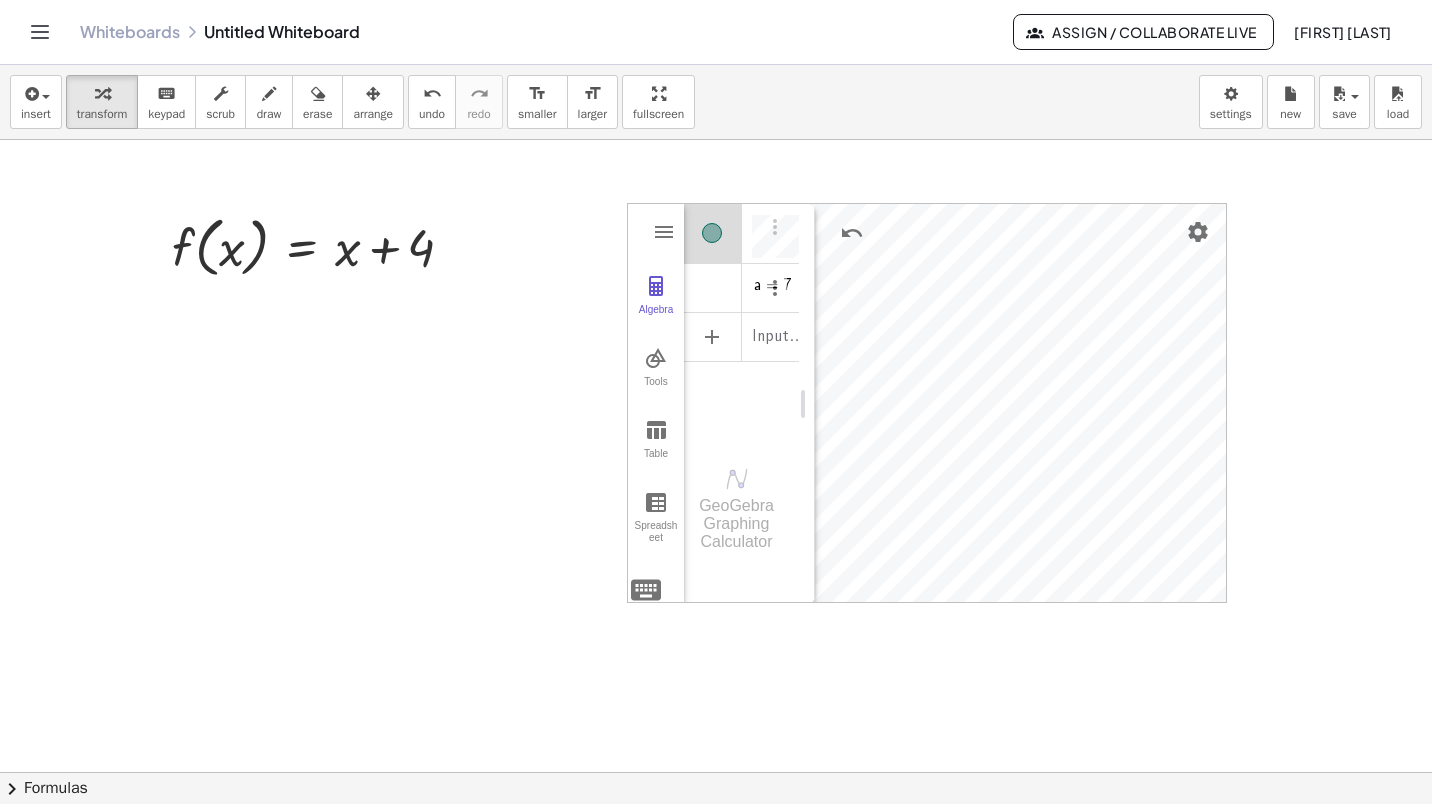 click at bounding box center [781, 233] 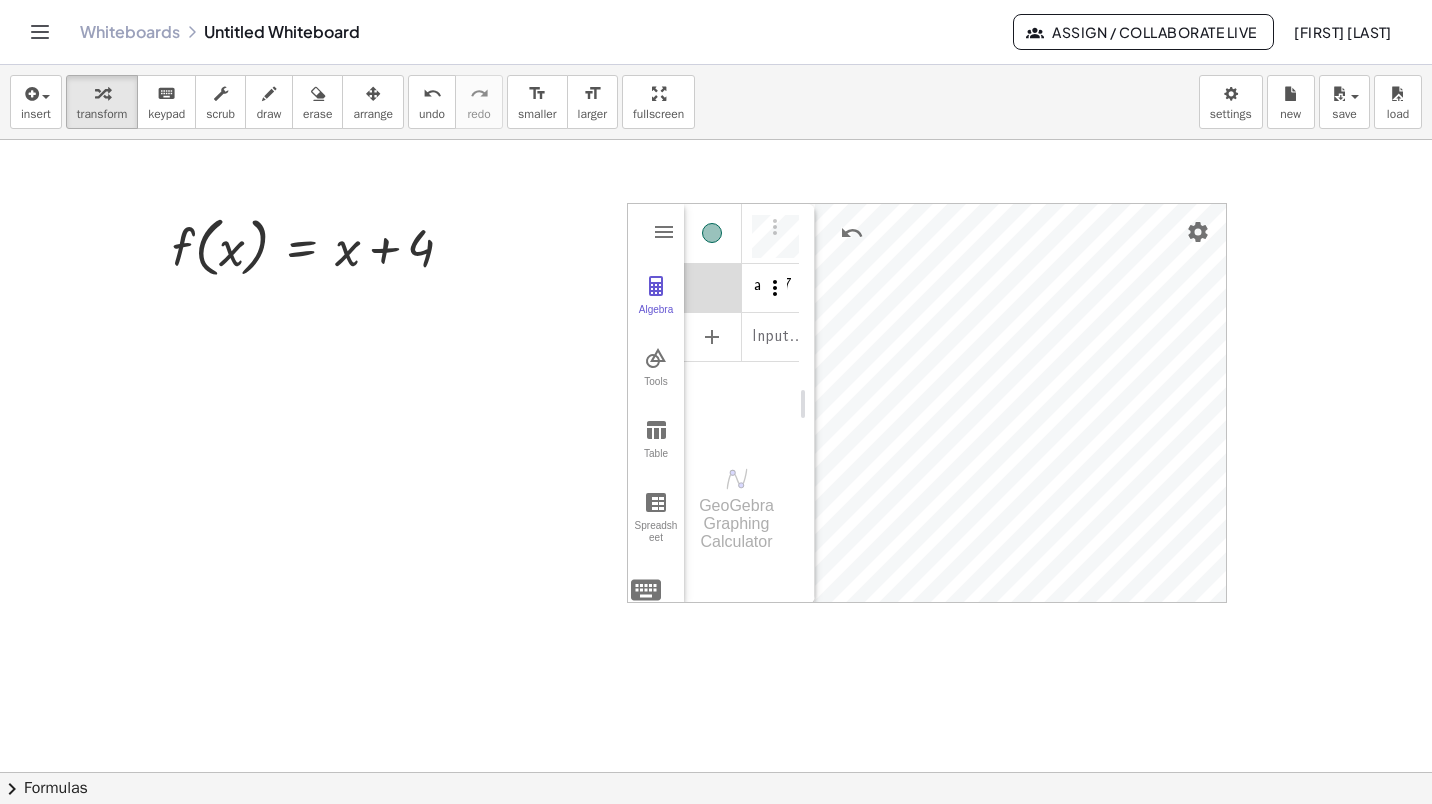 click at bounding box center [775, 288] 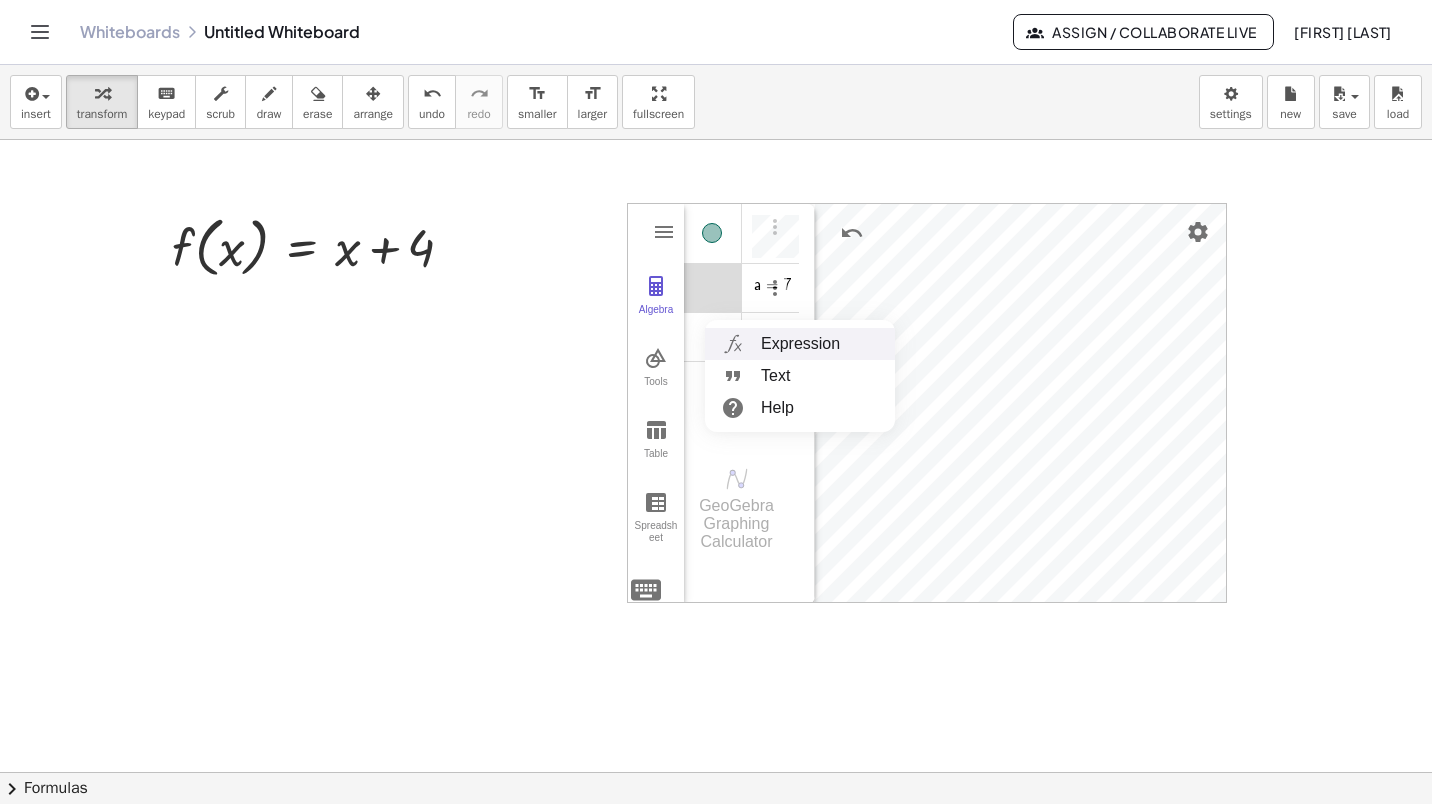 click on "Expression" at bounding box center (800, 344) 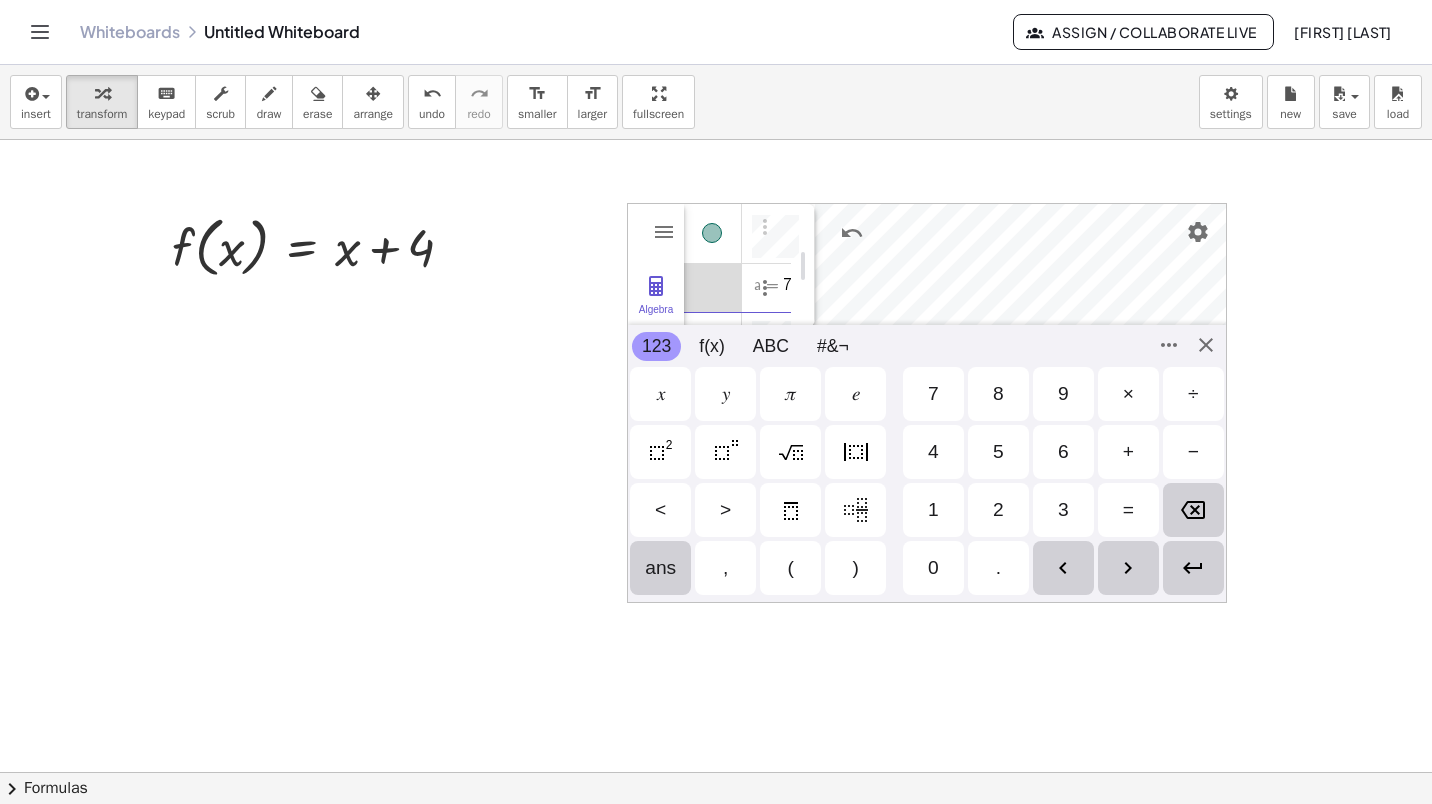 scroll, scrollTop: 47, scrollLeft: 0, axis: vertical 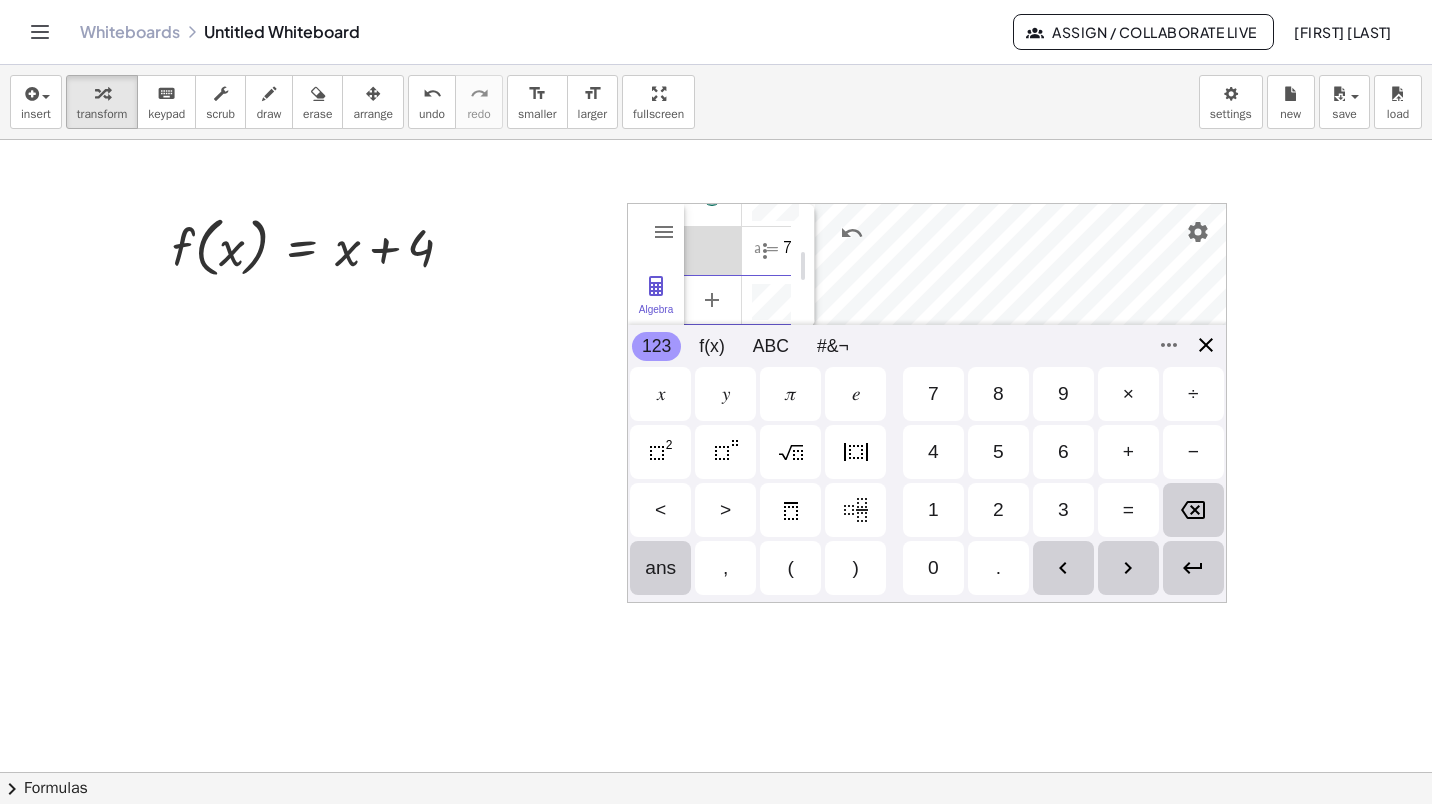click on "Algebra Tools Table Spreadsheet a = 7 GeoGebra Graphing Calculator Basic Tools Move Point Slider Intersect Extremum Roots Best Fit Line Edit Select Objects Move Graphics View Delete Show / Hide Label Show / Hide Object Copy Visual Style Media Text Points Point Intersect Point on Object Attach / Detach Point Extremum Roots Complex Number List Lines Line Ray Vector Others Pen Freehand Function Button Check Box Input Box x f(x) -2 -5.3333333333333 -1 -2.6666666666667 0 0 1 2.6666666666667 2 5.3333333333333   123 123 f(x) ABC #&¬ 𝑥 𝑦 𝜋 𝑒 7 8 9 × ÷ 4 5 6 + − < > 1 2 3 = ans , ( ) 0 . 𝑥 𝑦 𝑧 𝜋 7 8 9 × ÷ 𝑒 4 5 6 + − < > 1 2 3 = ( ) , 0 ." at bounding box center (927, 403) 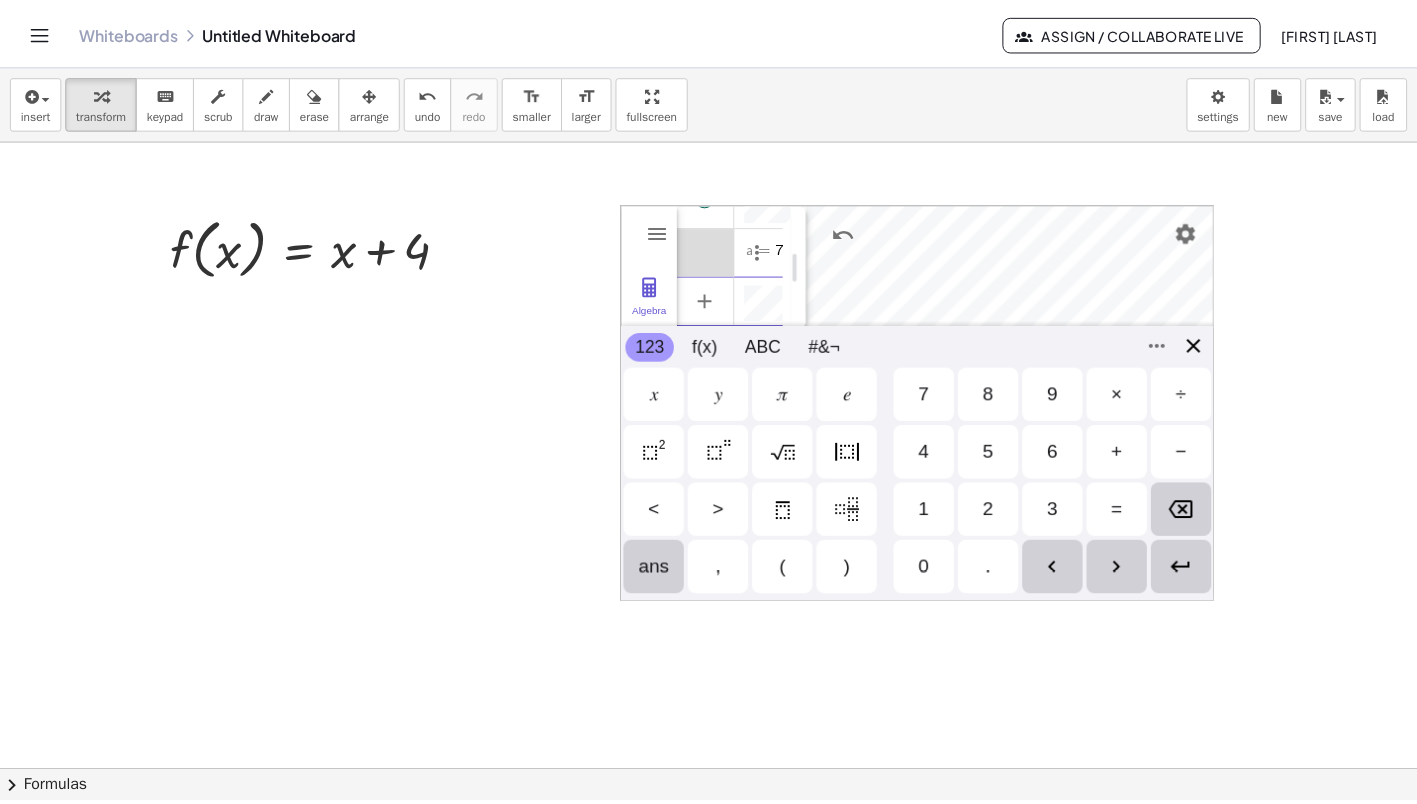 scroll, scrollTop: 0, scrollLeft: 0, axis: both 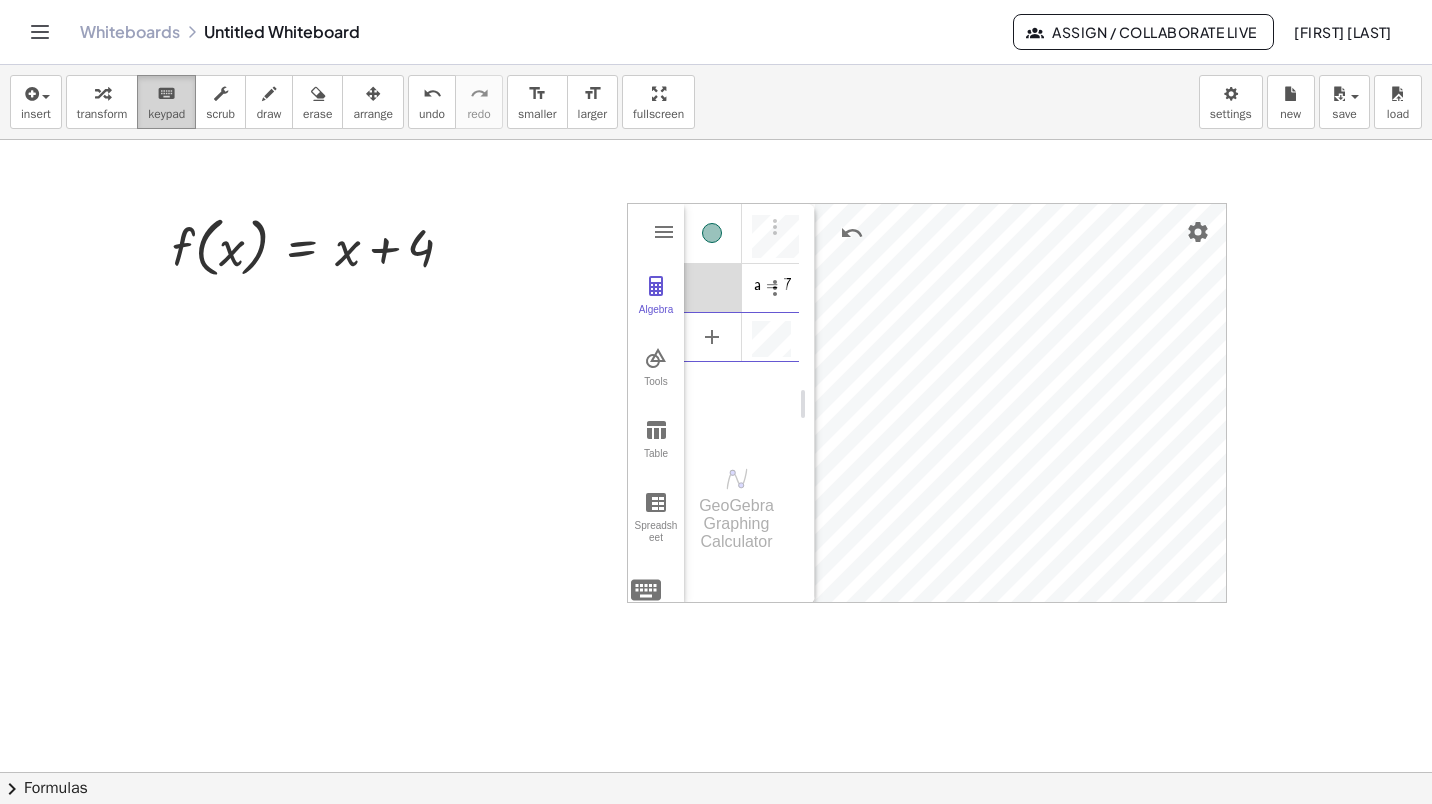 click on "keyboard keypad" at bounding box center [166, 102] 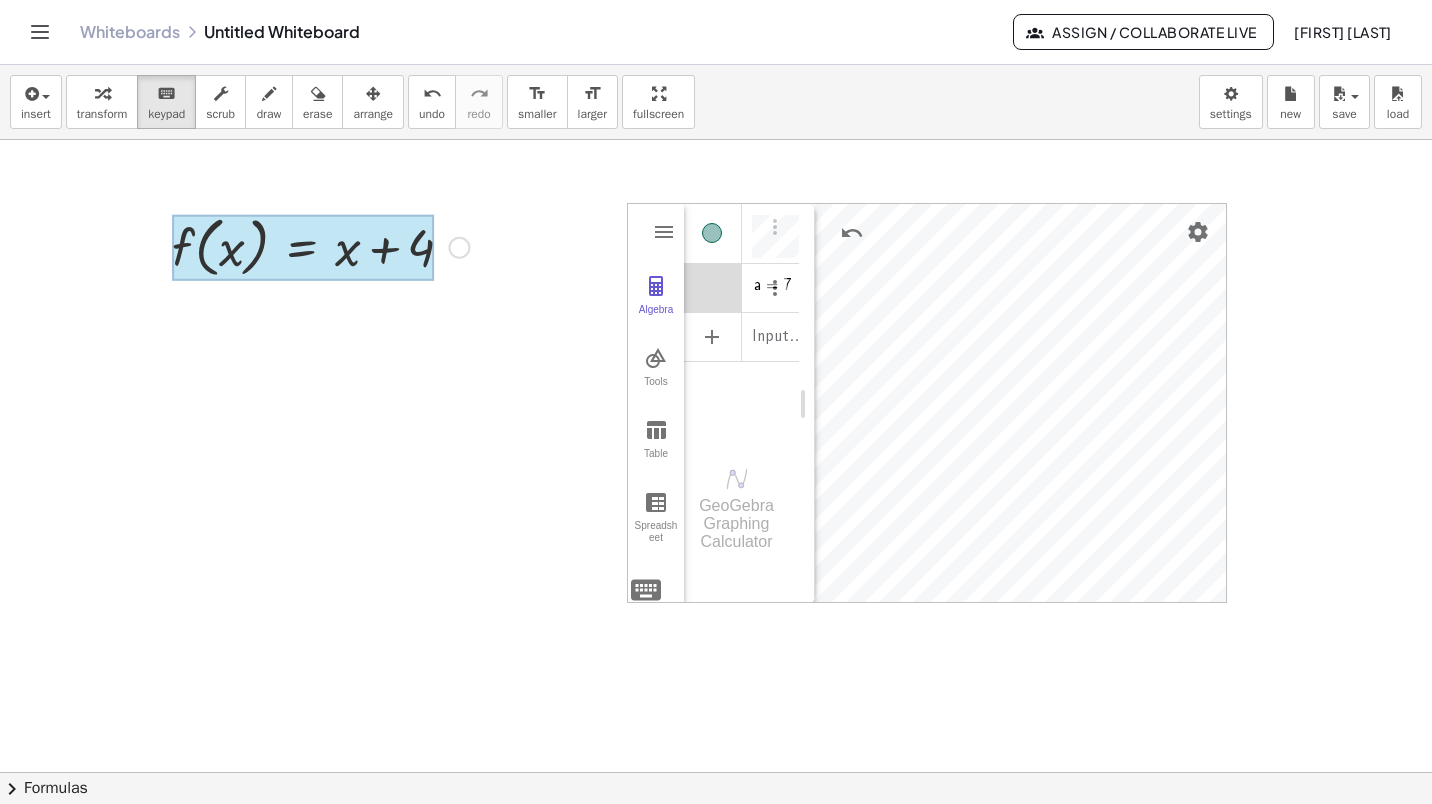 click at bounding box center (303, 248) 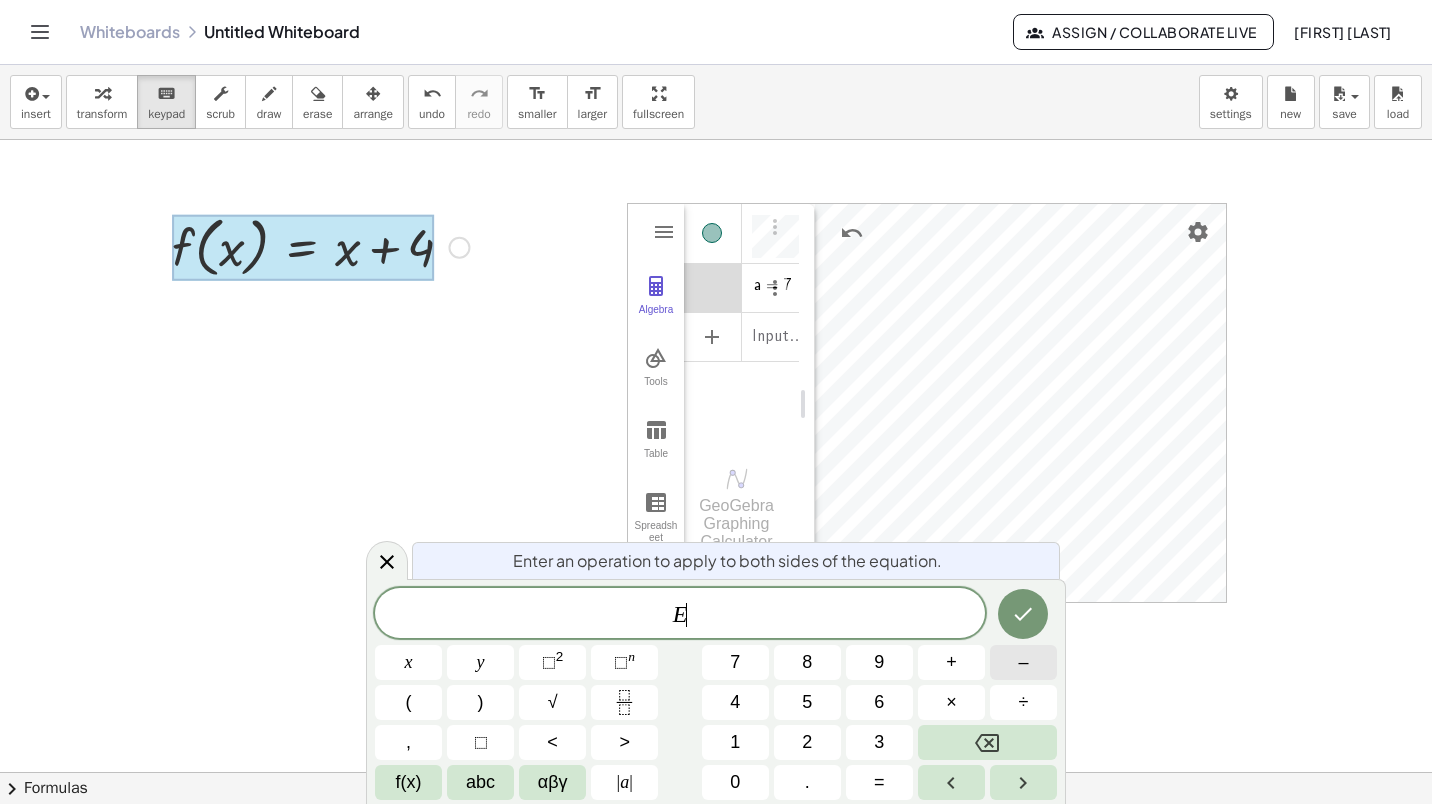 click on "–" at bounding box center [1023, 662] 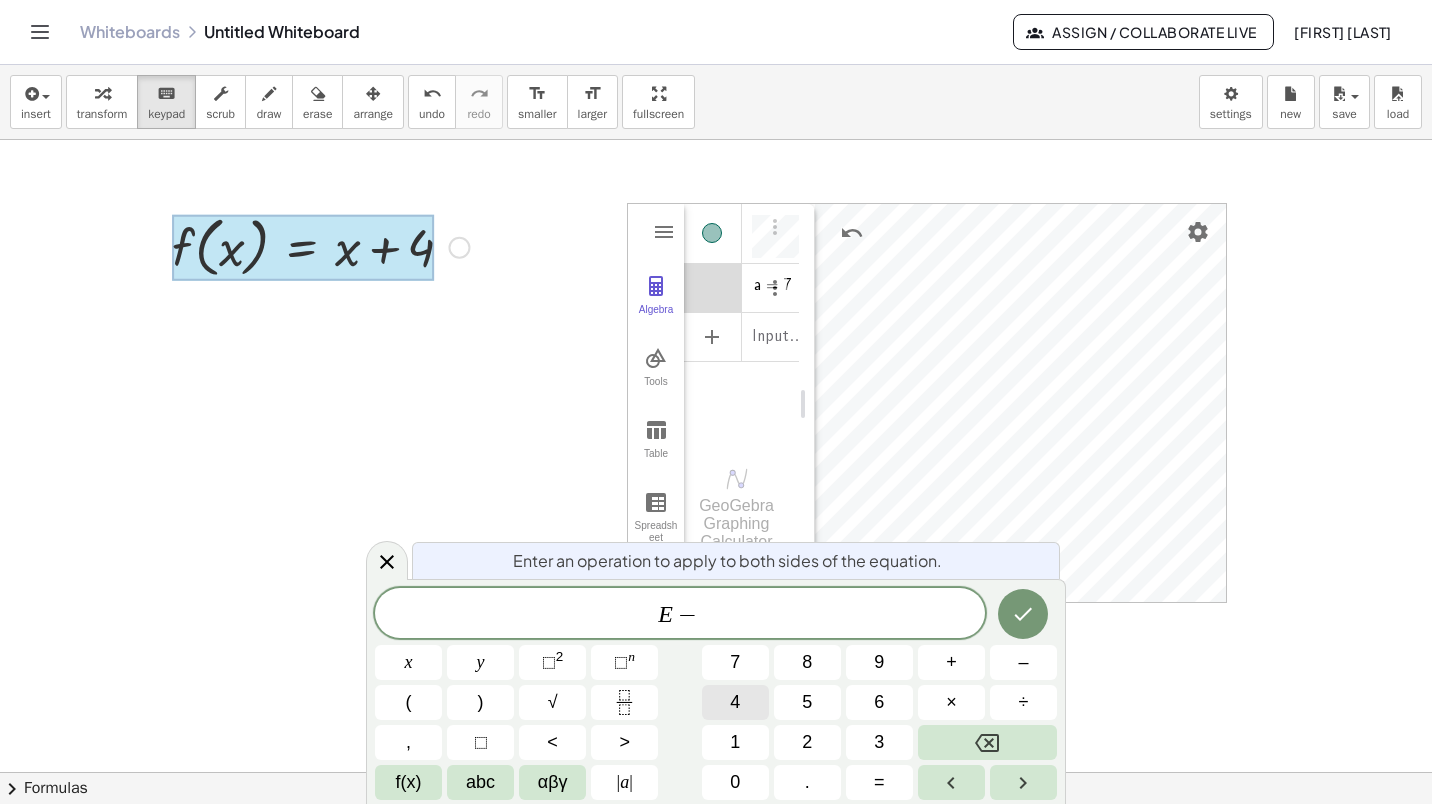 click on "4" at bounding box center (735, 702) 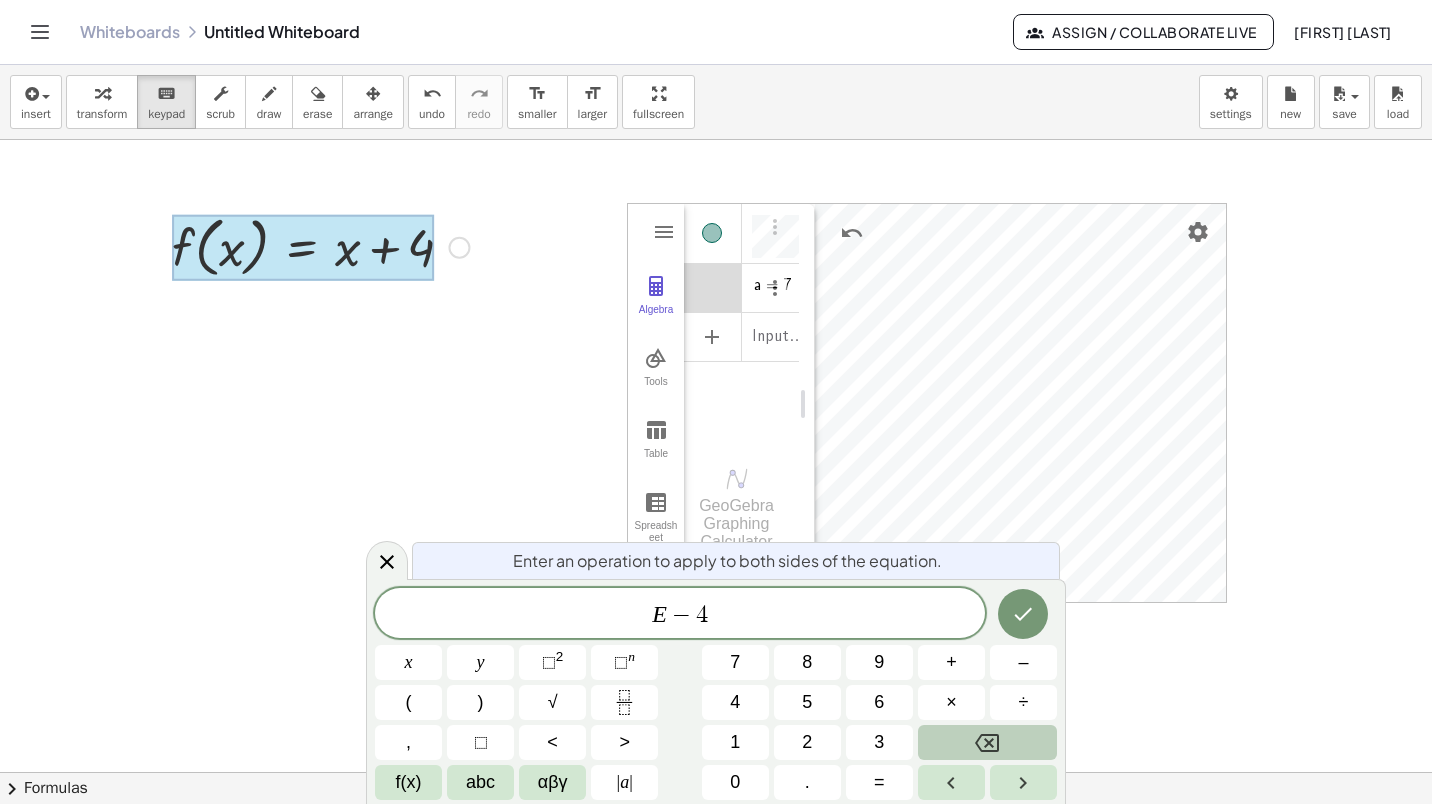 click 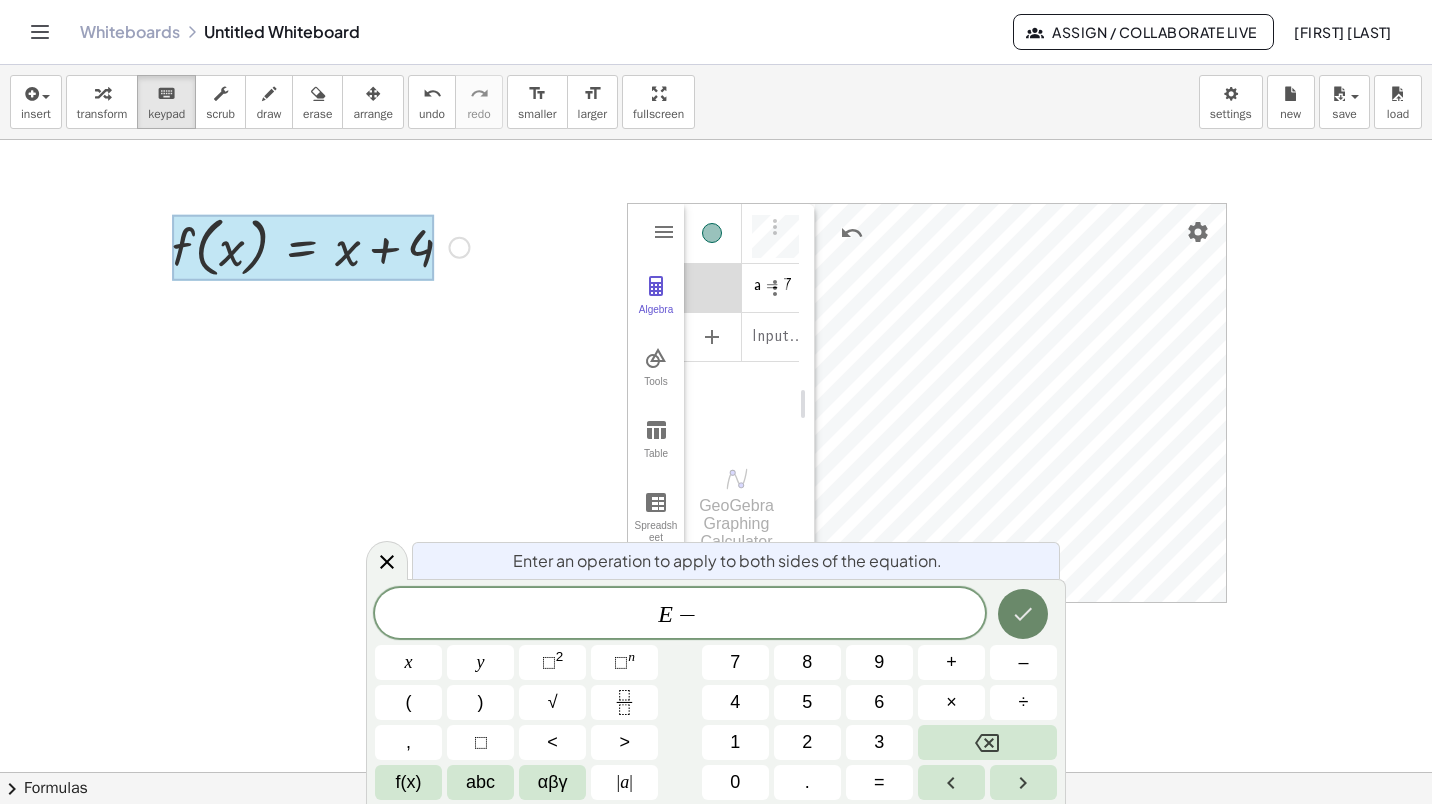 click 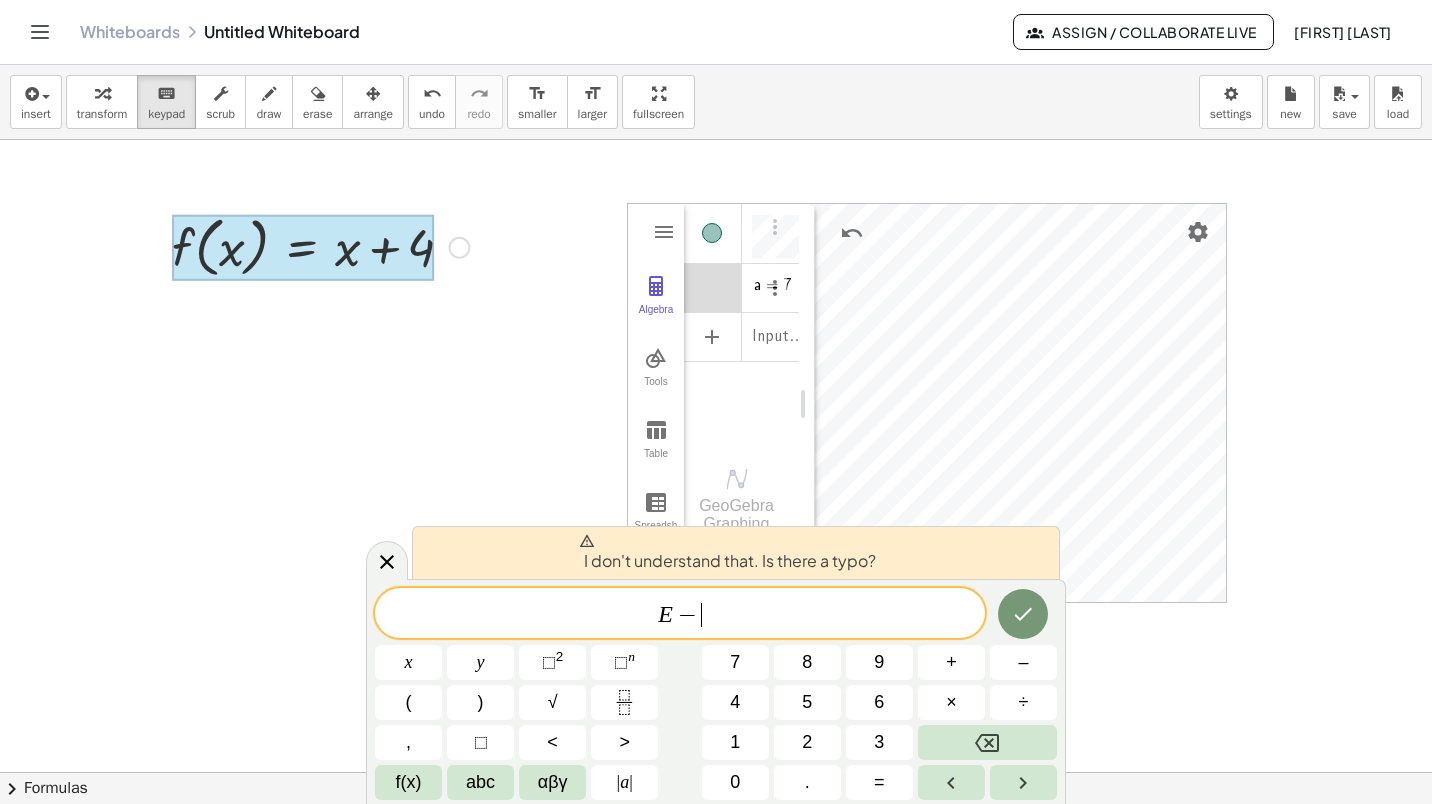 click at bounding box center (716, 772) 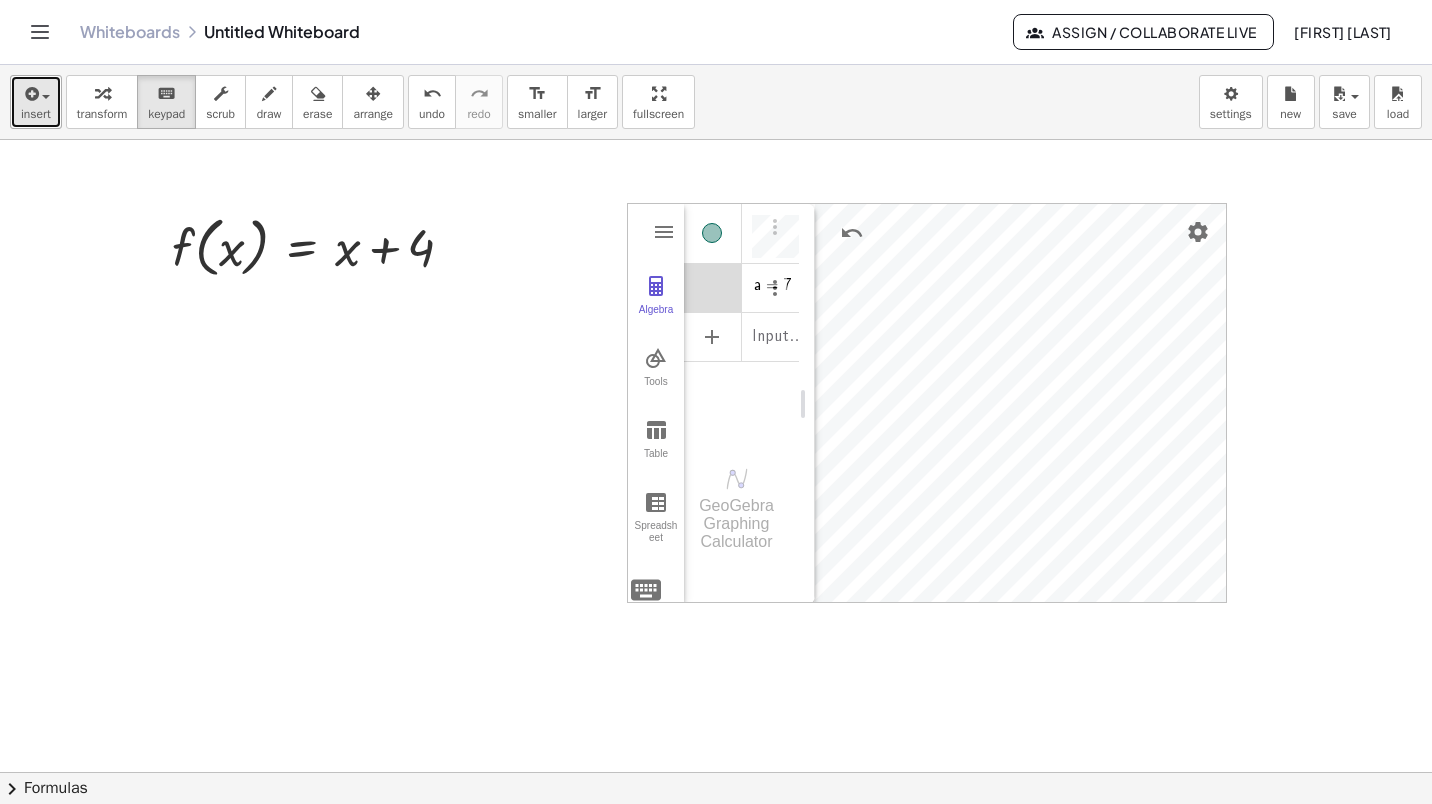 click on "insert" at bounding box center [36, 114] 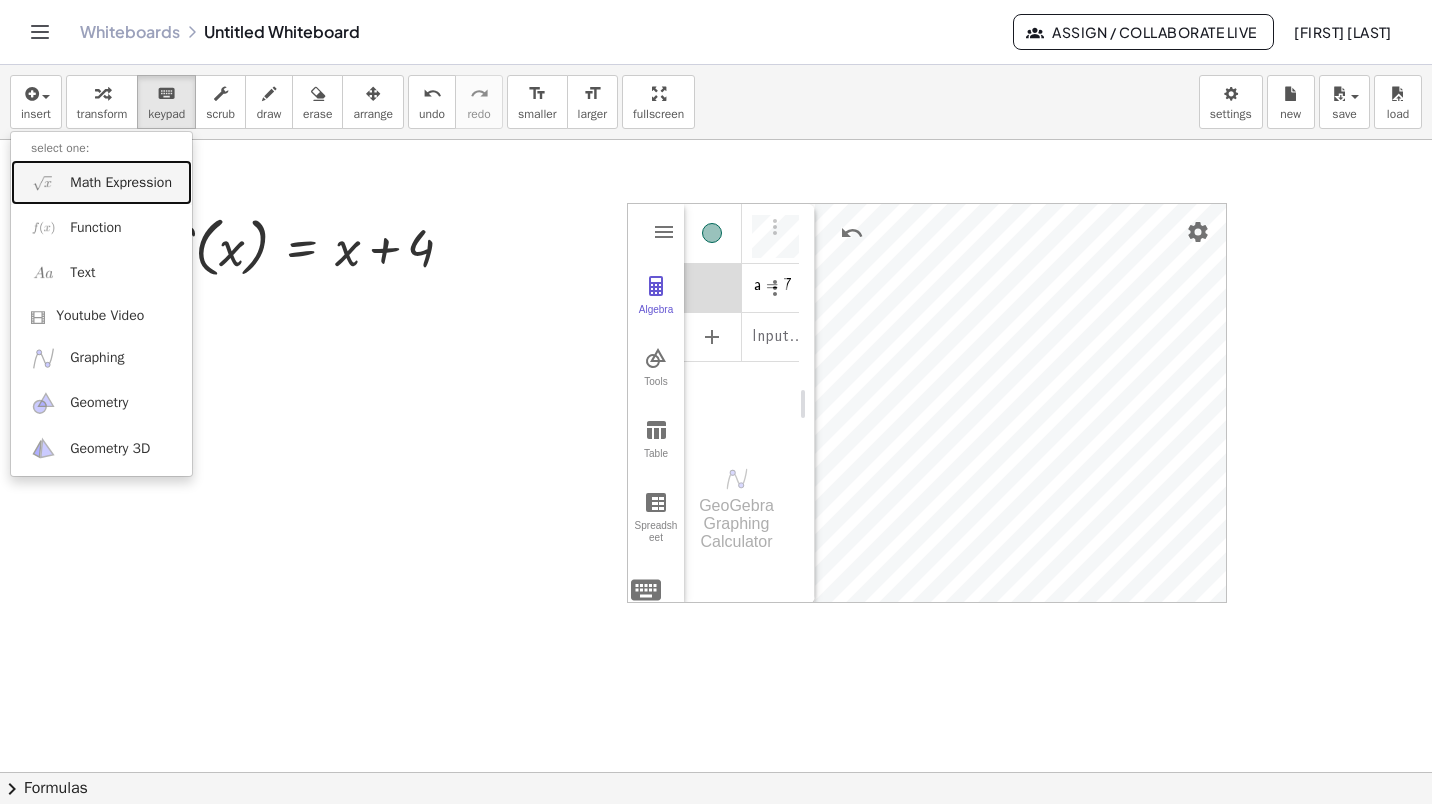 click on "Math Expression" at bounding box center [121, 183] 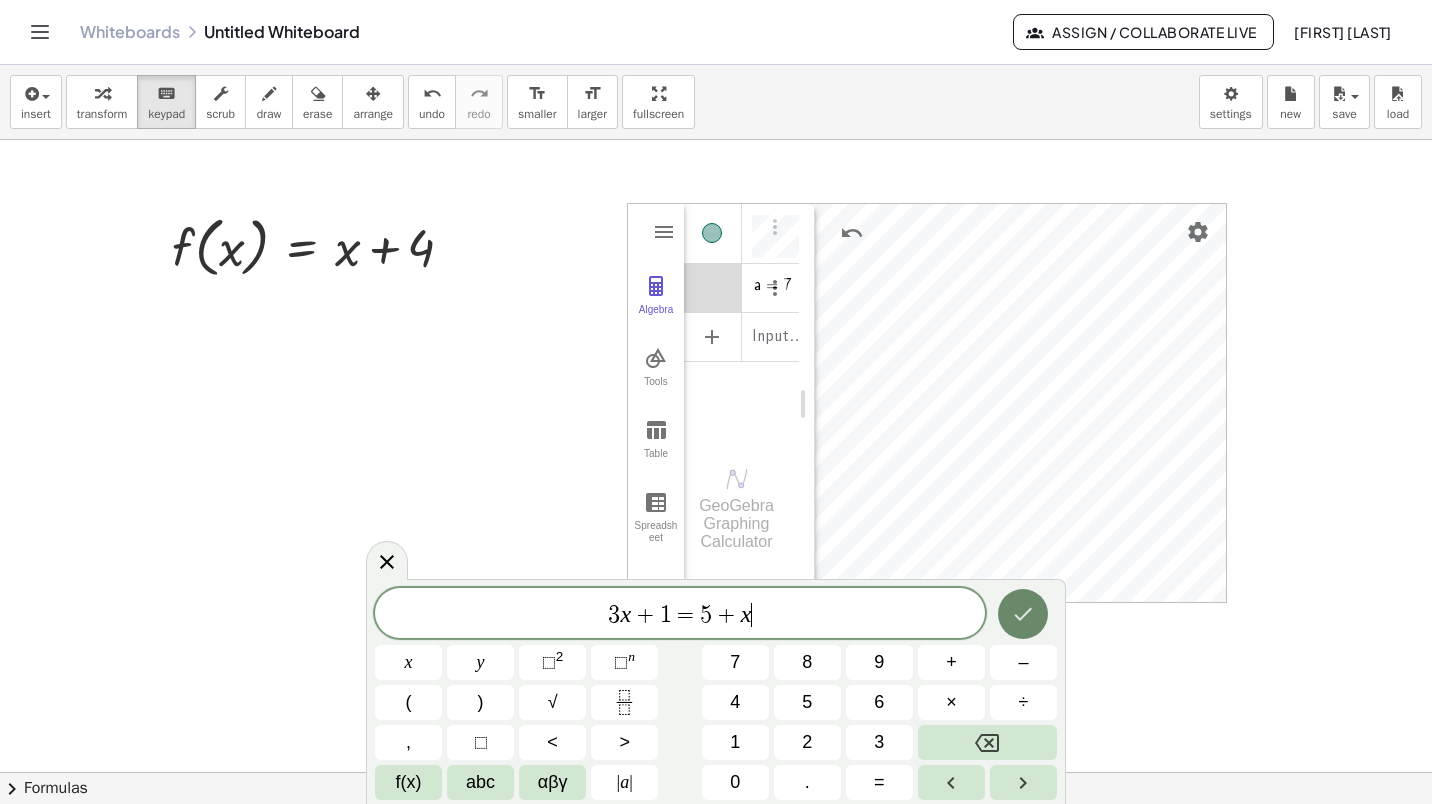 click 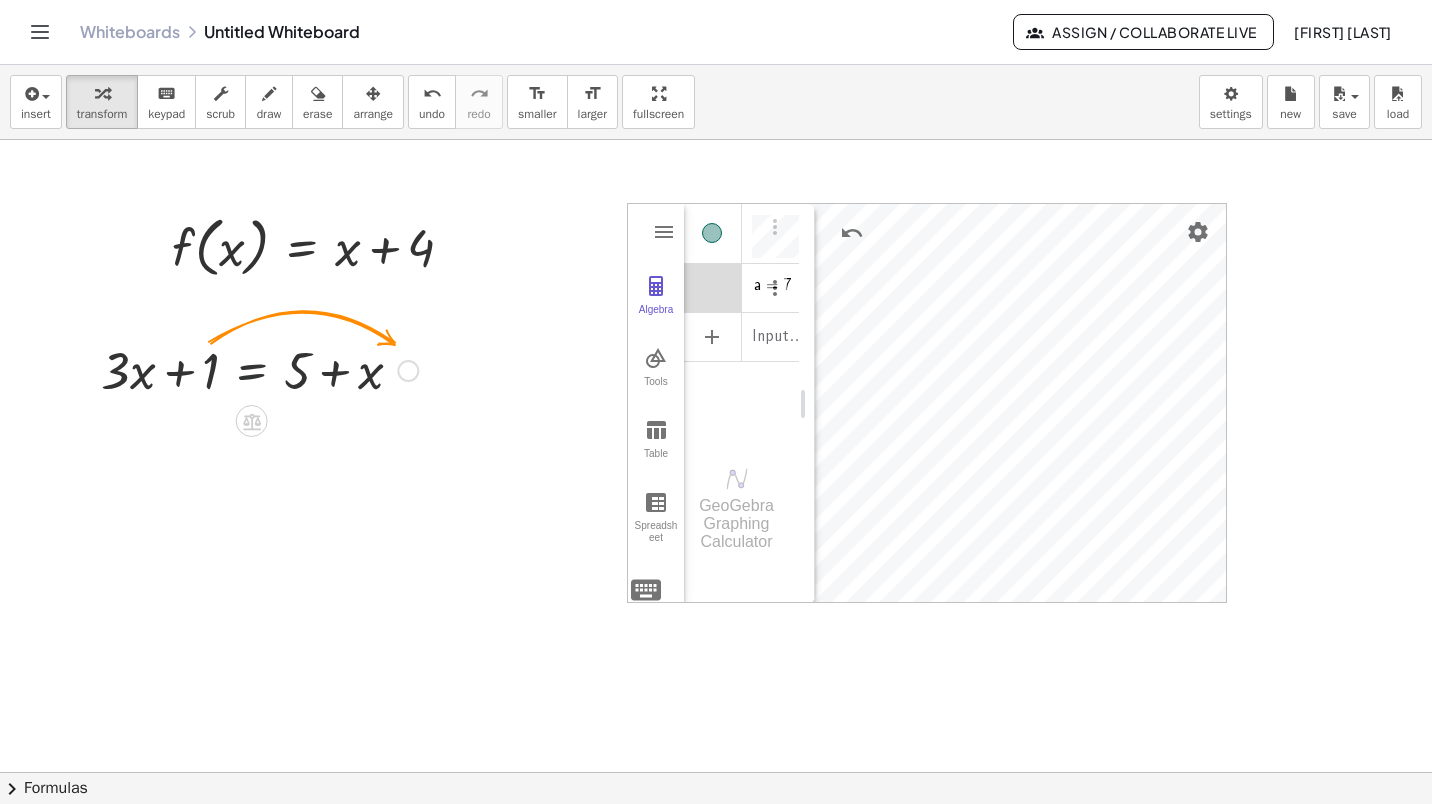 click at bounding box center [259, 369] 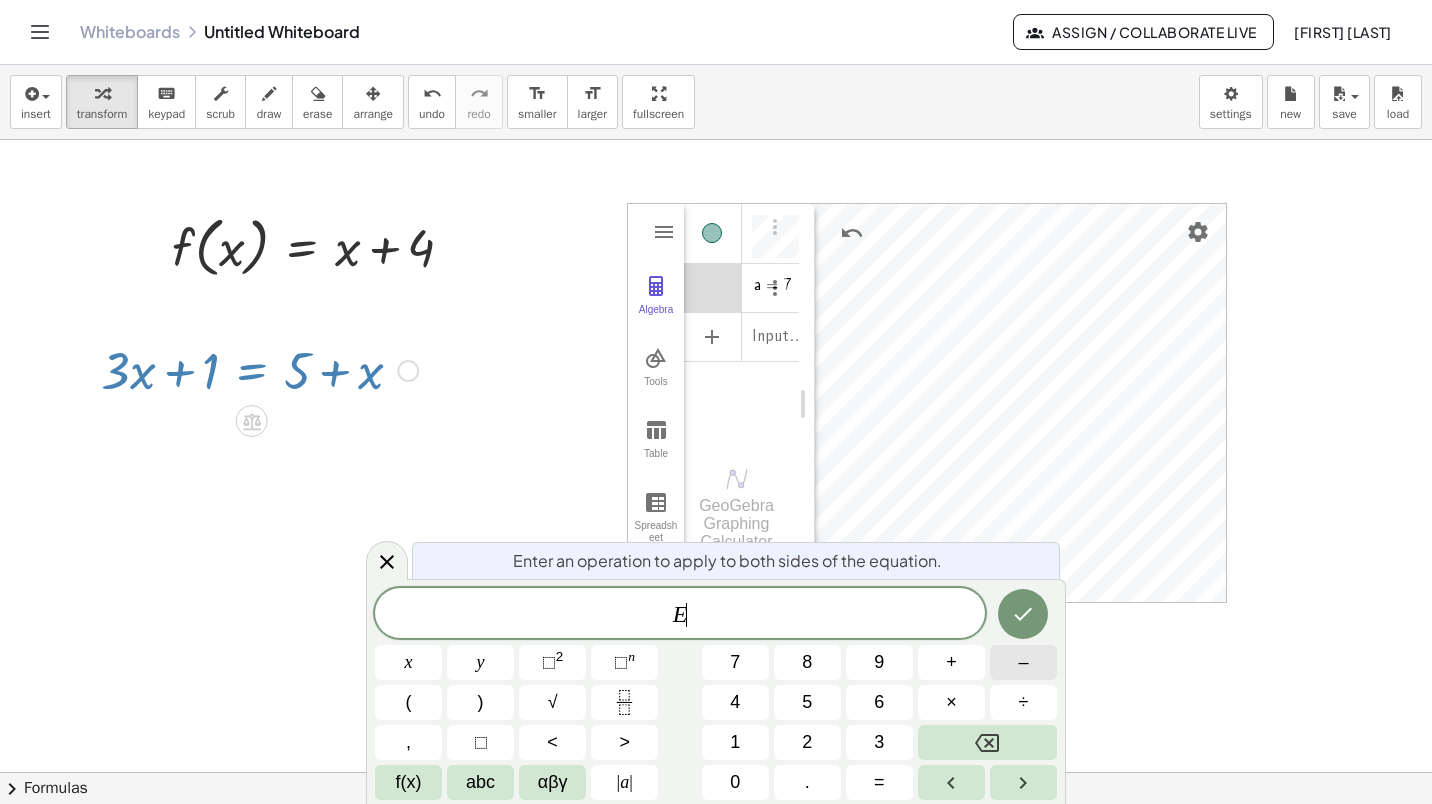 click on "–" at bounding box center (1023, 662) 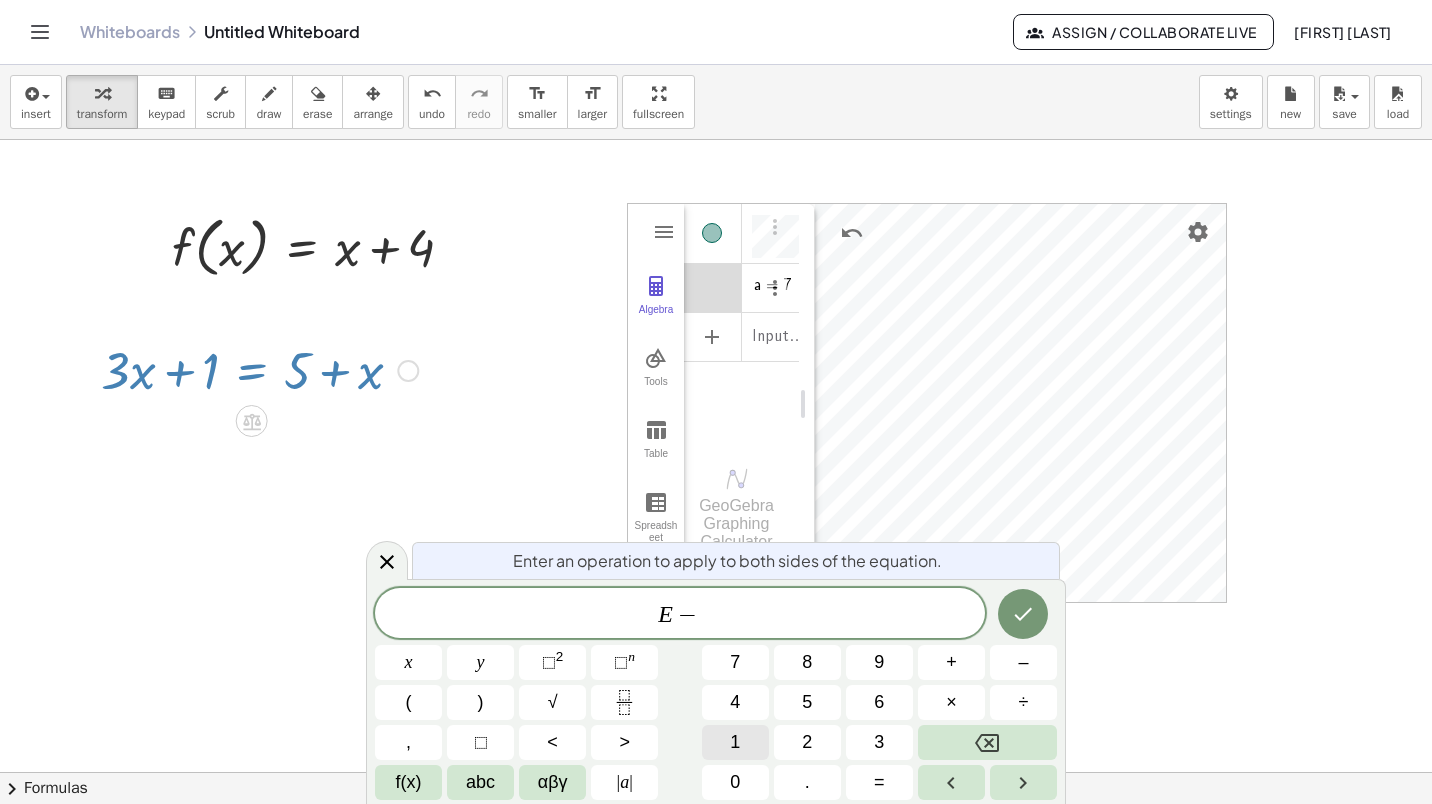 click on "1" at bounding box center [735, 742] 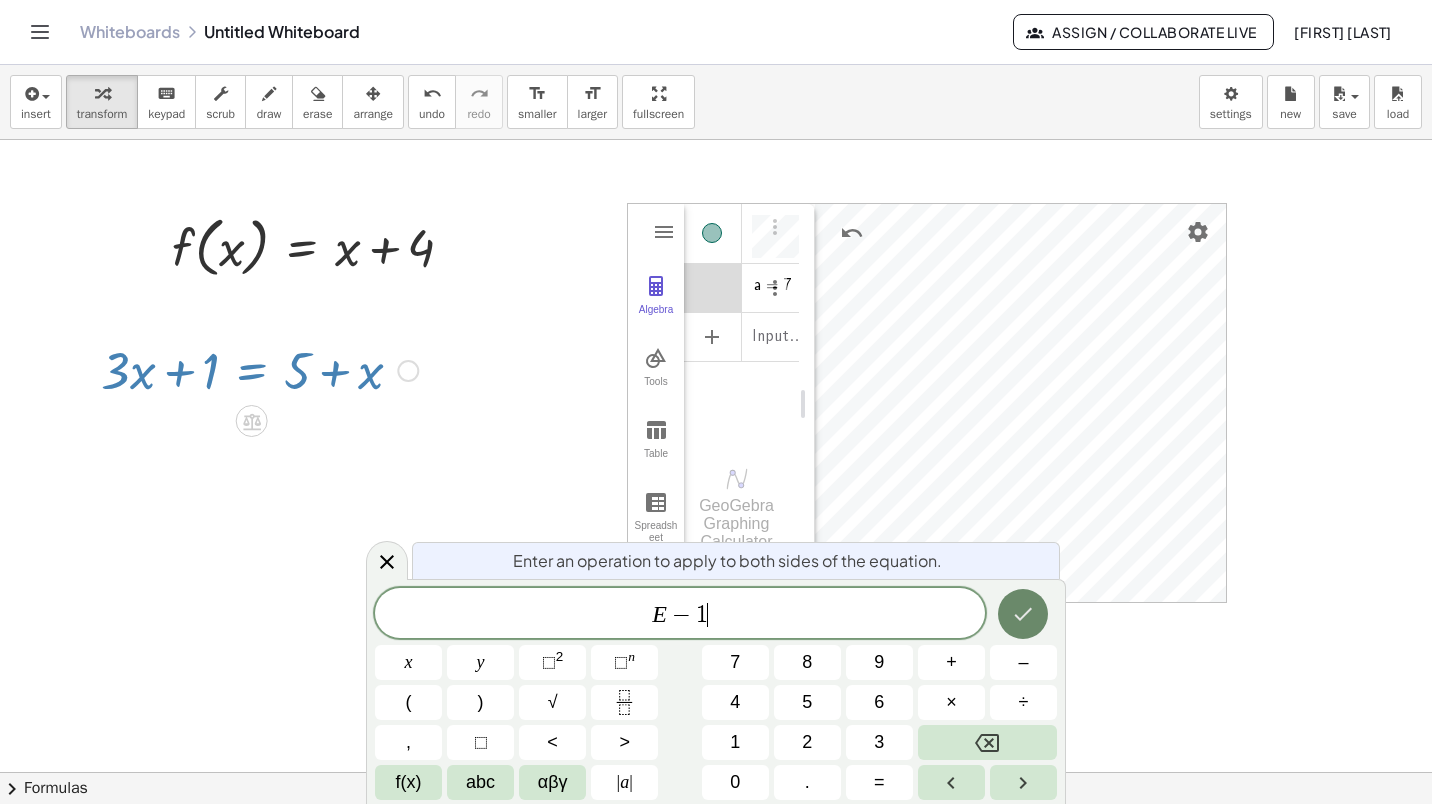 click 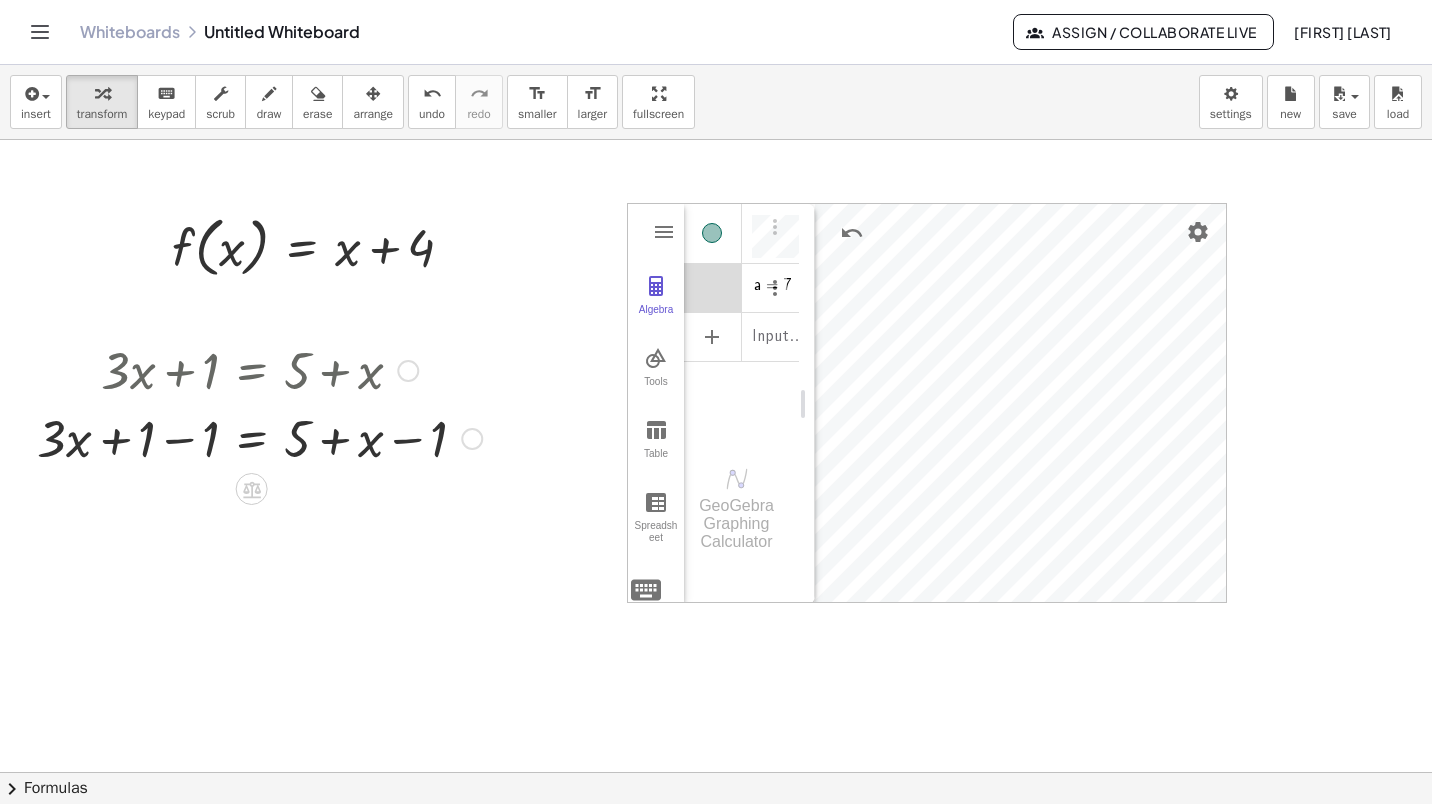 click at bounding box center [472, 439] 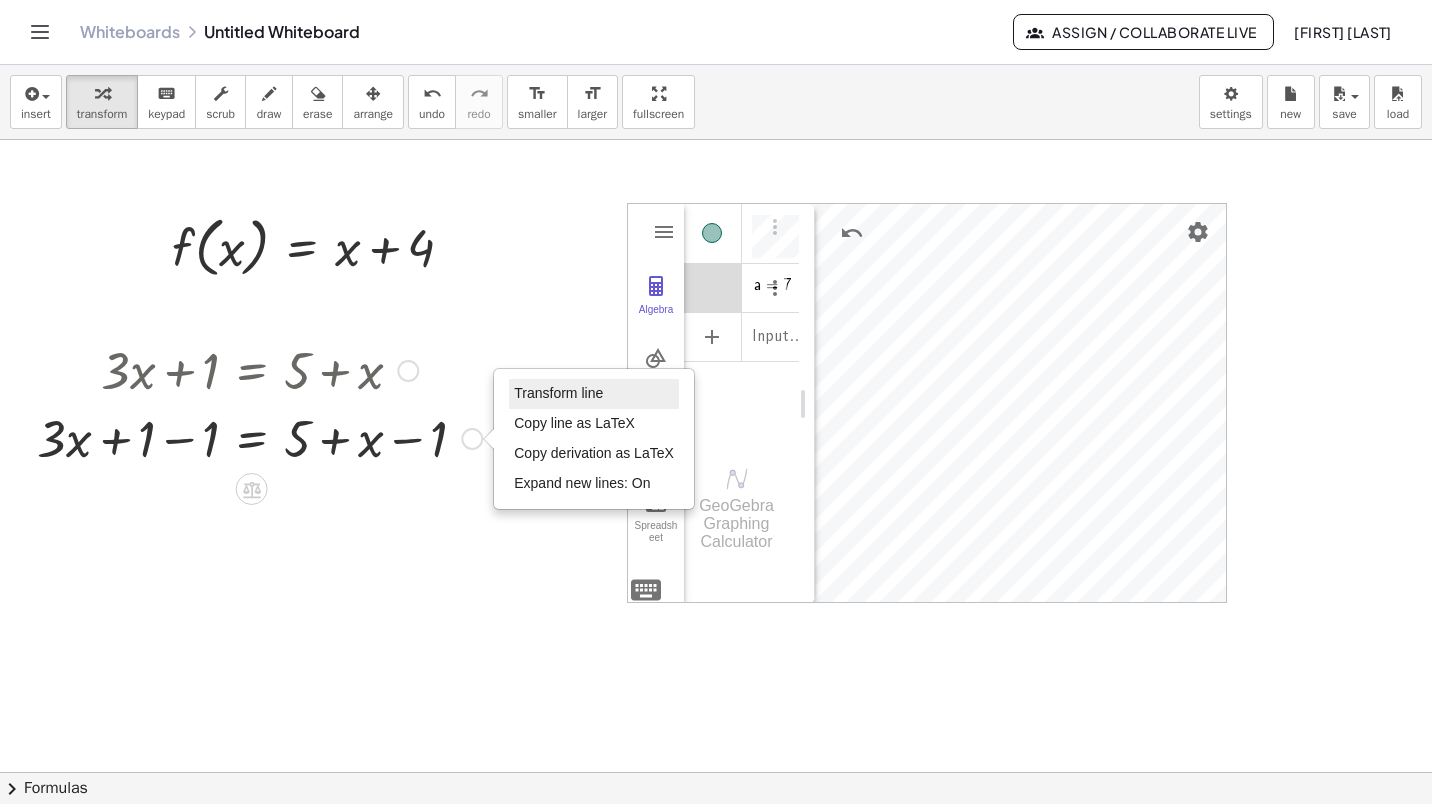 click on "Transform line" at bounding box center (558, 393) 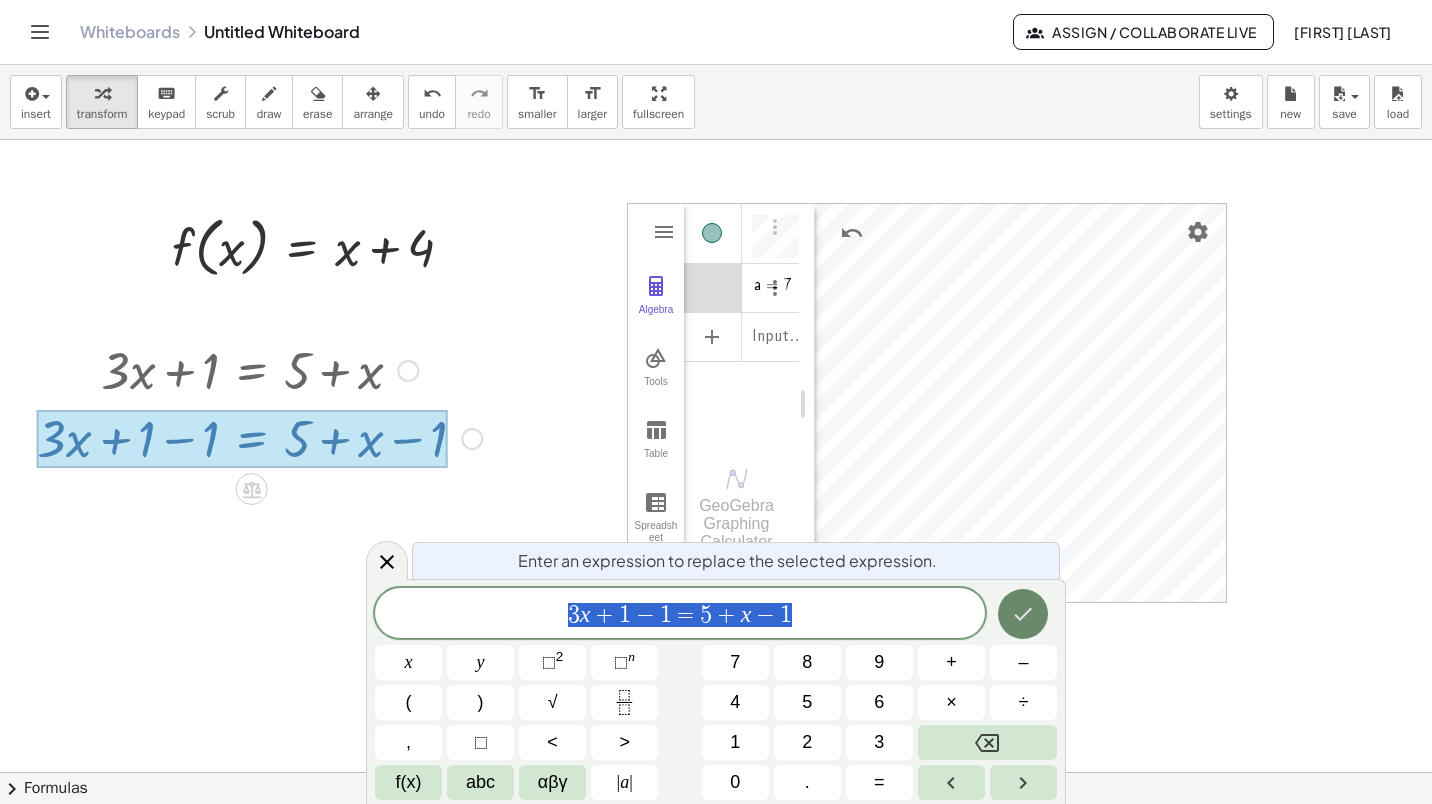 click 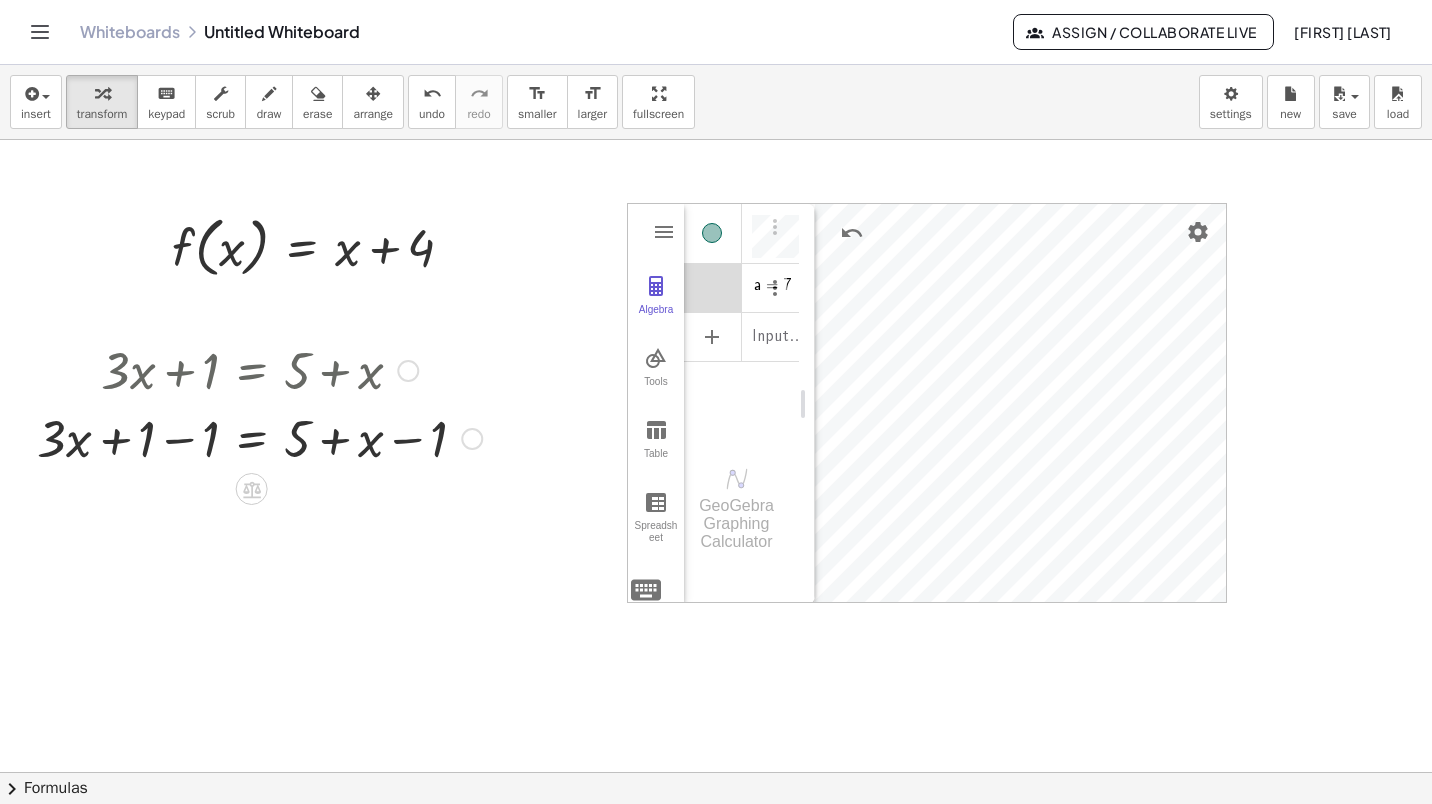 click at bounding box center [259, 437] 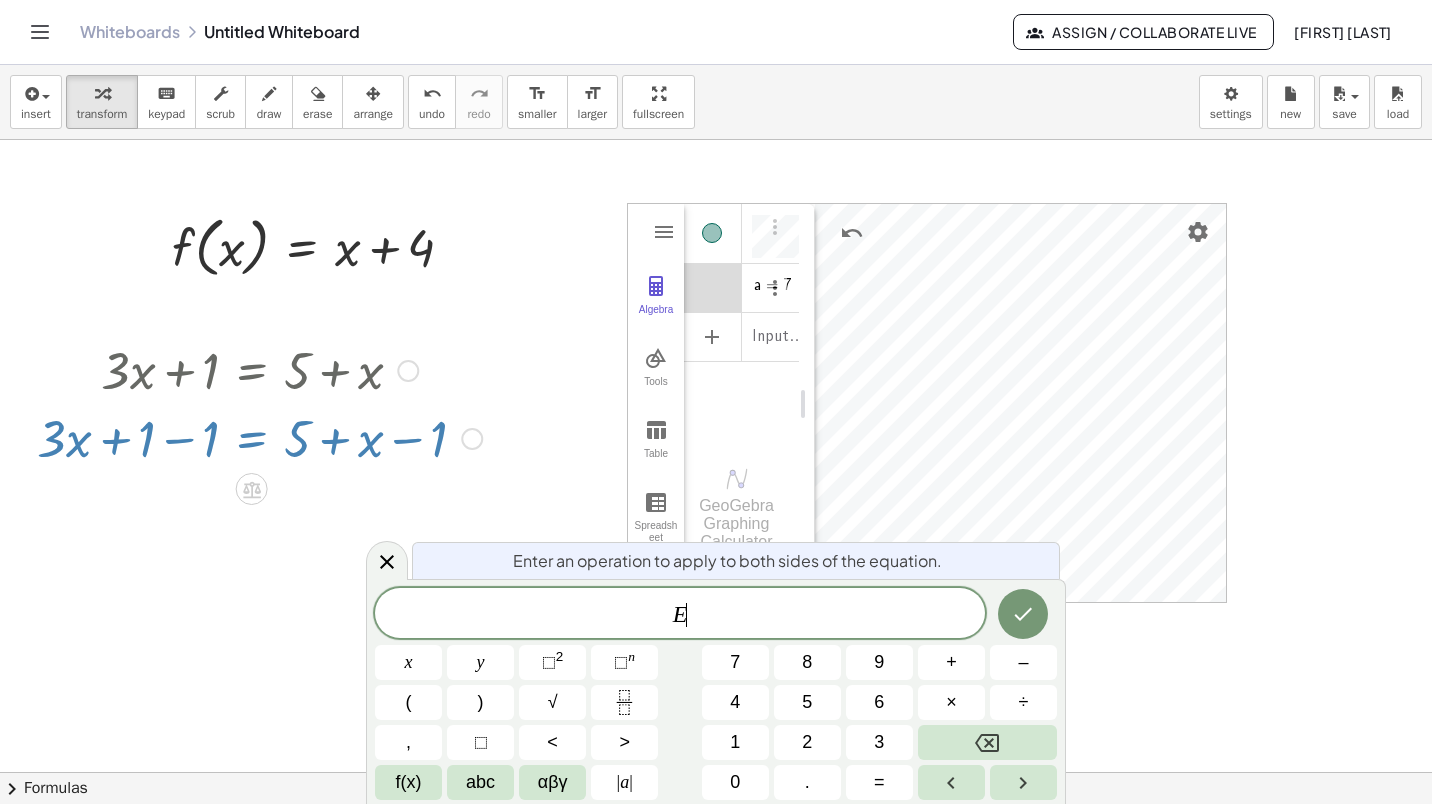 click at bounding box center [259, 437] 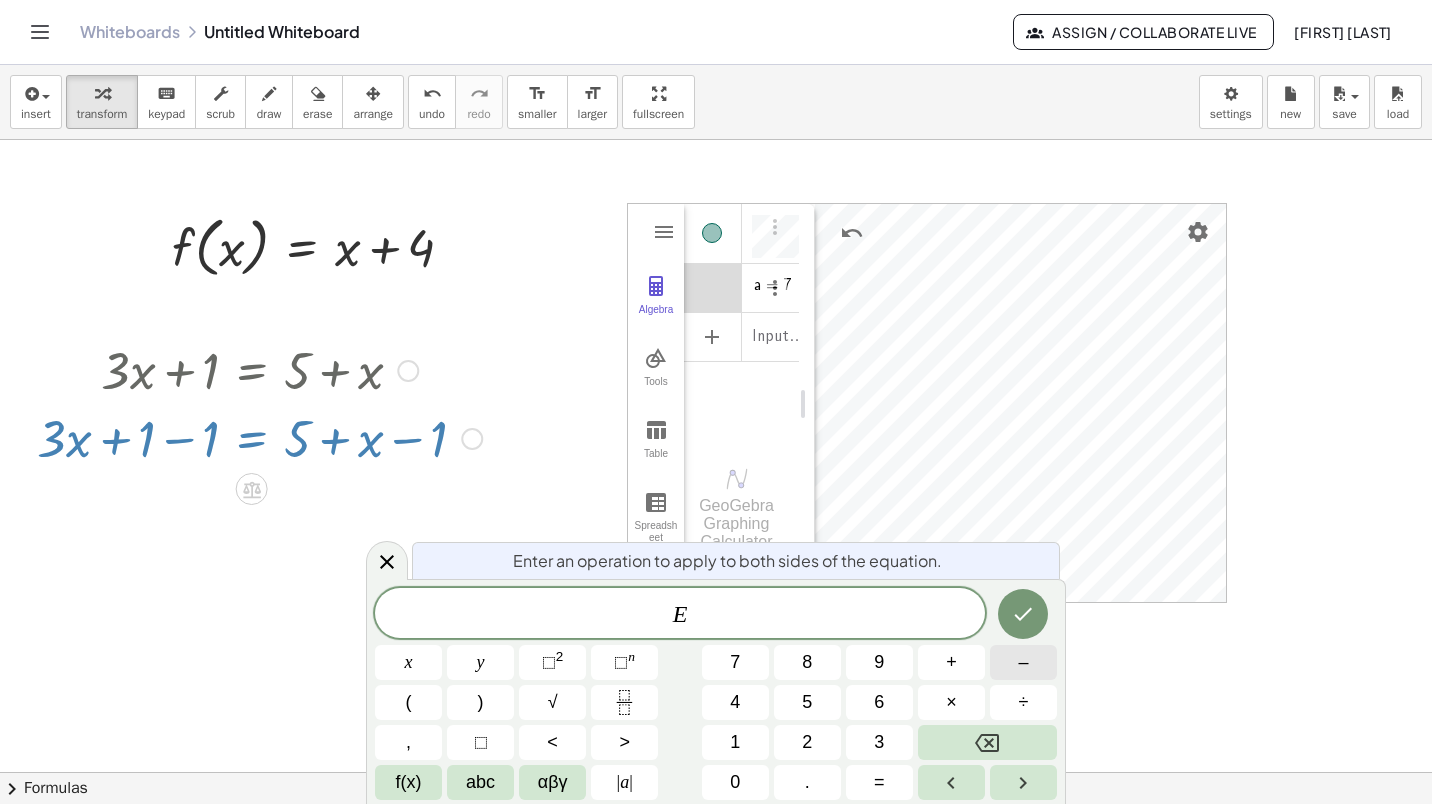 click on "–" at bounding box center (1023, 662) 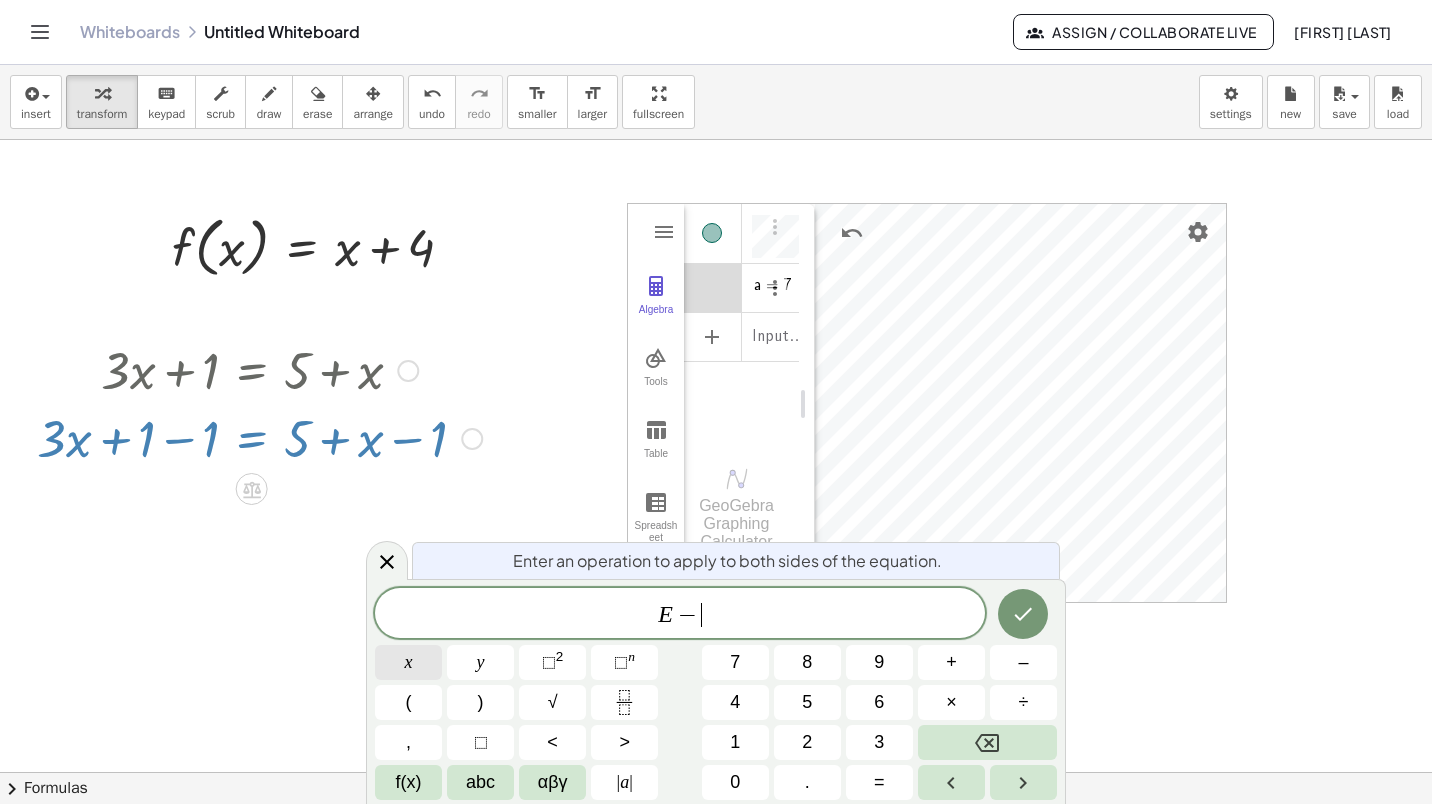 click on "x" at bounding box center (408, 662) 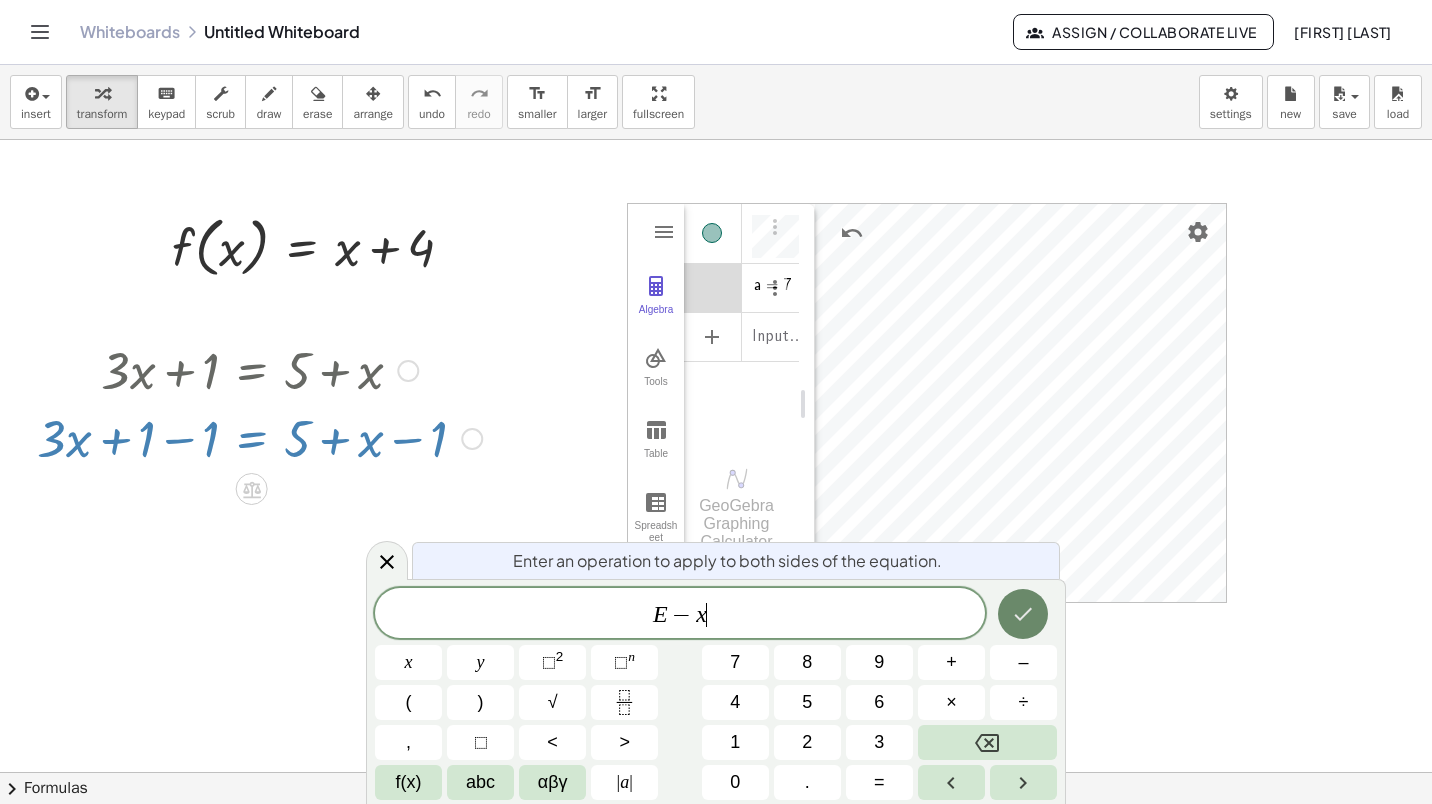 click 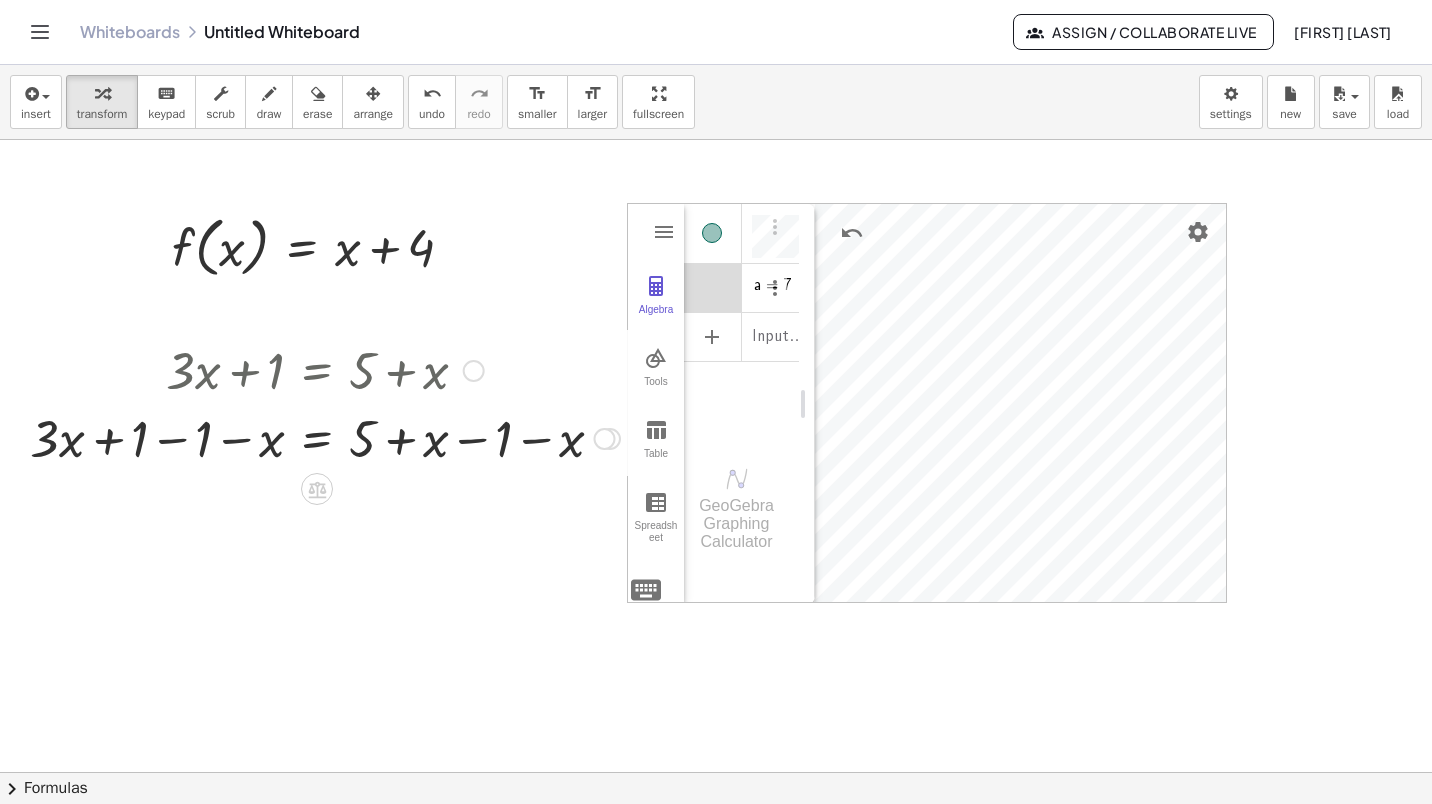 click at bounding box center [325, 437] 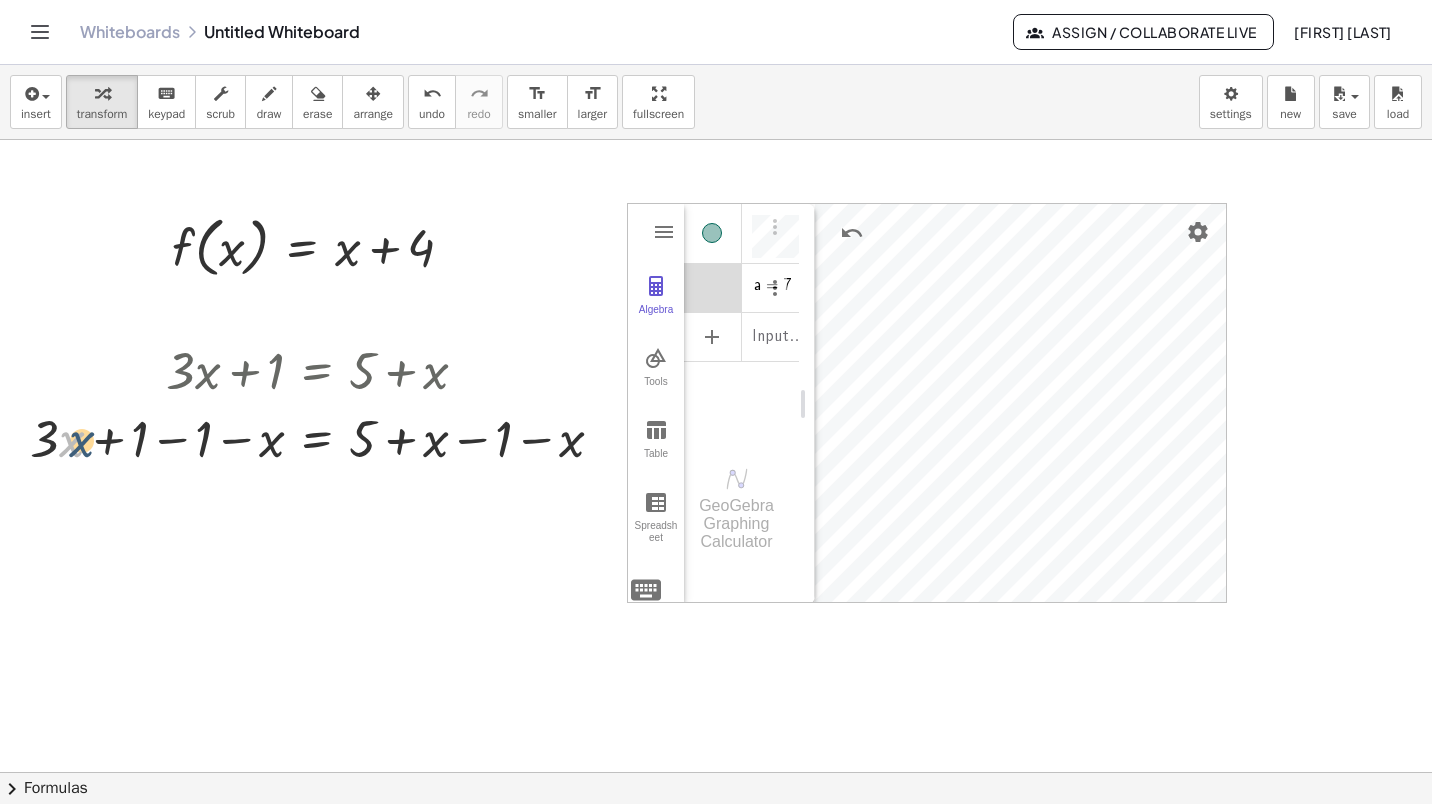 drag, startPoint x: 59, startPoint y: 446, endPoint x: 176, endPoint y: 455, distance: 117.34564 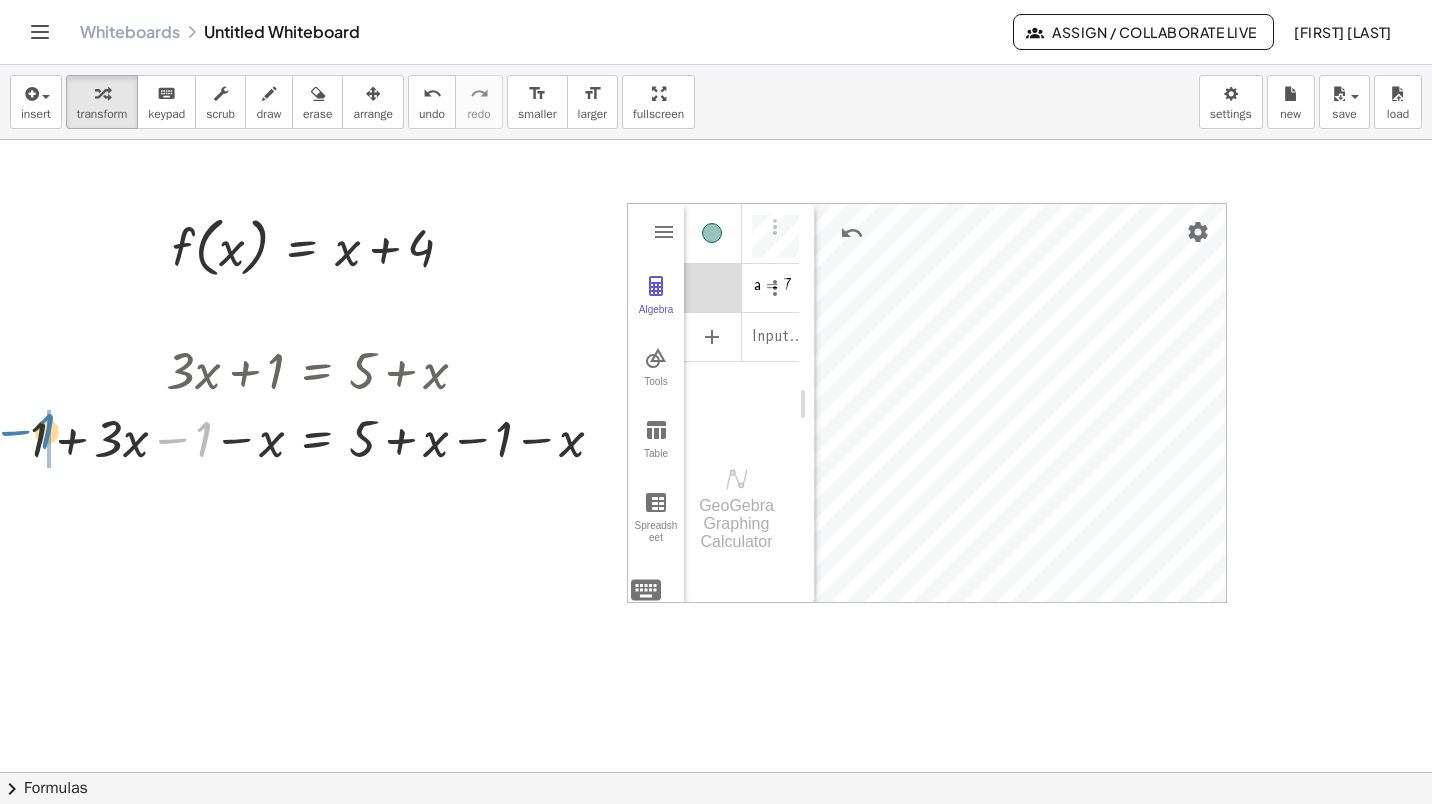 drag, startPoint x: 186, startPoint y: 445, endPoint x: 29, endPoint y: 437, distance: 157.20369 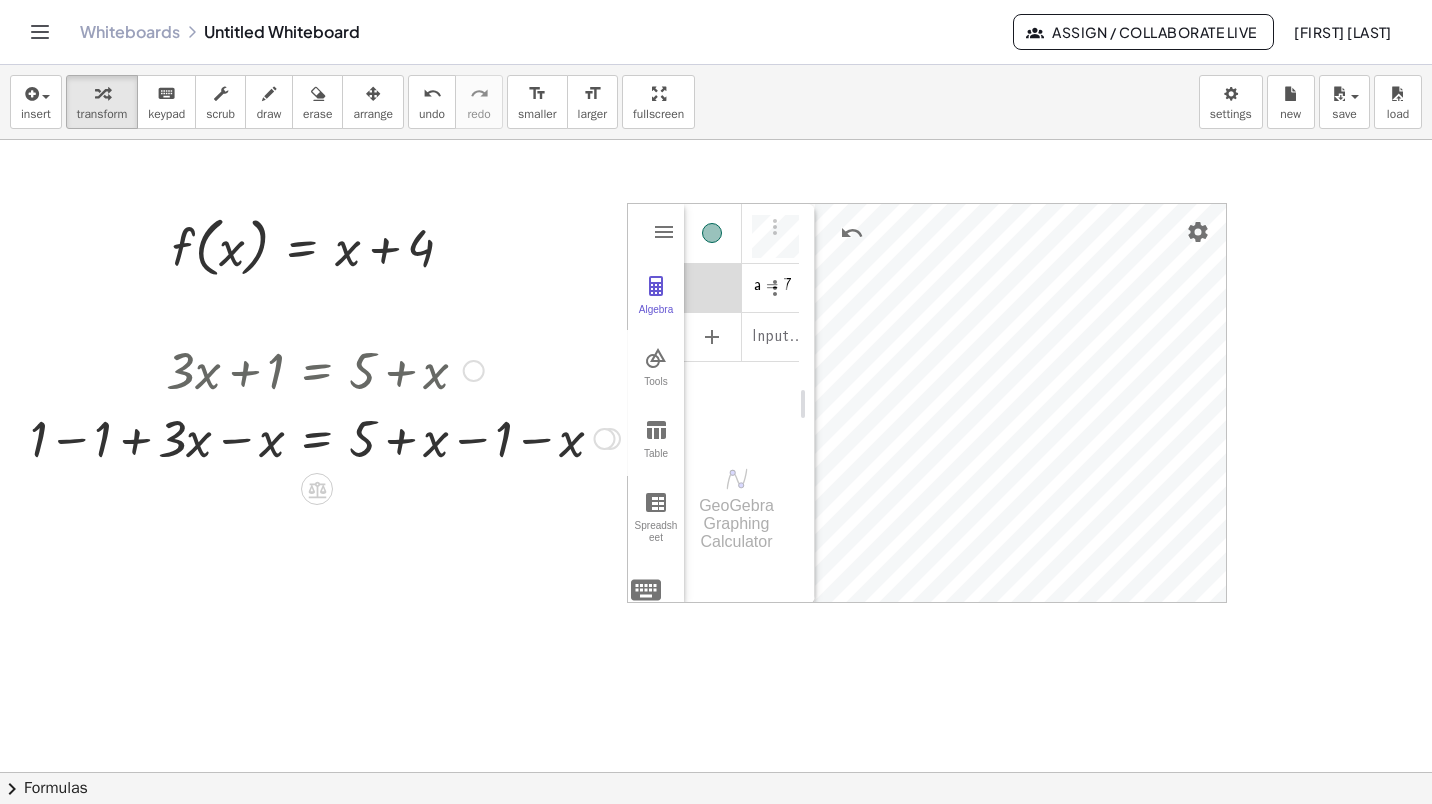 click at bounding box center (325, 437) 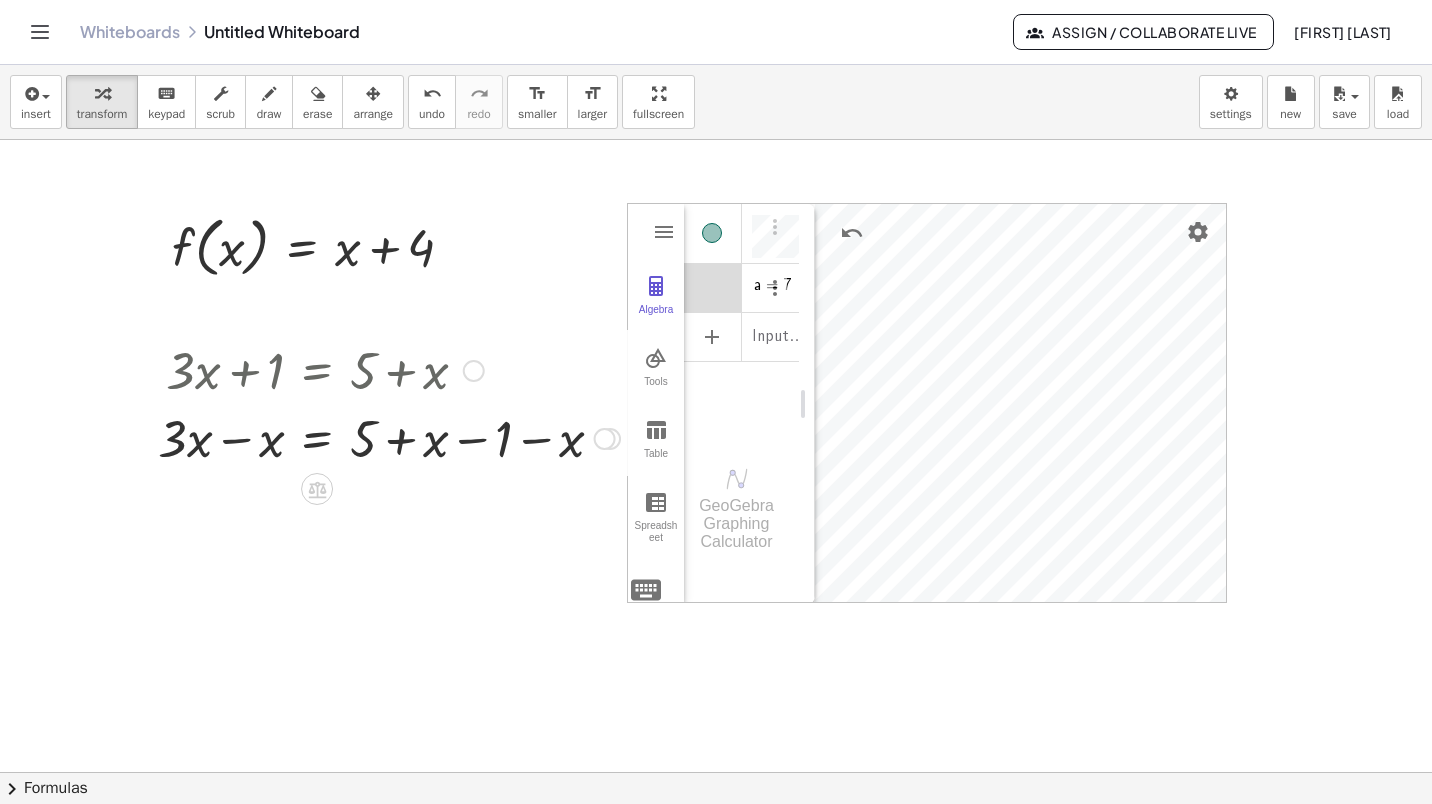 click at bounding box center (389, 437) 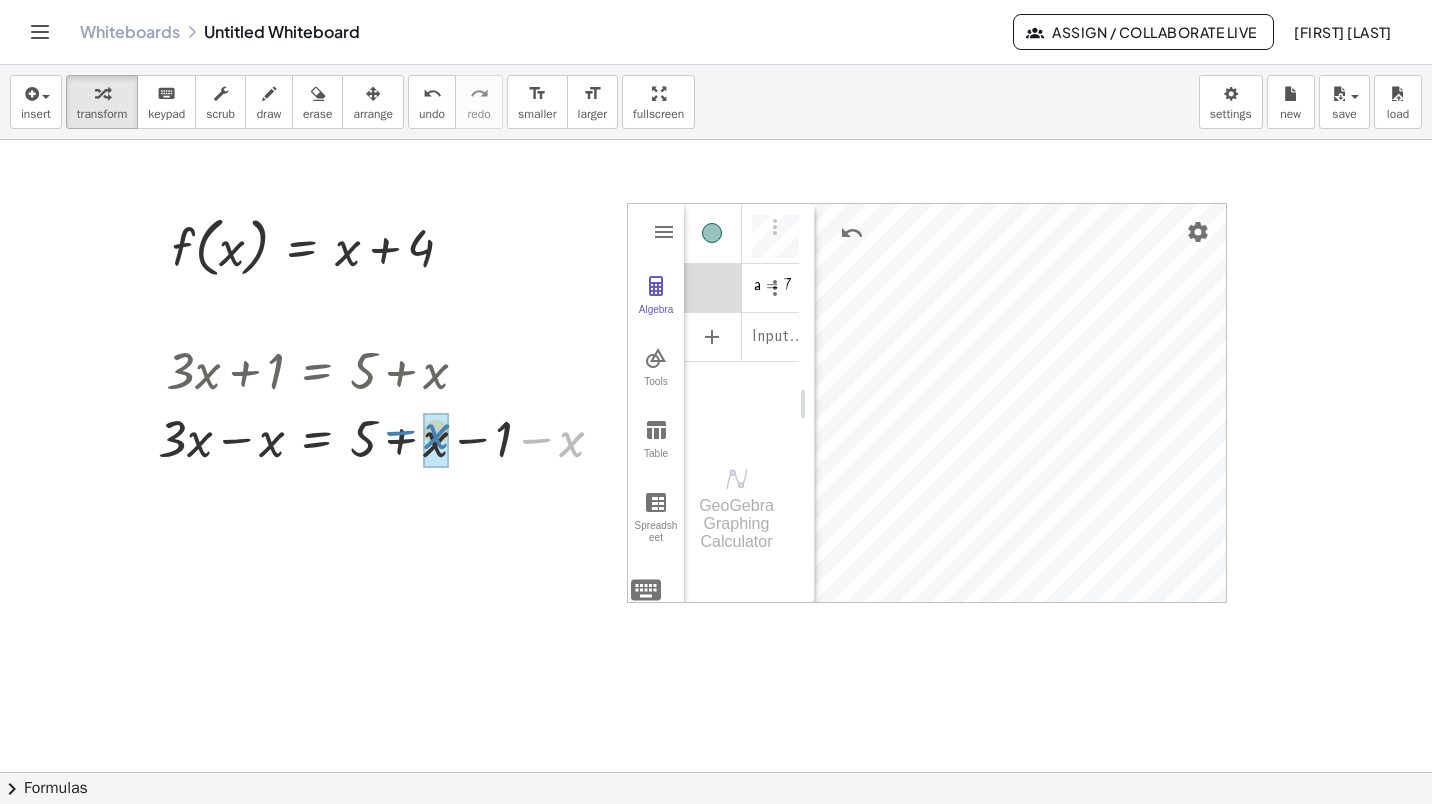 drag, startPoint x: 584, startPoint y: 438, endPoint x: 449, endPoint y: 430, distance: 135.23683 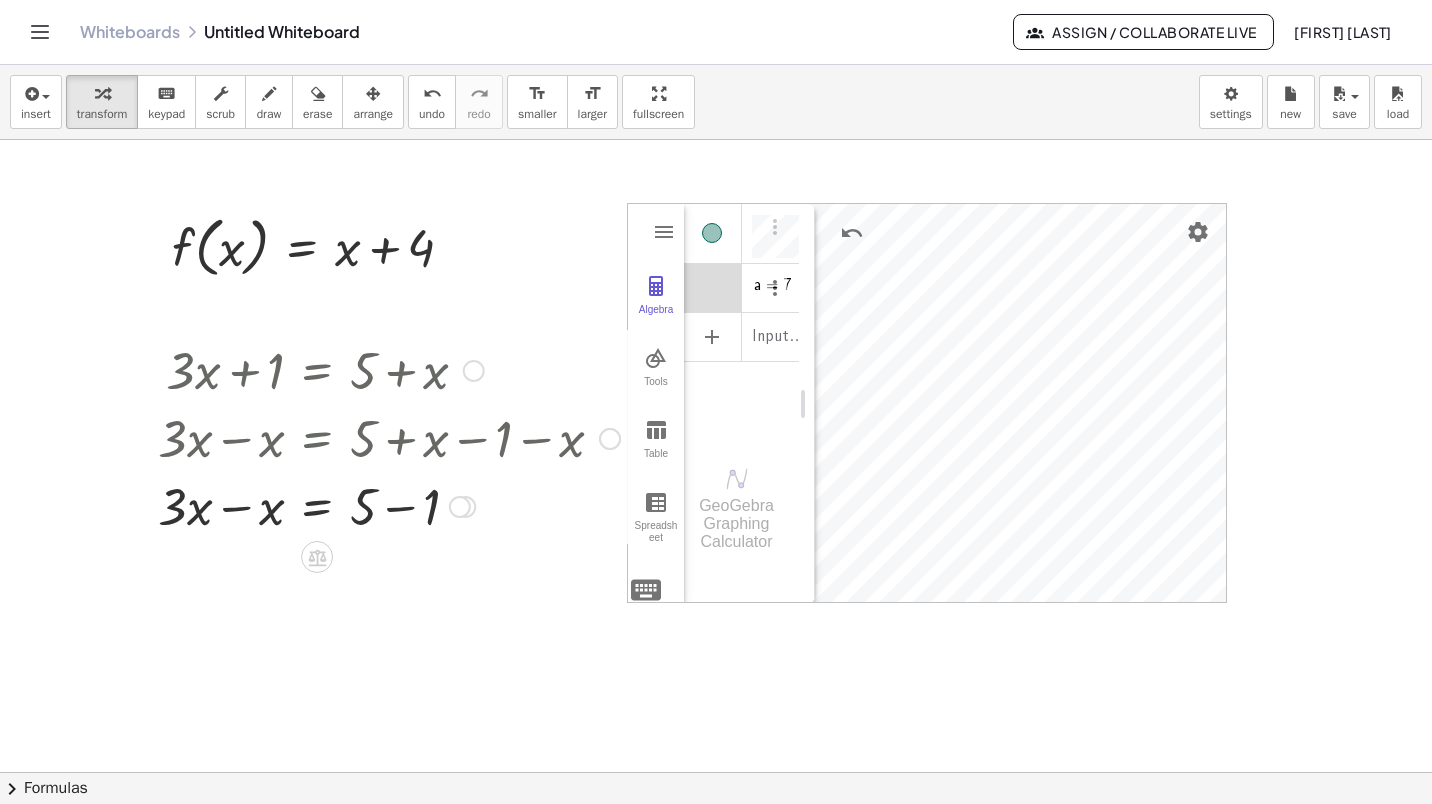 click at bounding box center (389, 505) 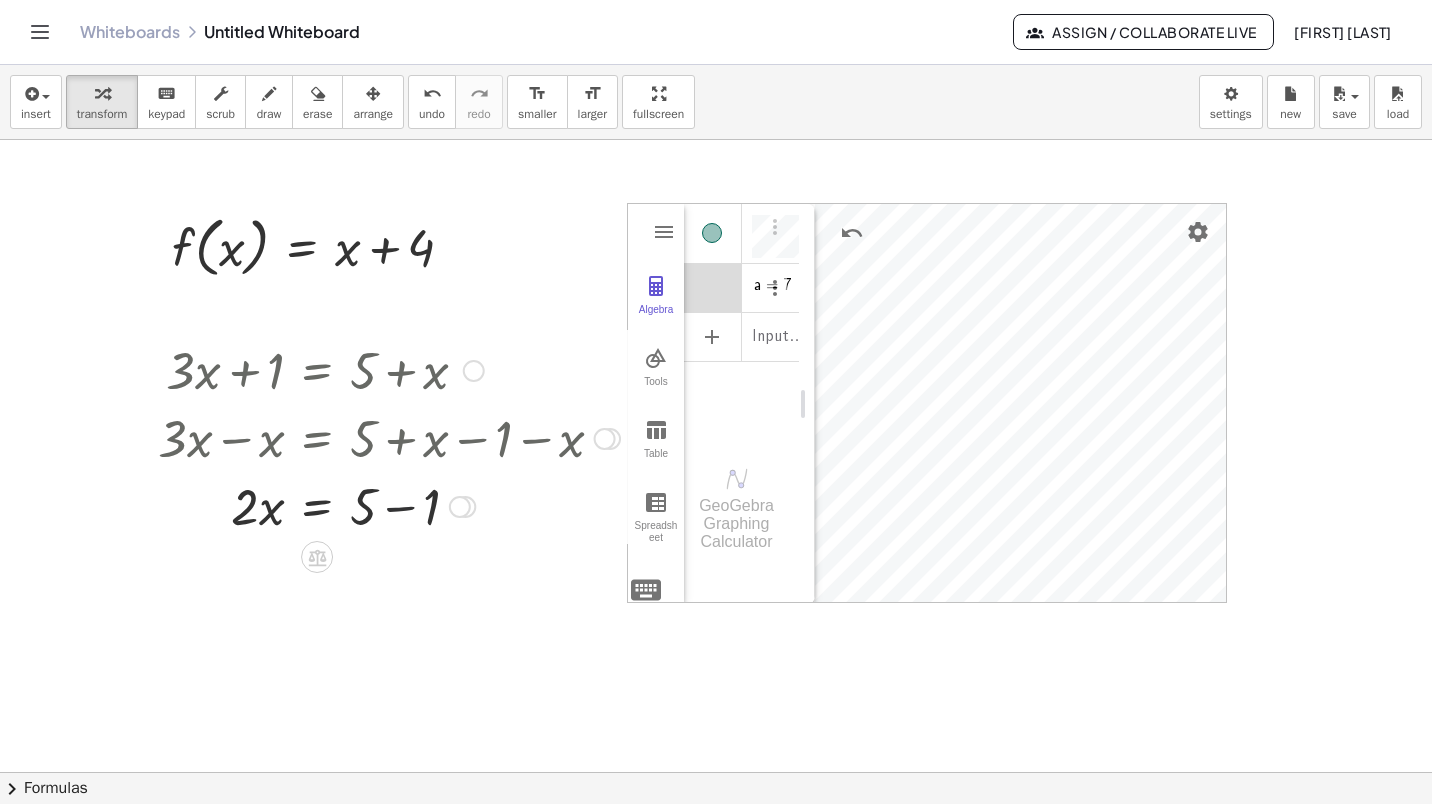click at bounding box center (389, 505) 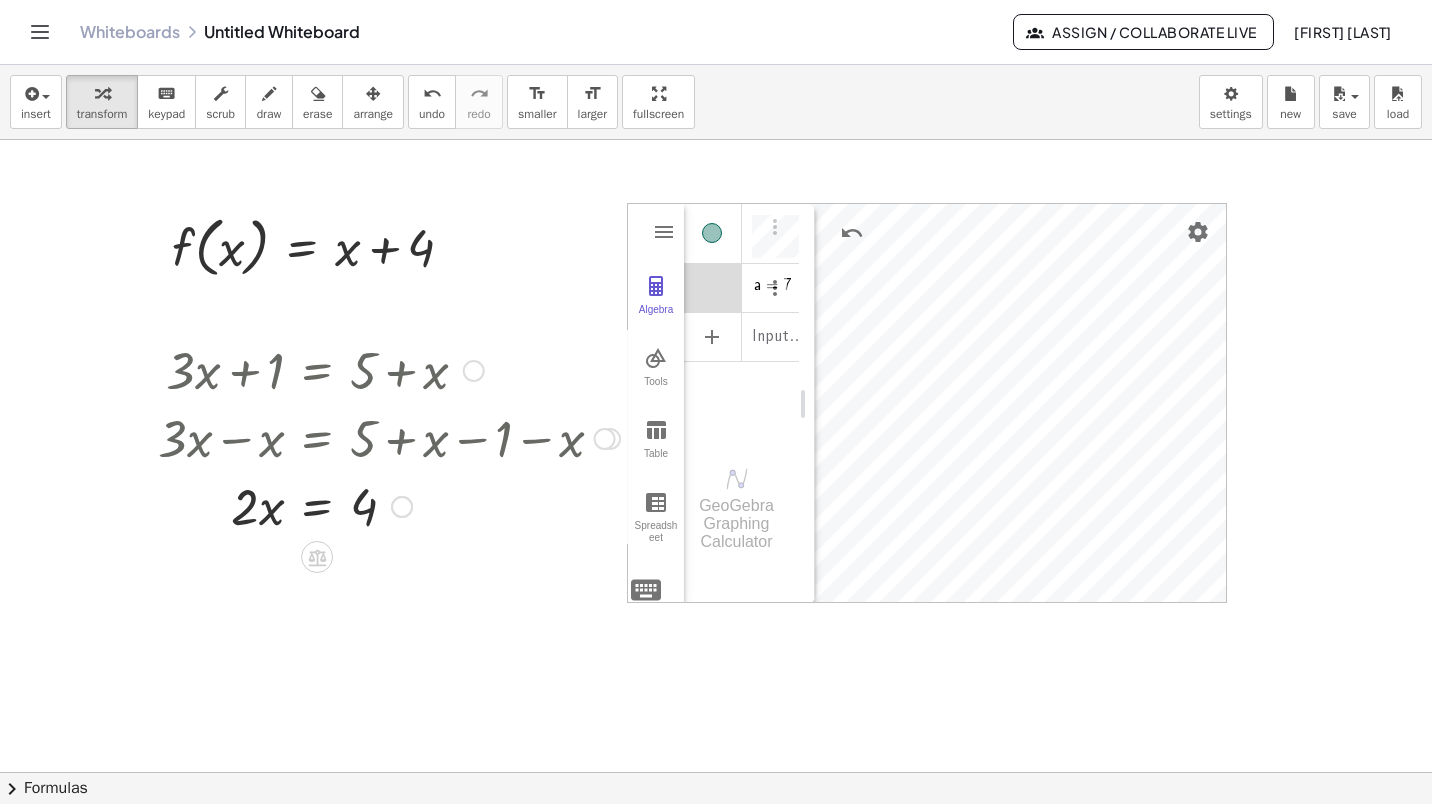 click at bounding box center (389, 505) 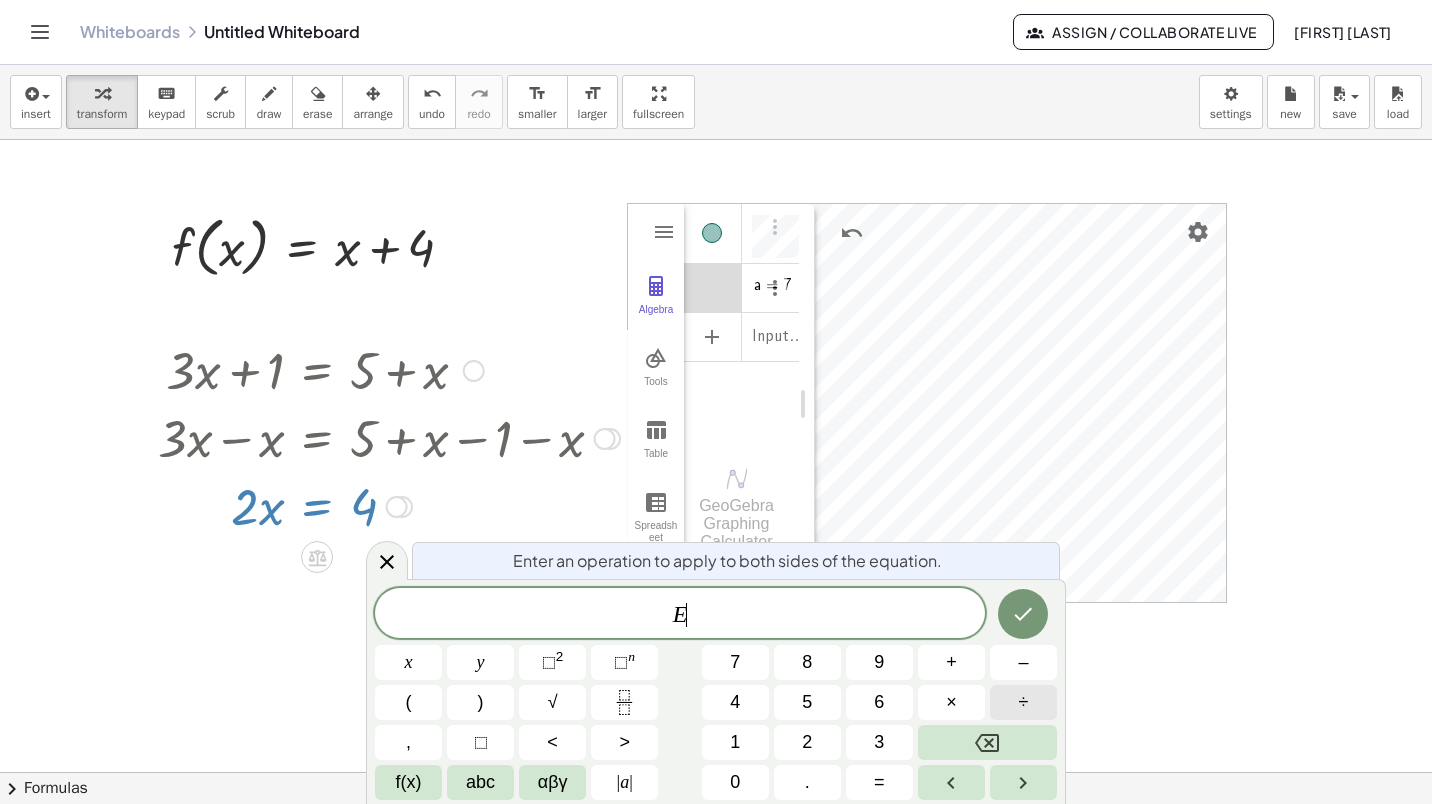 click on "÷" at bounding box center [1024, 702] 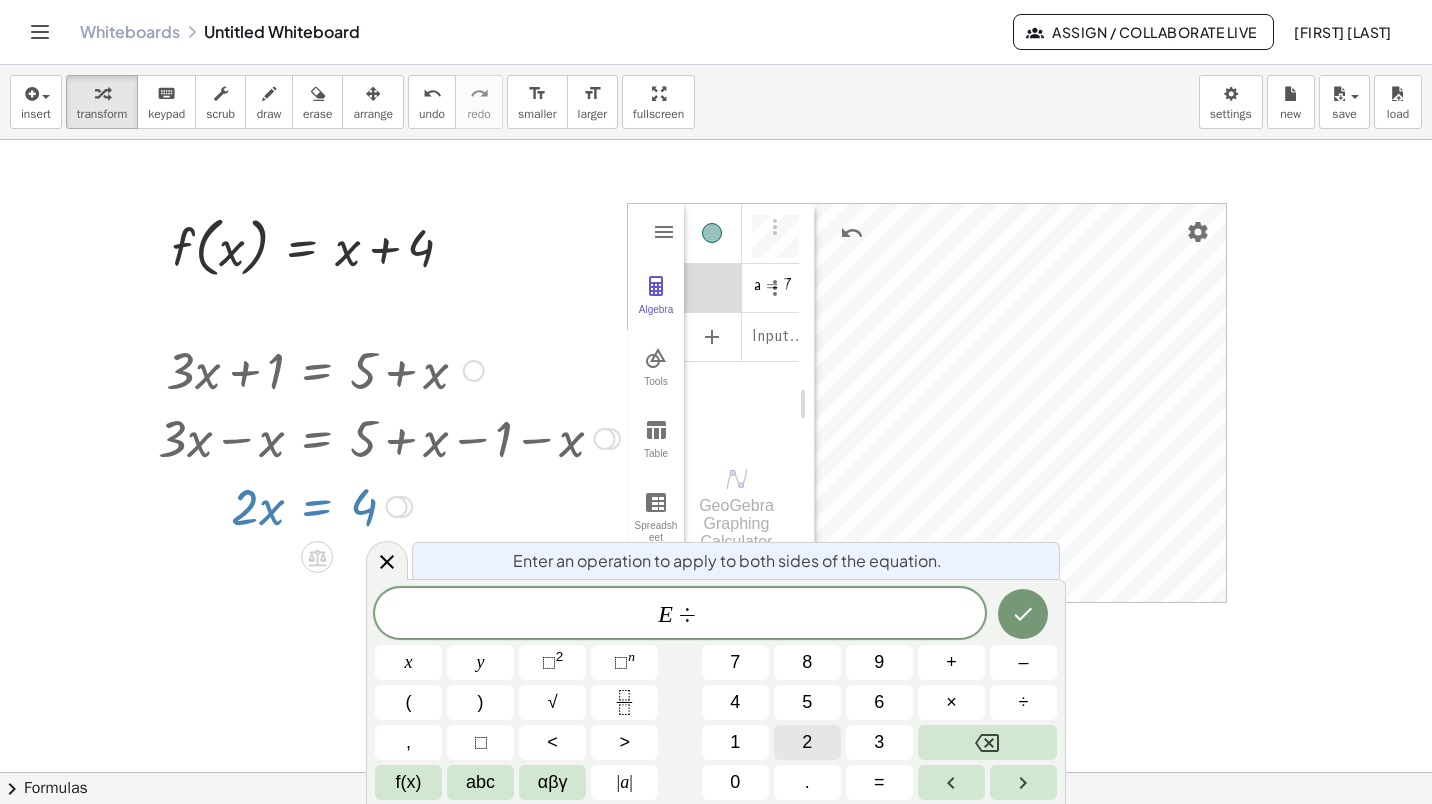 click on "2" at bounding box center [807, 742] 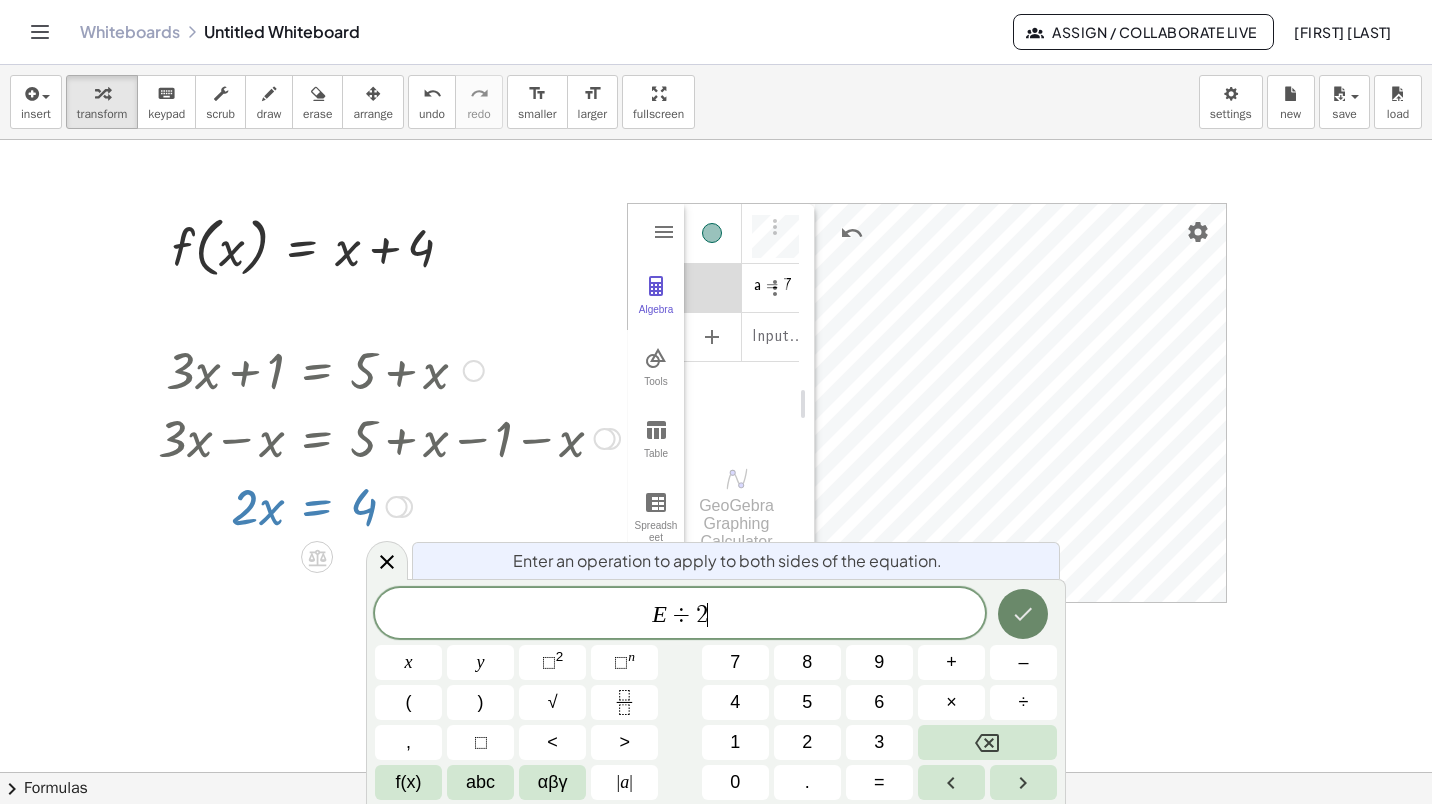 click 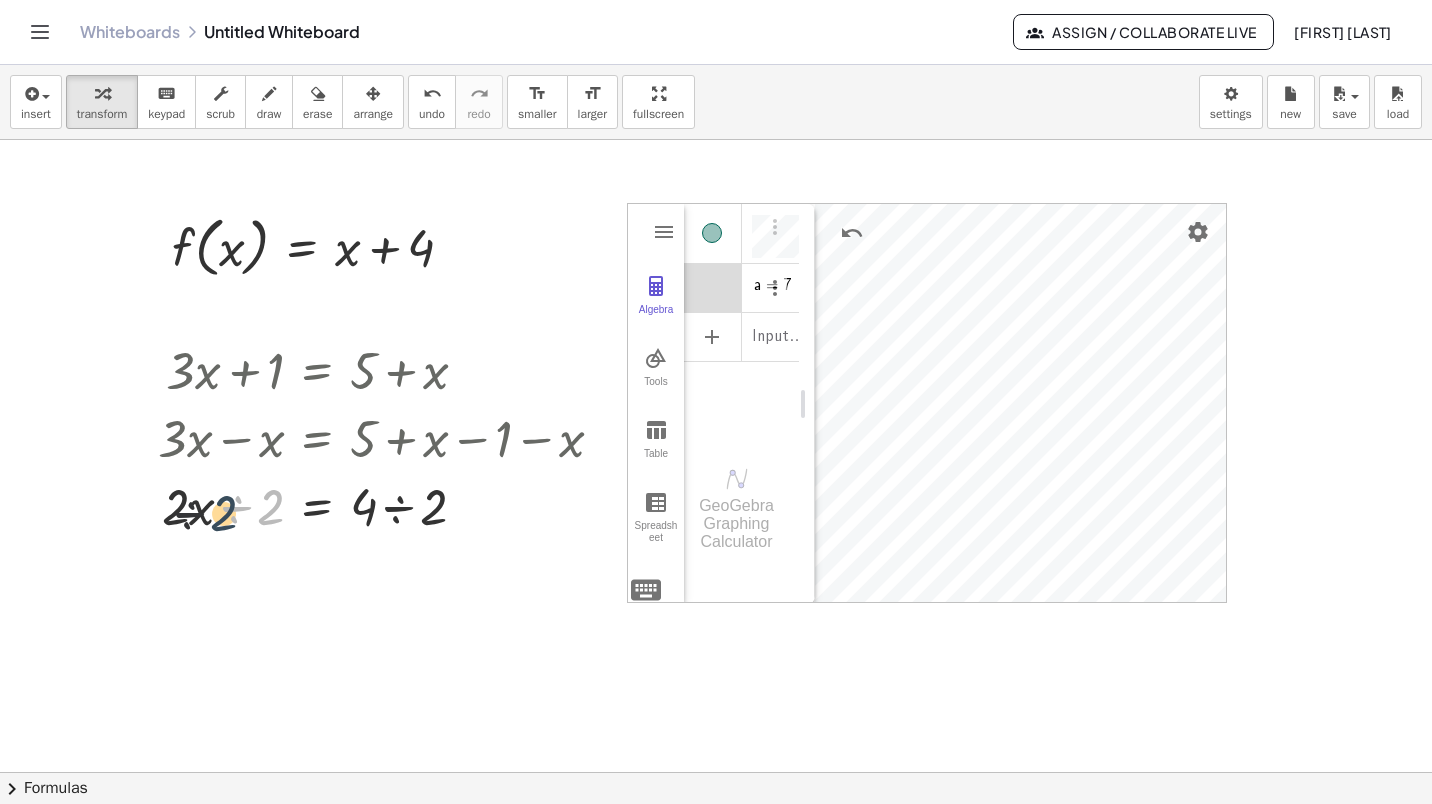 drag, startPoint x: 266, startPoint y: 510, endPoint x: 206, endPoint y: 517, distance: 60.40695 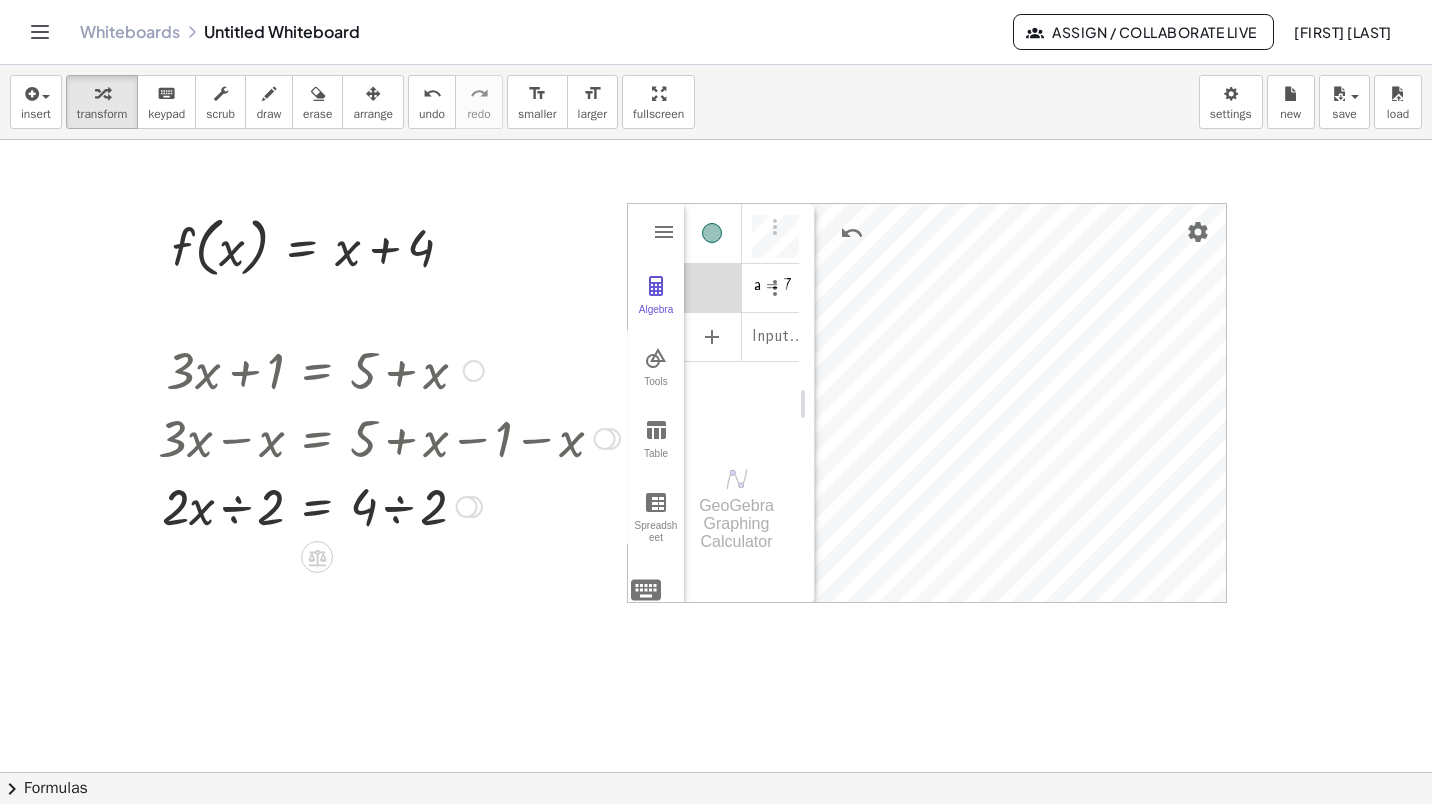 click at bounding box center [389, 505] 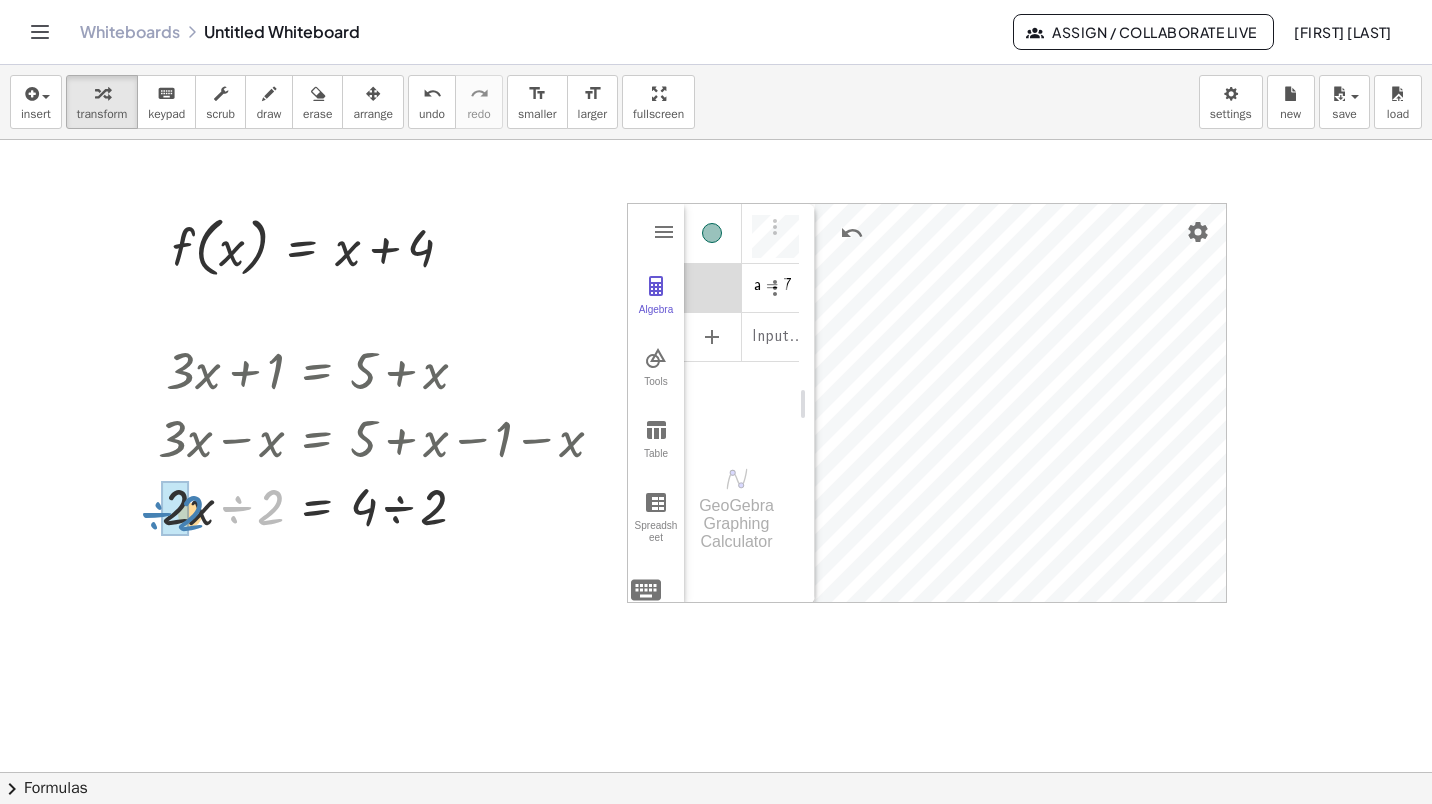 drag, startPoint x: 228, startPoint y: 549, endPoint x: 177, endPoint y: 507, distance: 66.068146 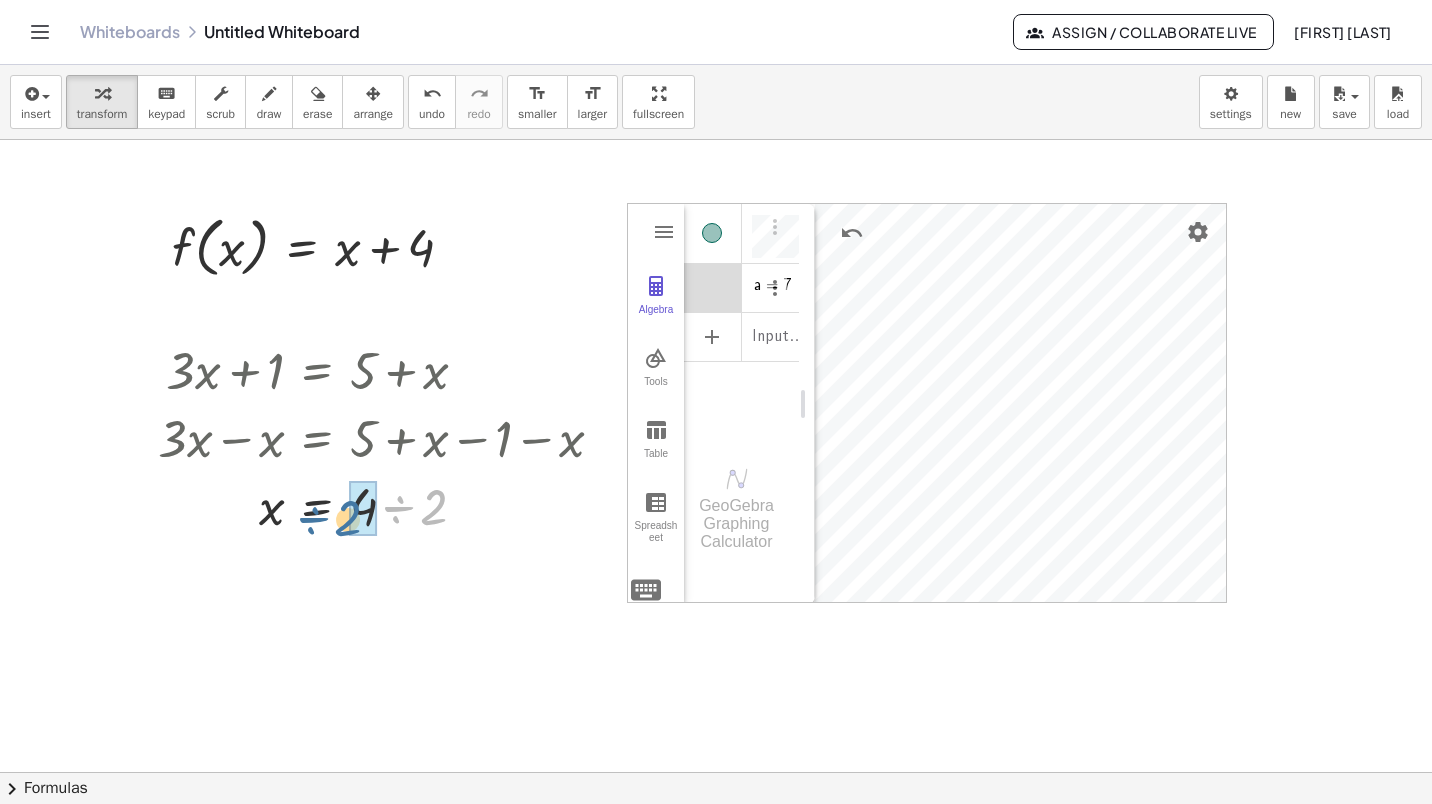 drag, startPoint x: 435, startPoint y: 498, endPoint x: 348, endPoint y: 505, distance: 87.28116 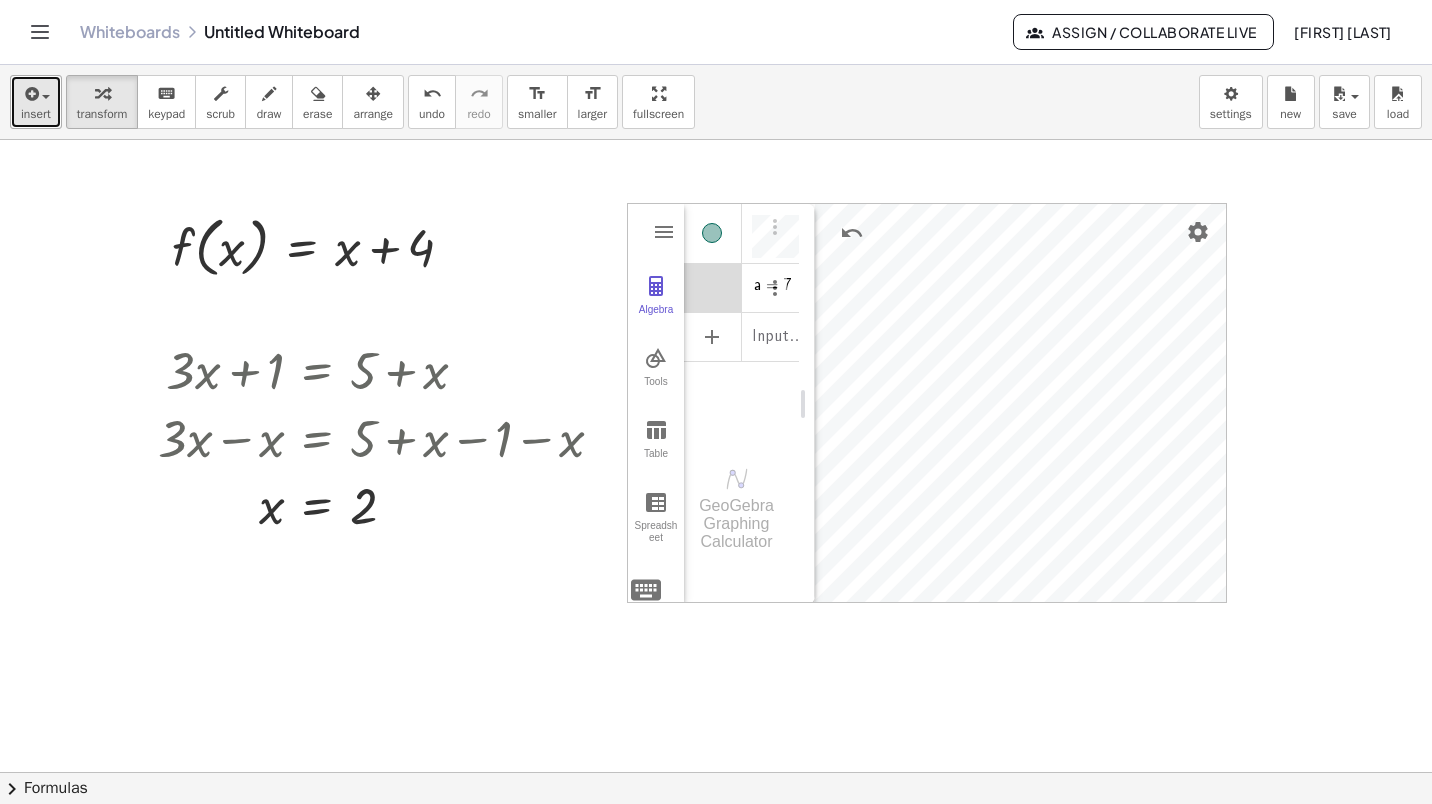 click at bounding box center (30, 94) 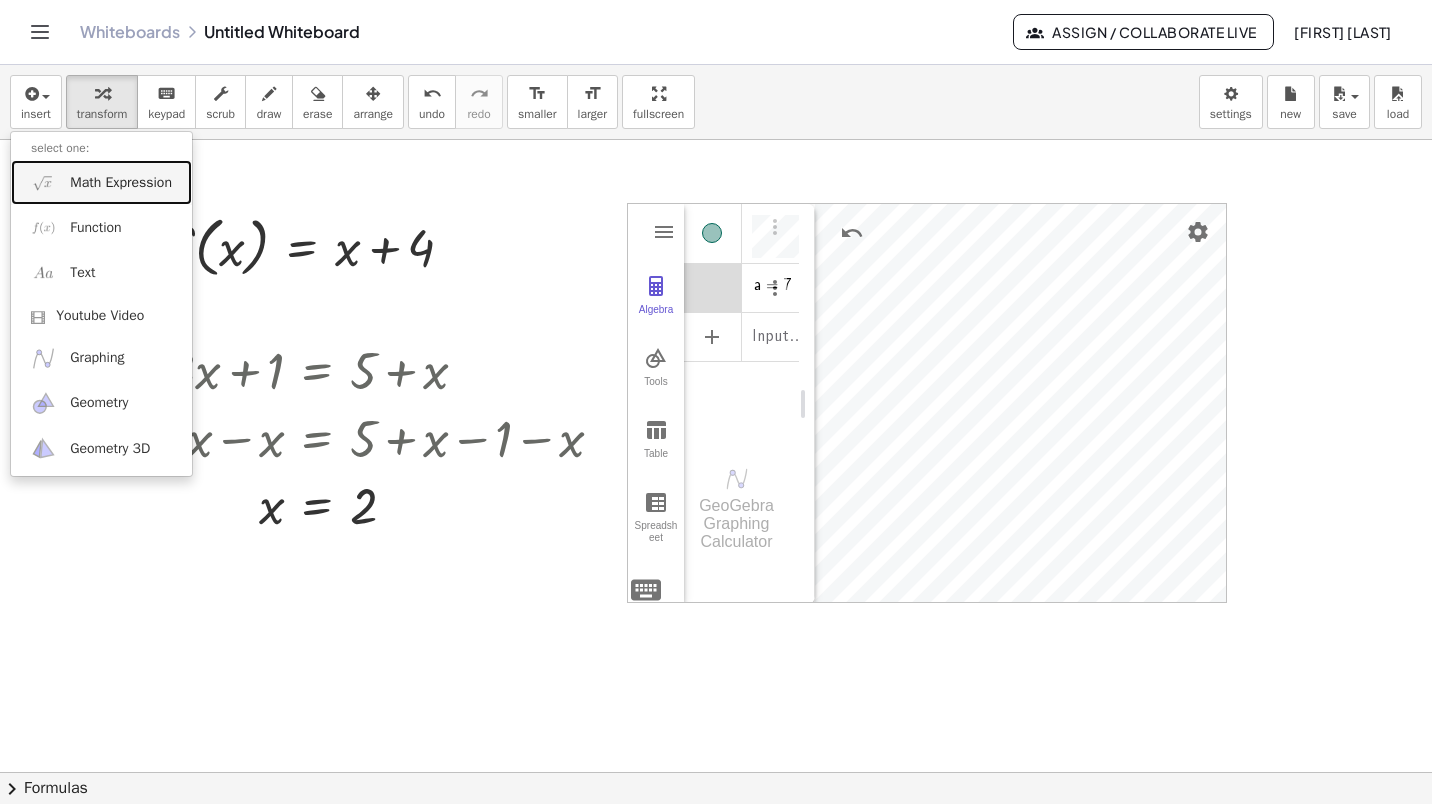 click on "Math Expression" at bounding box center [121, 183] 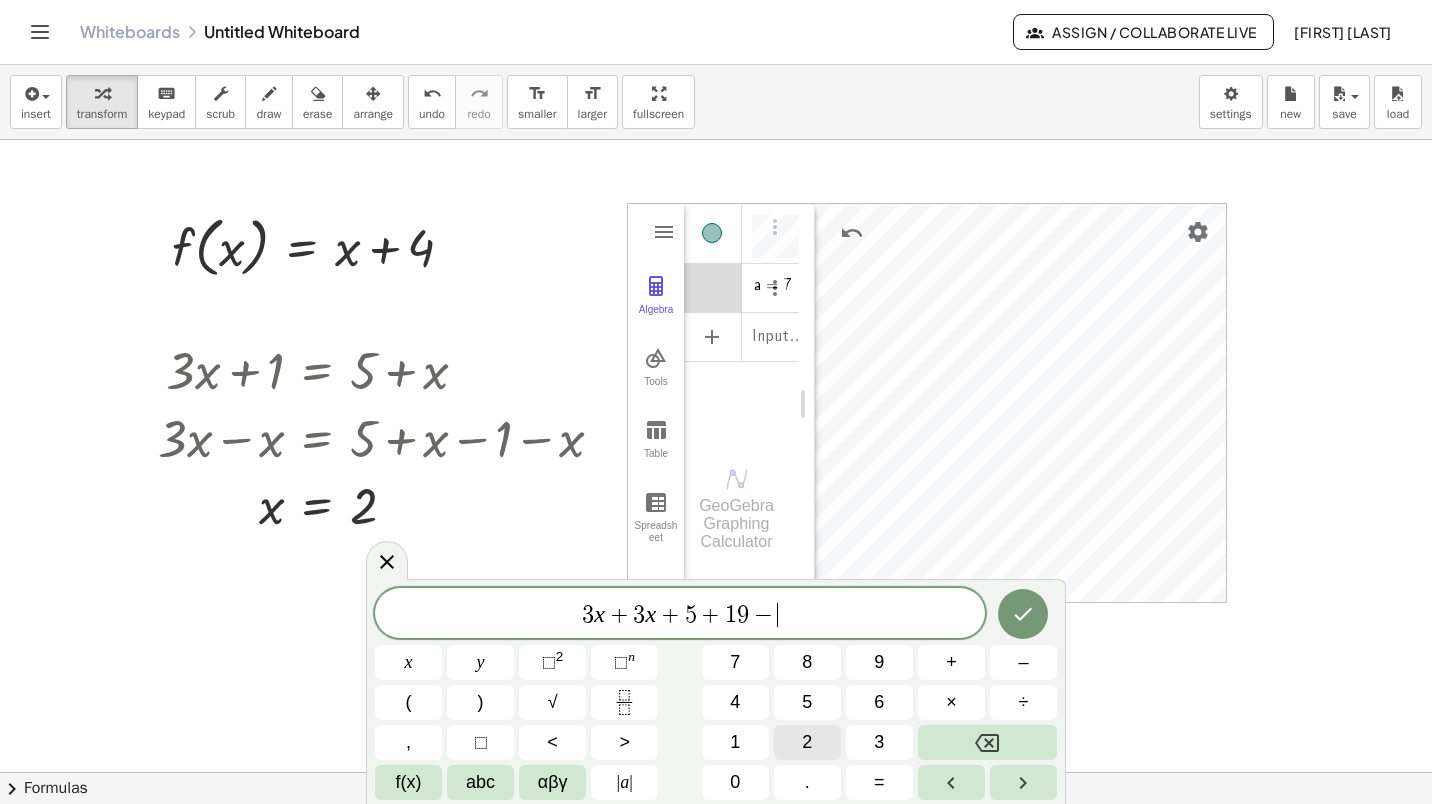 click on "2" at bounding box center (807, 742) 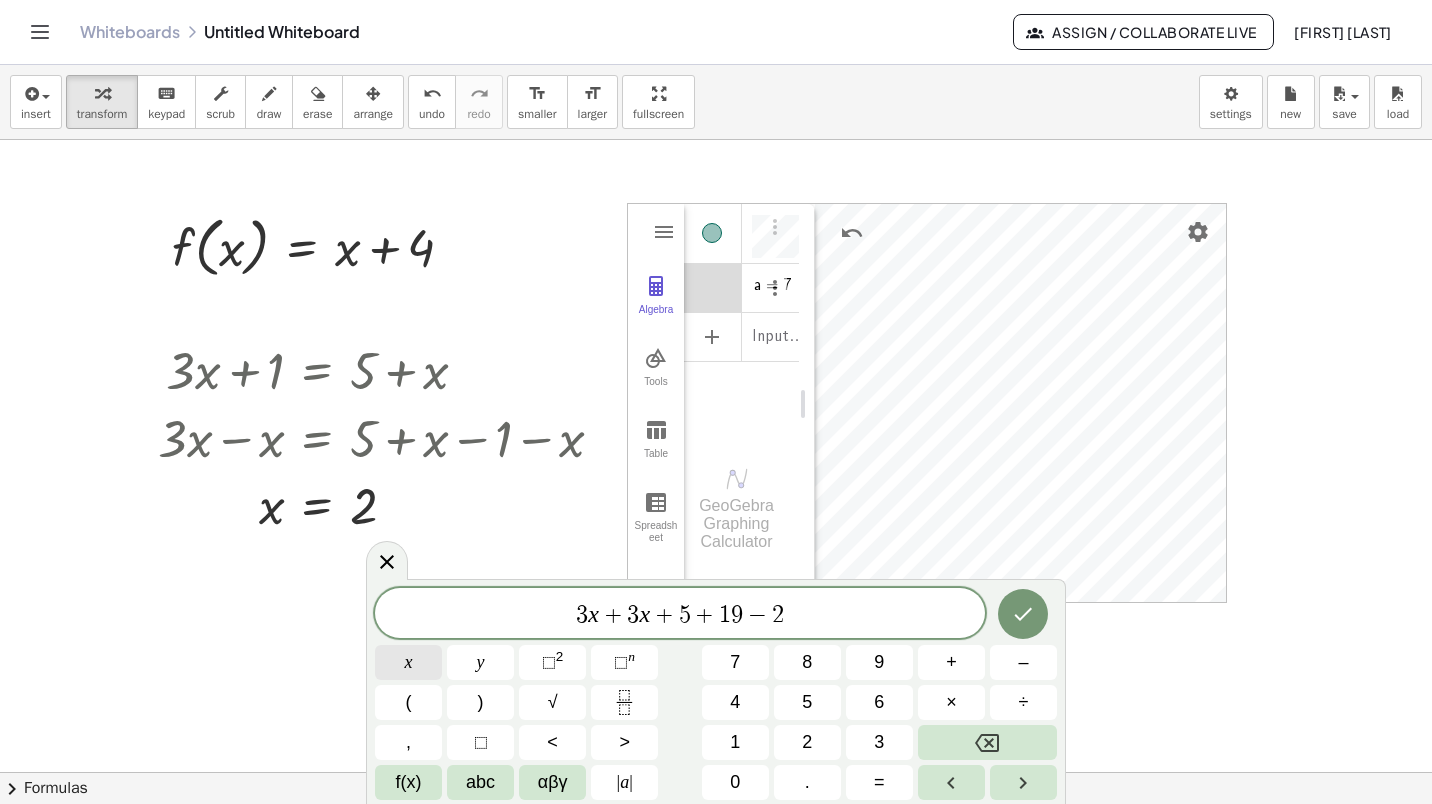 click on "x" at bounding box center (408, 662) 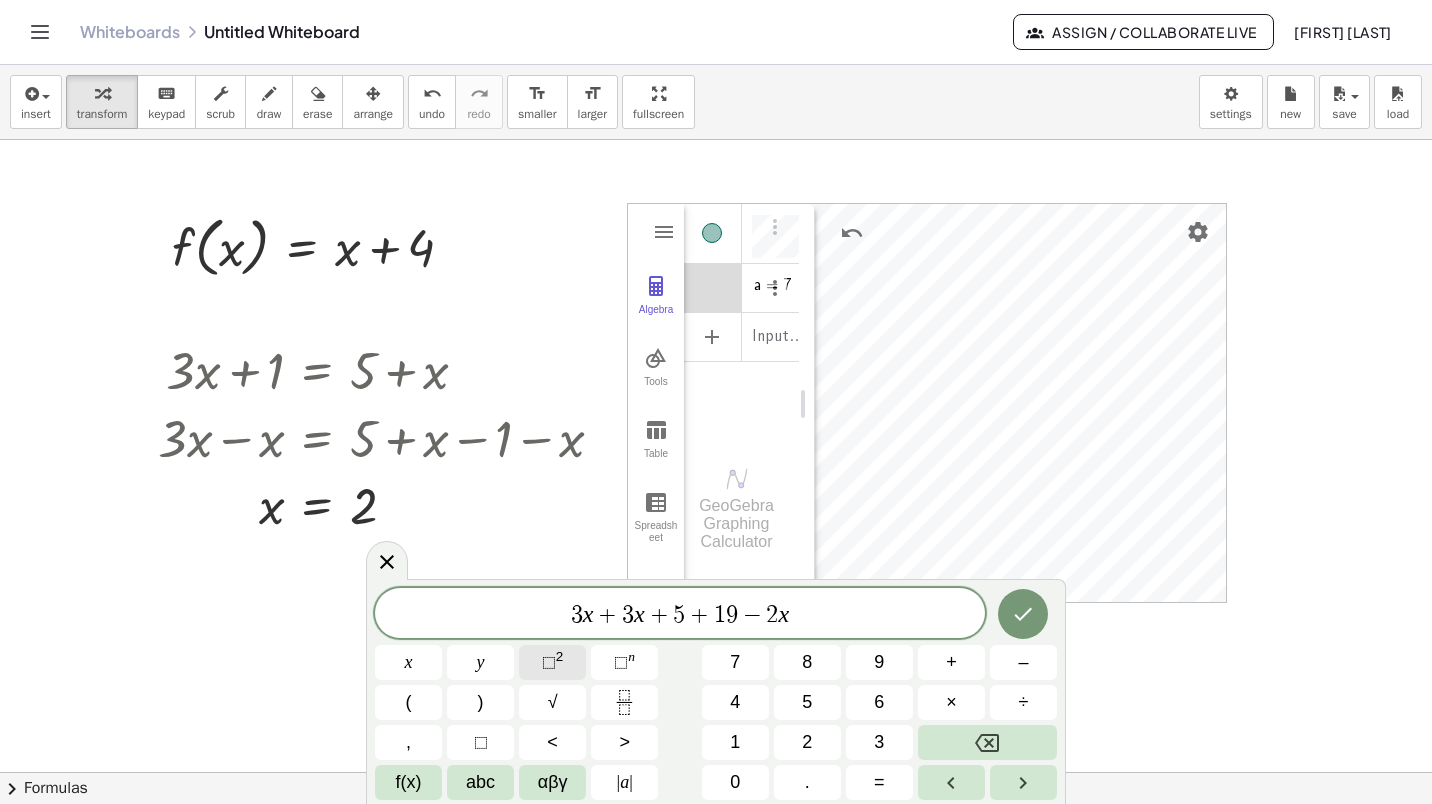 click on "2" at bounding box center [560, 656] 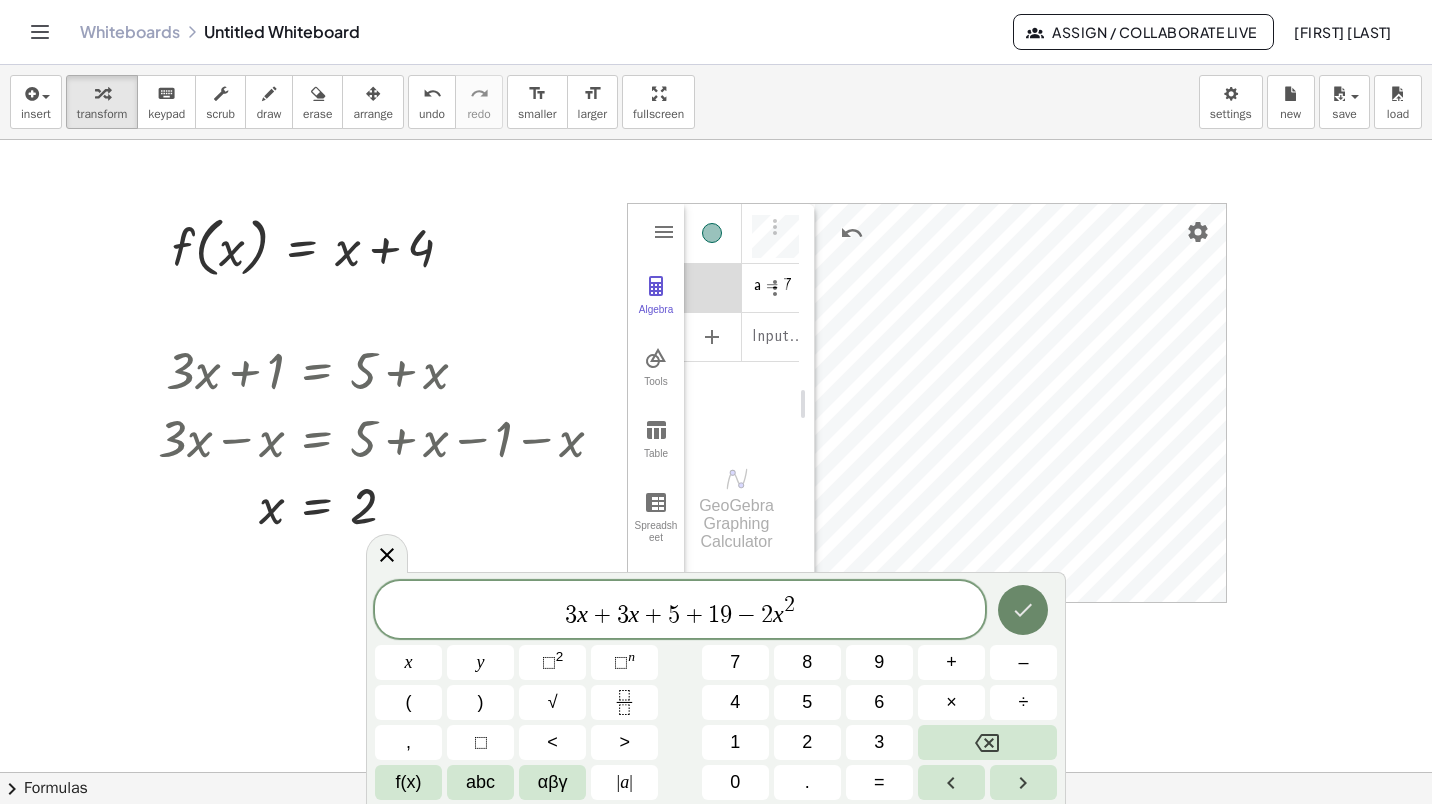 click 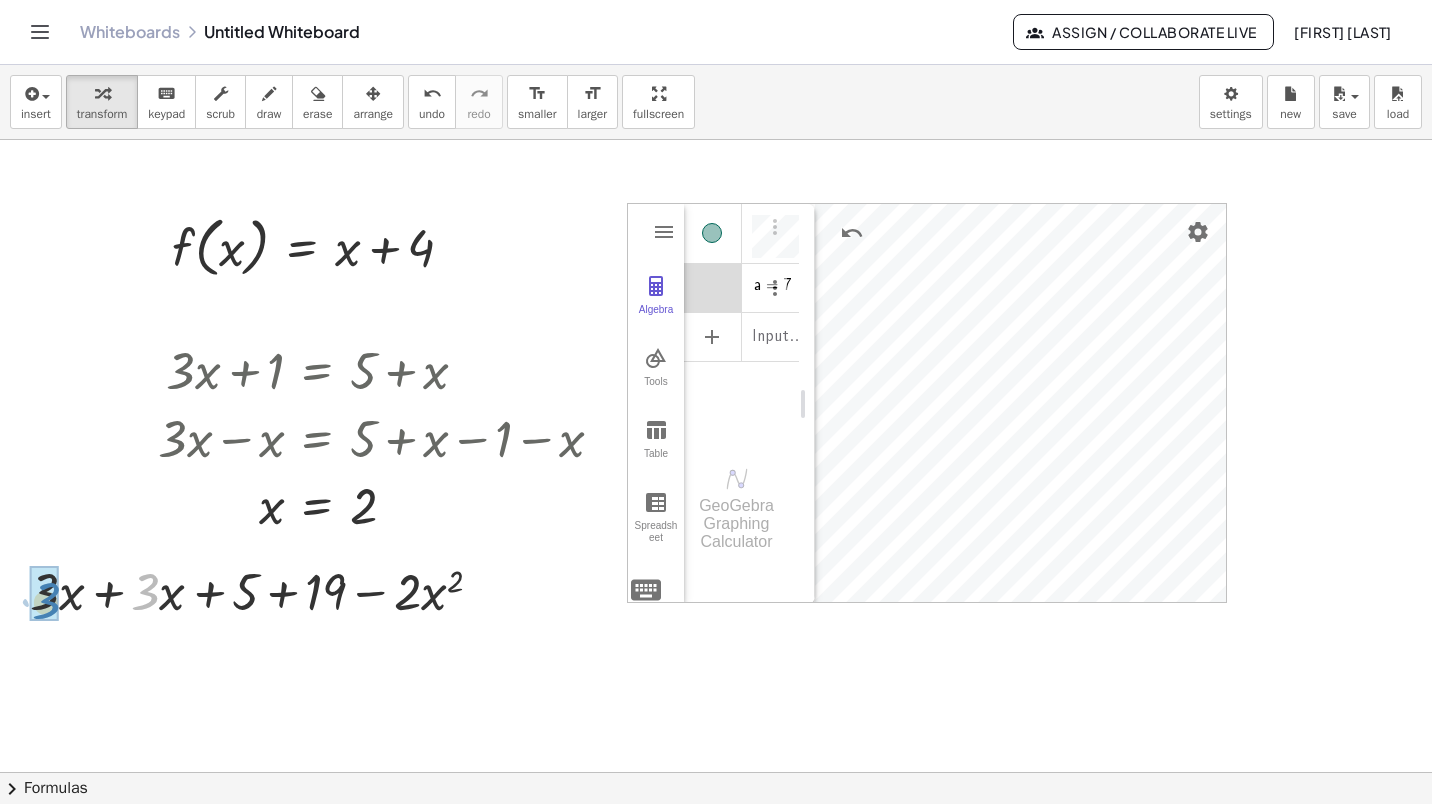 drag, startPoint x: 154, startPoint y: 600, endPoint x: 57, endPoint y: 607, distance: 97.25225 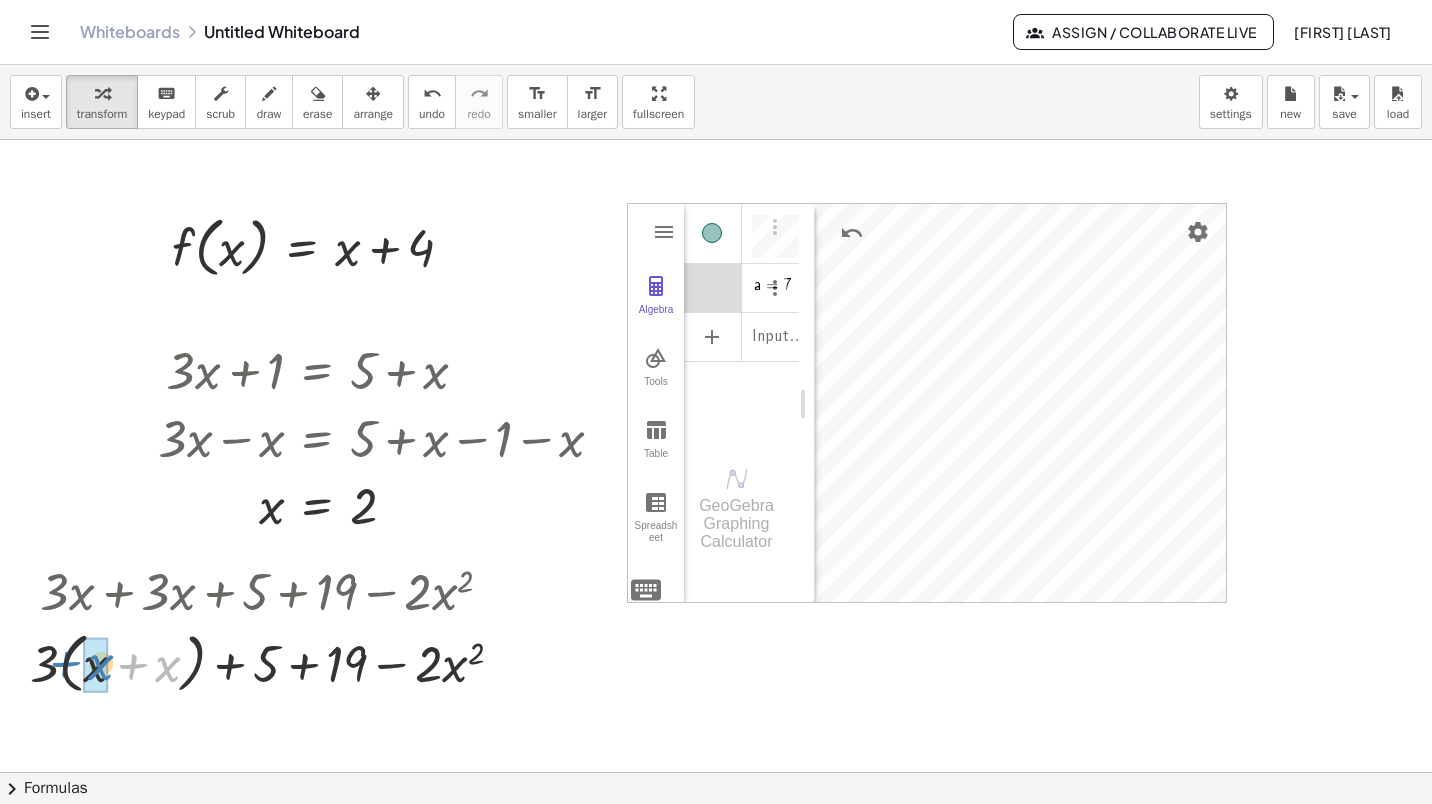 drag, startPoint x: 171, startPoint y: 668, endPoint x: 103, endPoint y: 666, distance: 68.0294 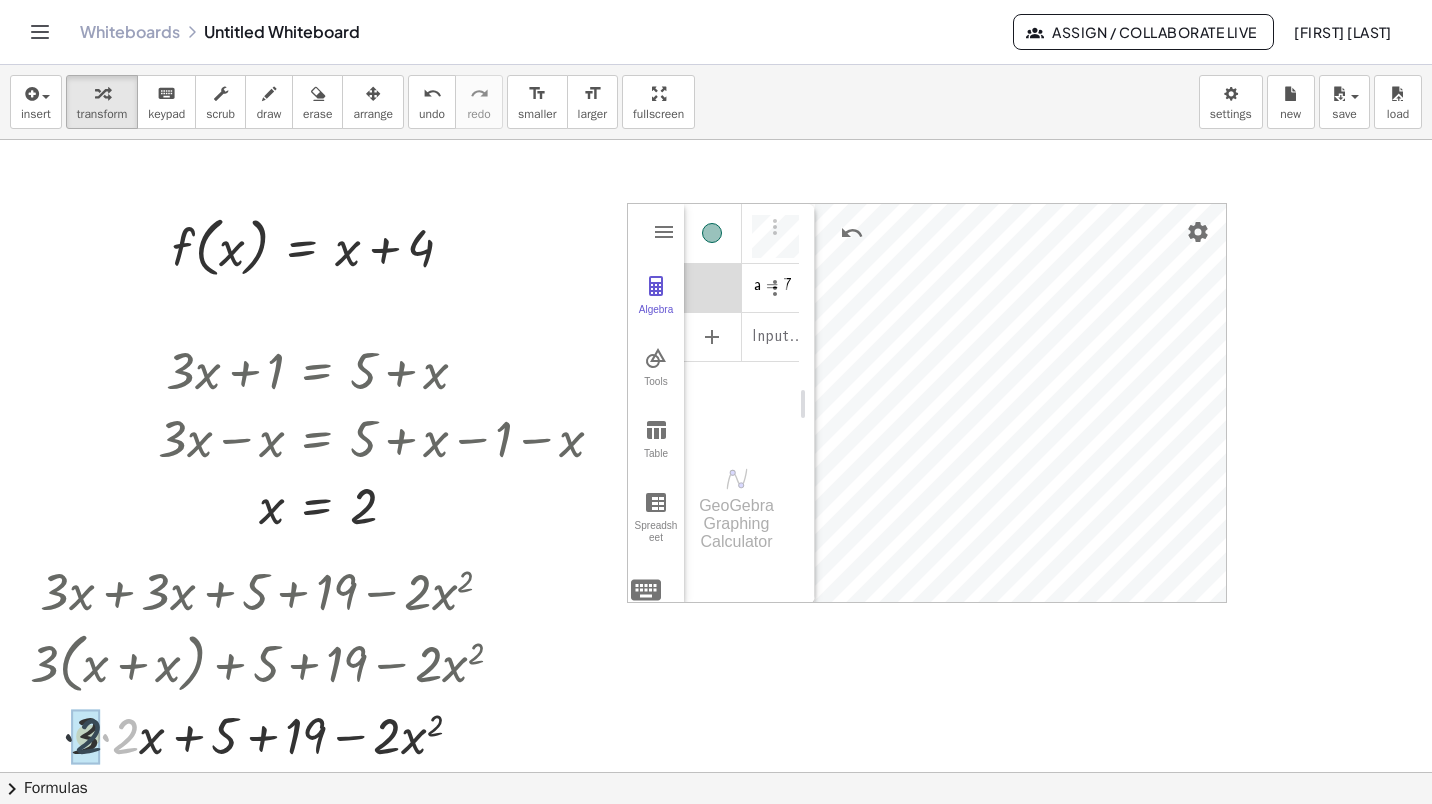 drag, startPoint x: 120, startPoint y: 745, endPoint x: 97, endPoint y: 750, distance: 23.537205 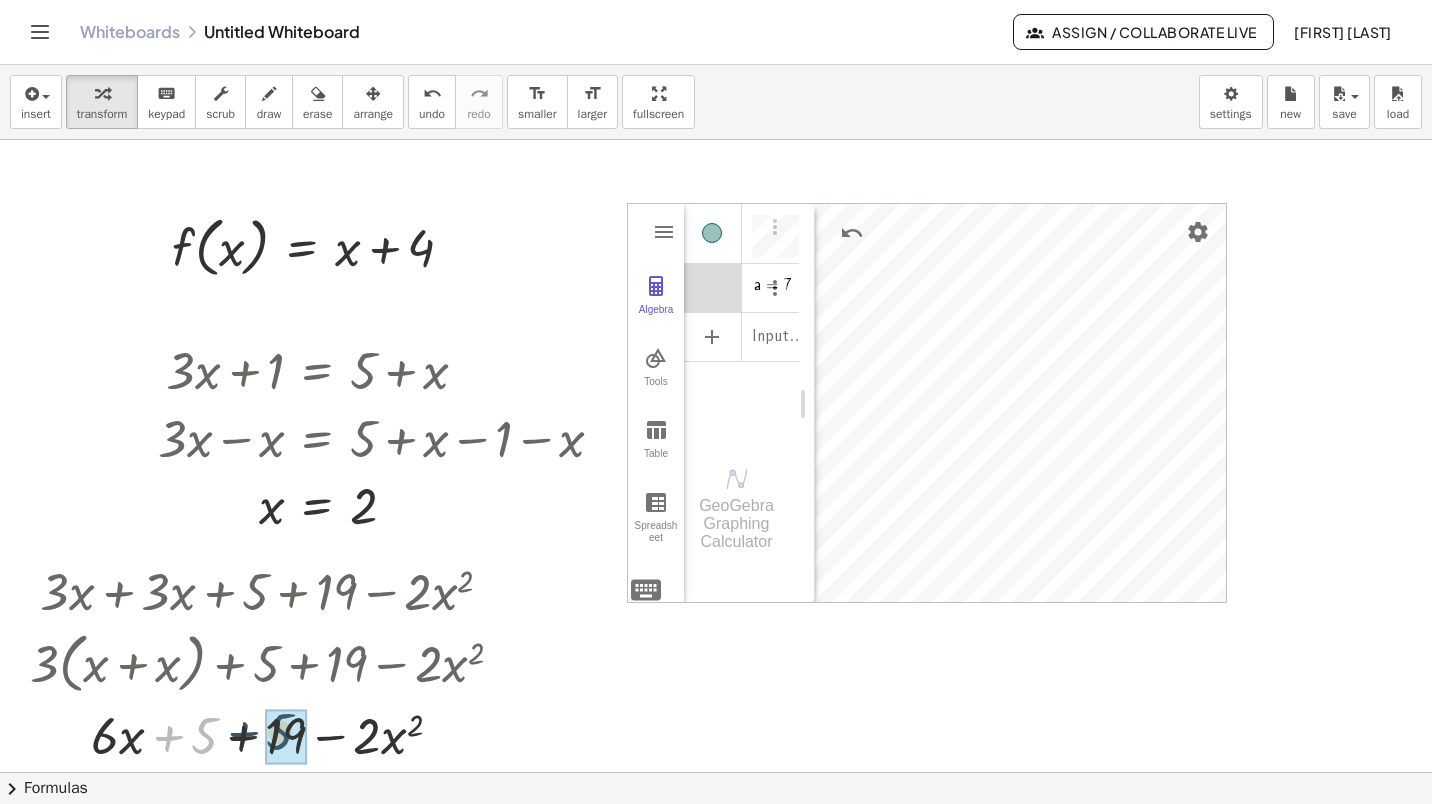 drag, startPoint x: 203, startPoint y: 743, endPoint x: 285, endPoint y: 738, distance: 82.1523 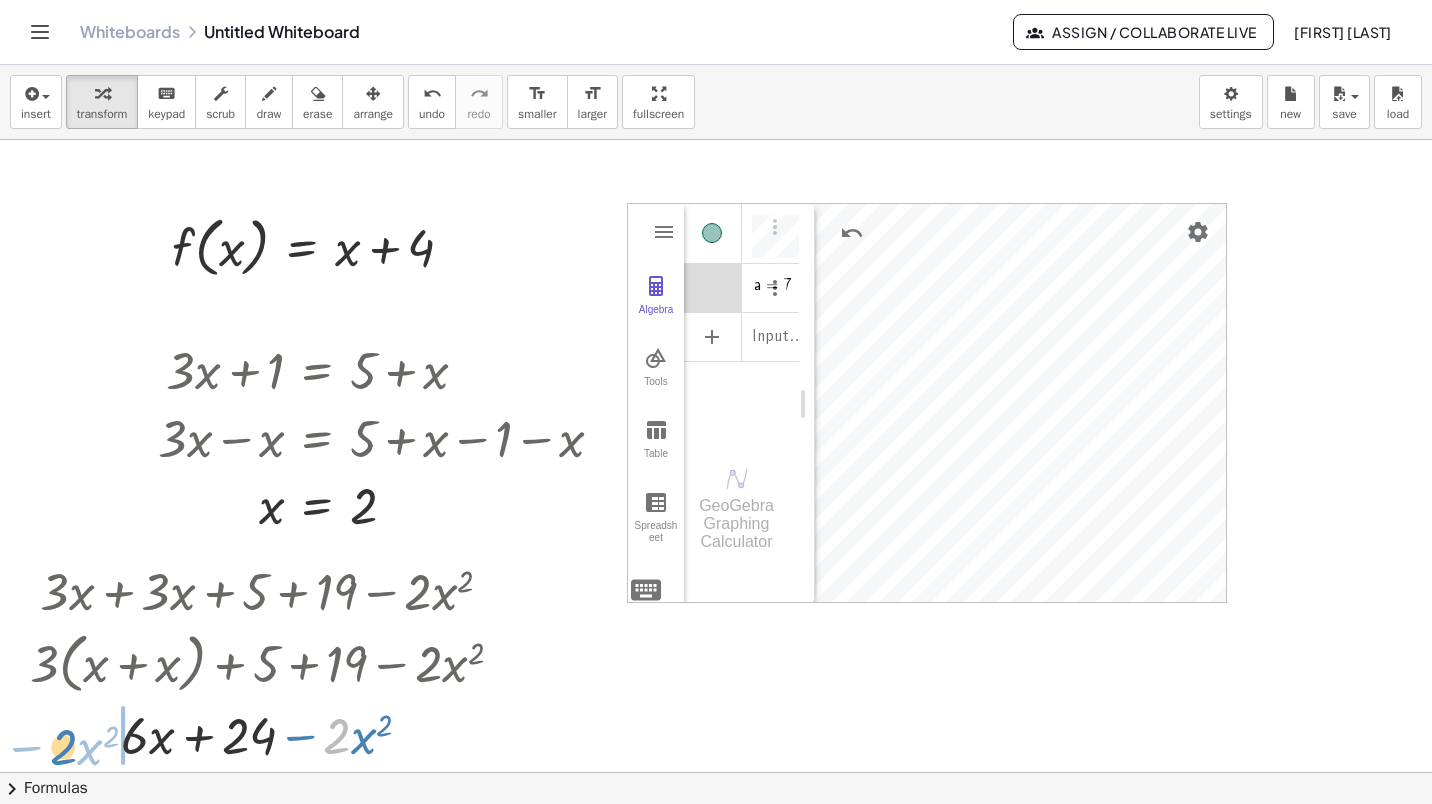 drag, startPoint x: 345, startPoint y: 737, endPoint x: 71, endPoint y: 749, distance: 274.26263 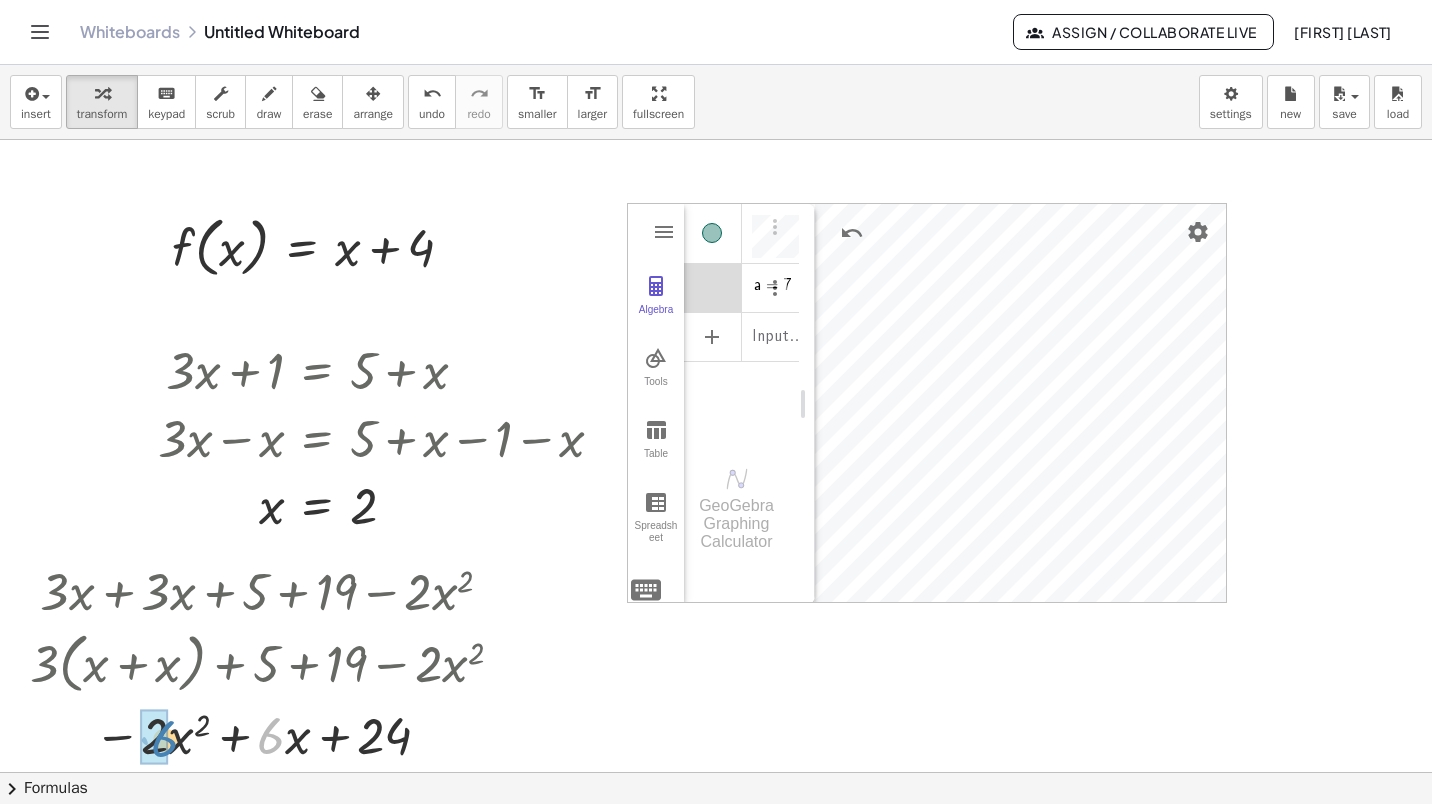 drag, startPoint x: 279, startPoint y: 736, endPoint x: 172, endPoint y: 739, distance: 107.042046 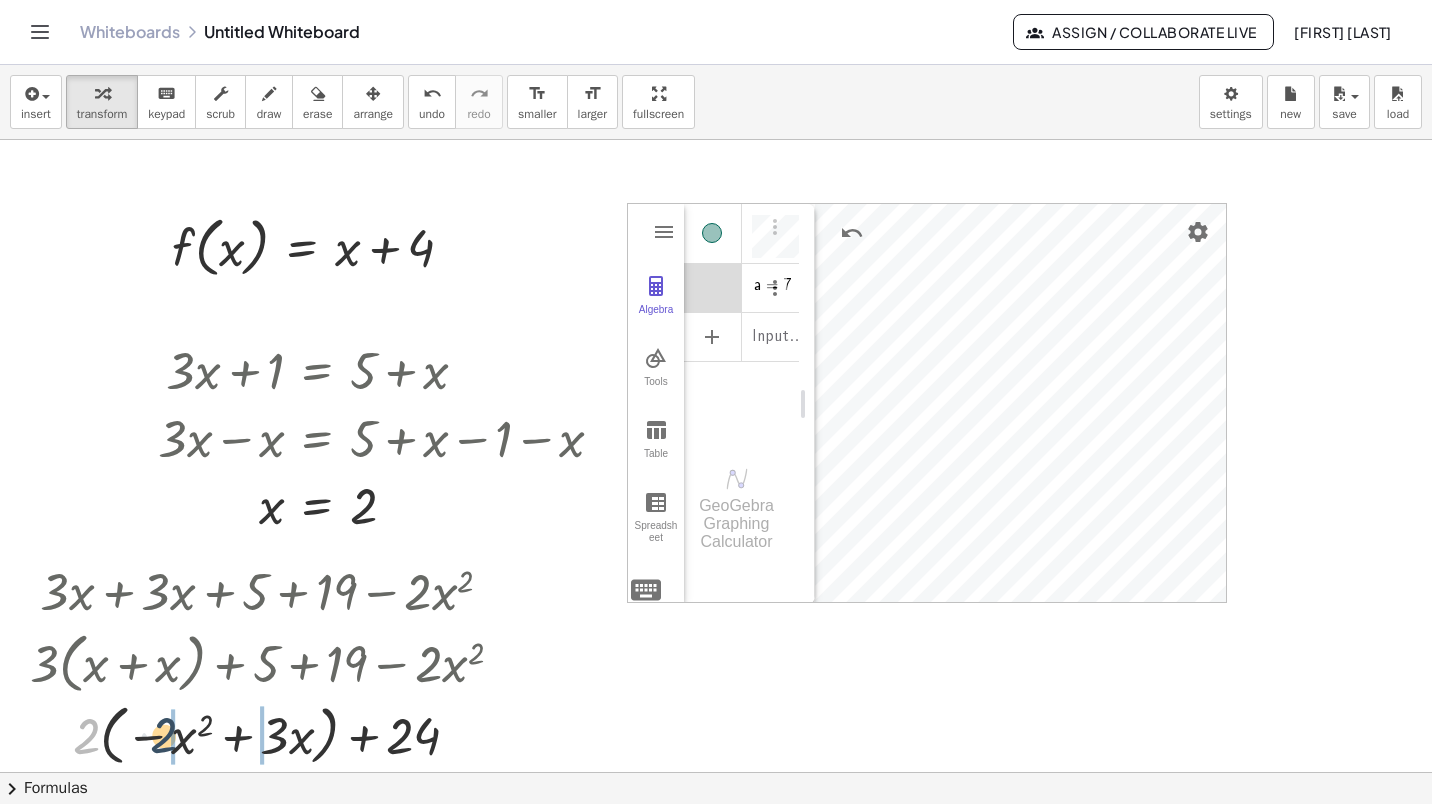 drag, startPoint x: 84, startPoint y: 742, endPoint x: 164, endPoint y: 741, distance: 80.00625 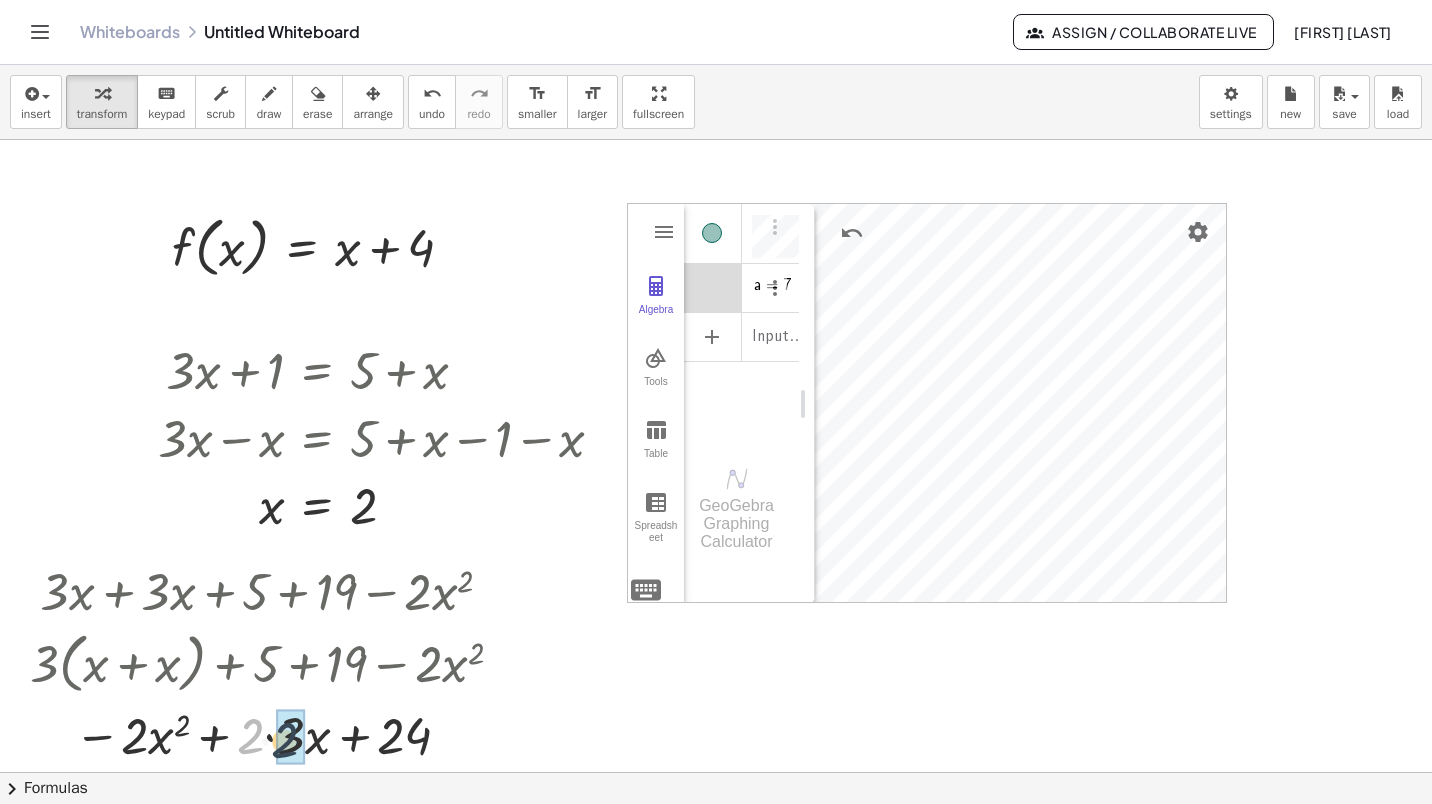 drag, startPoint x: 252, startPoint y: 733, endPoint x: 275, endPoint y: 736, distance: 23.194826 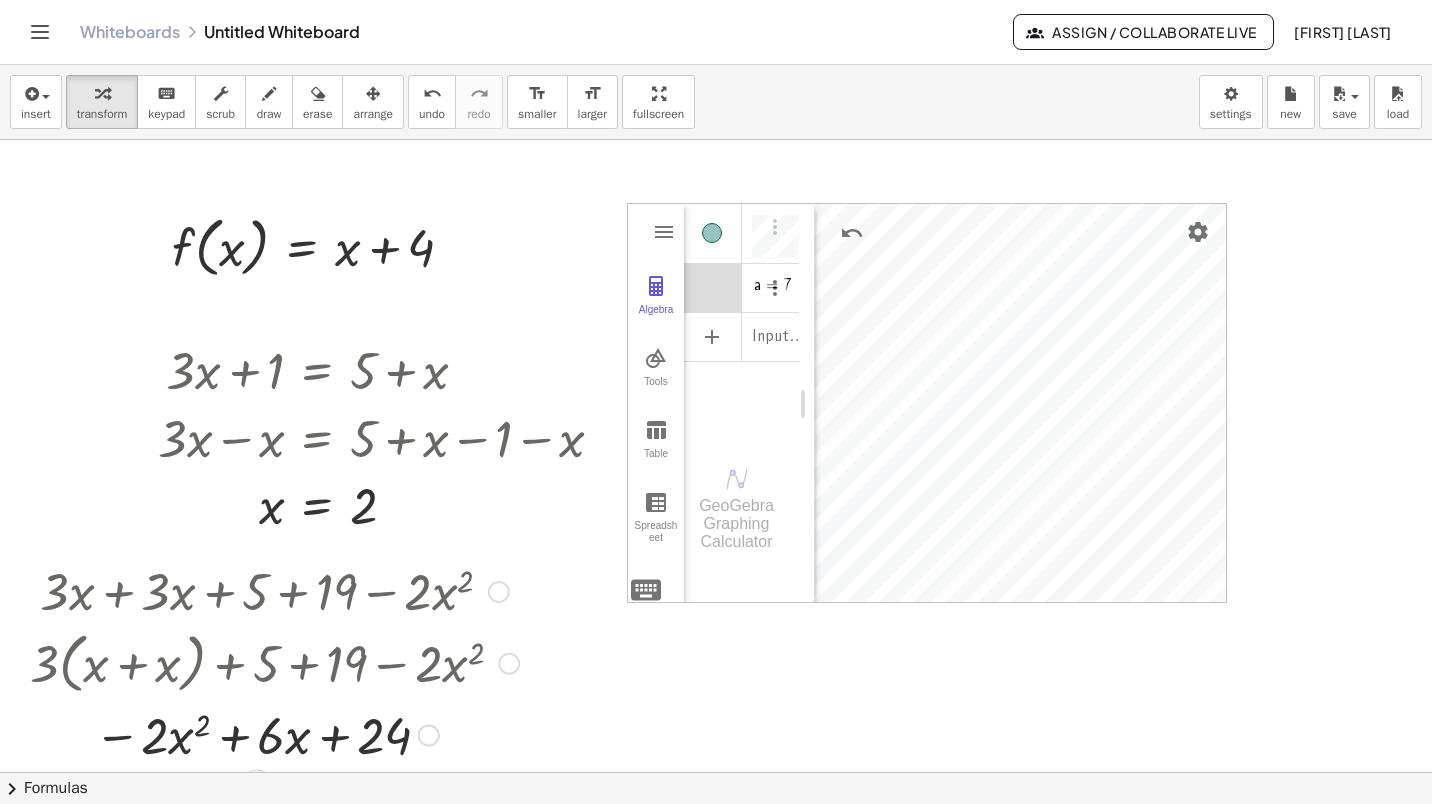 click at bounding box center [274, 734] 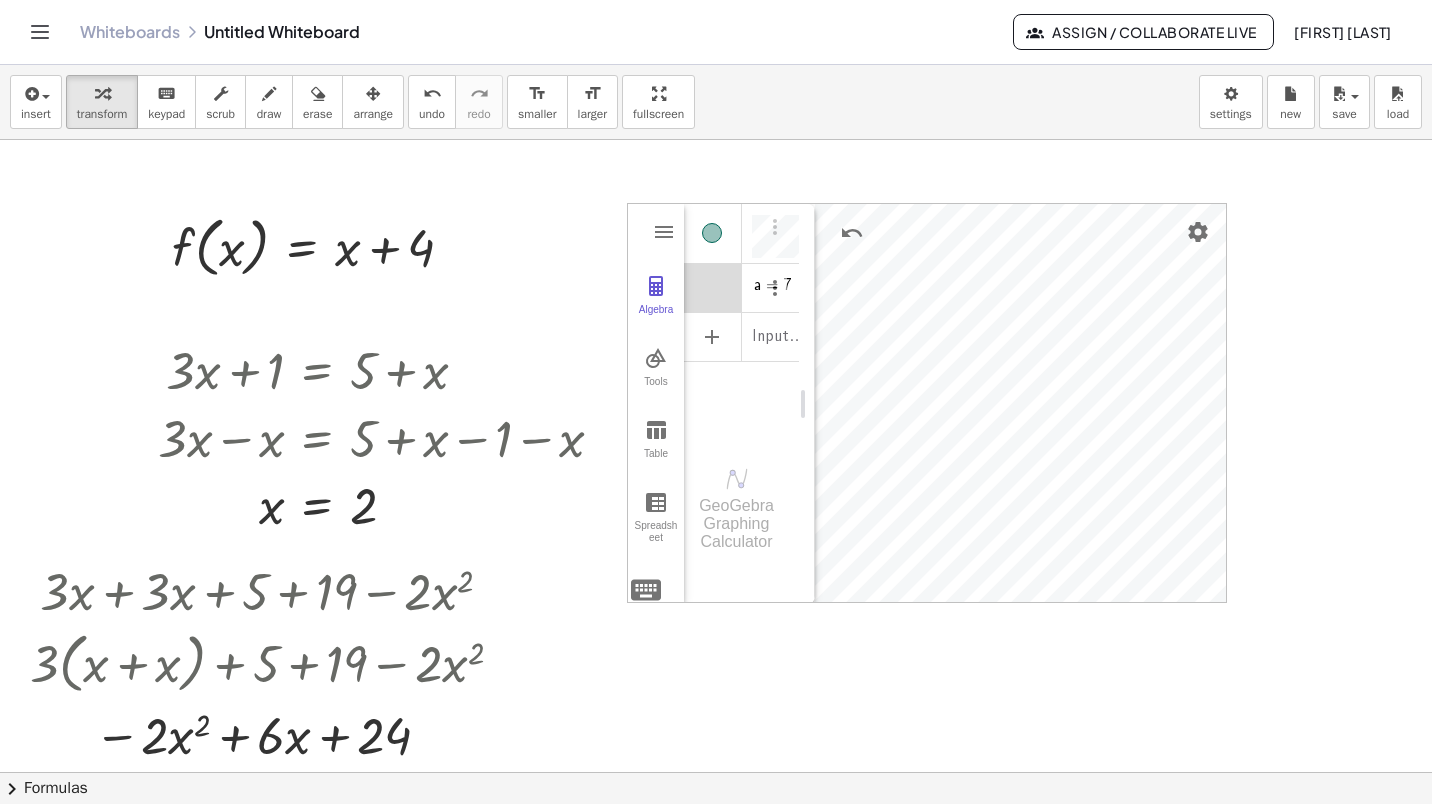click 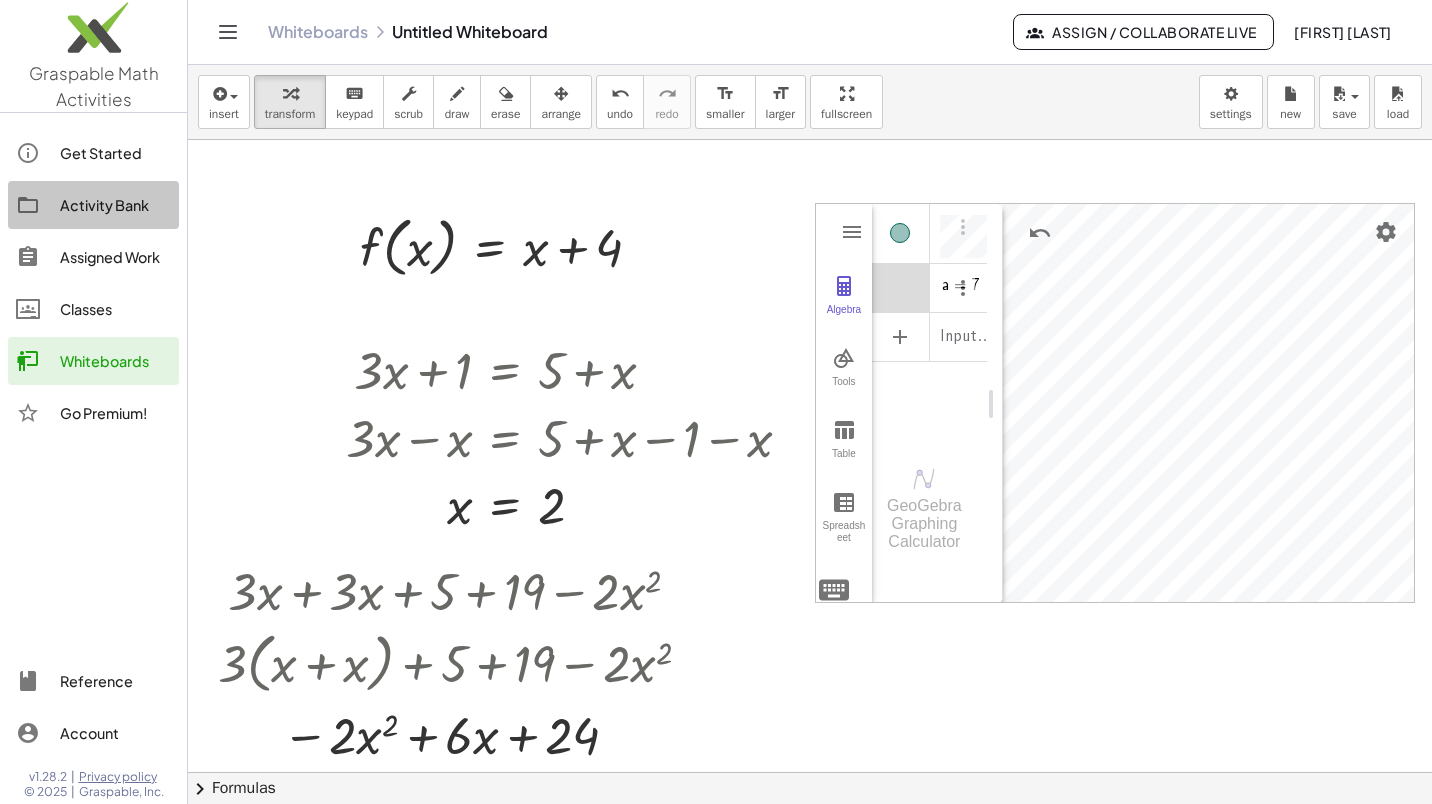 click on "Activity Bank" 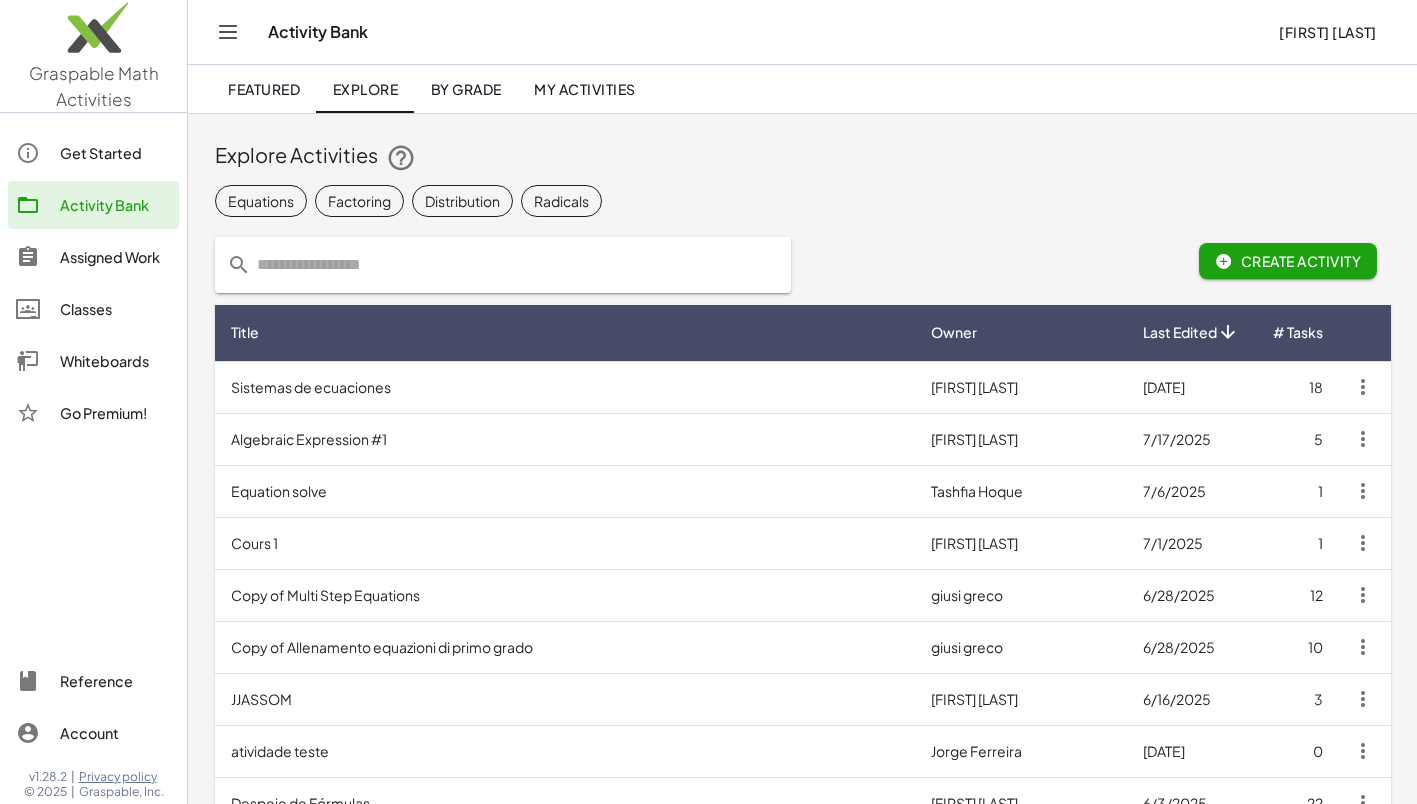 click on "Algebraic Expression #1" at bounding box center [565, 439] 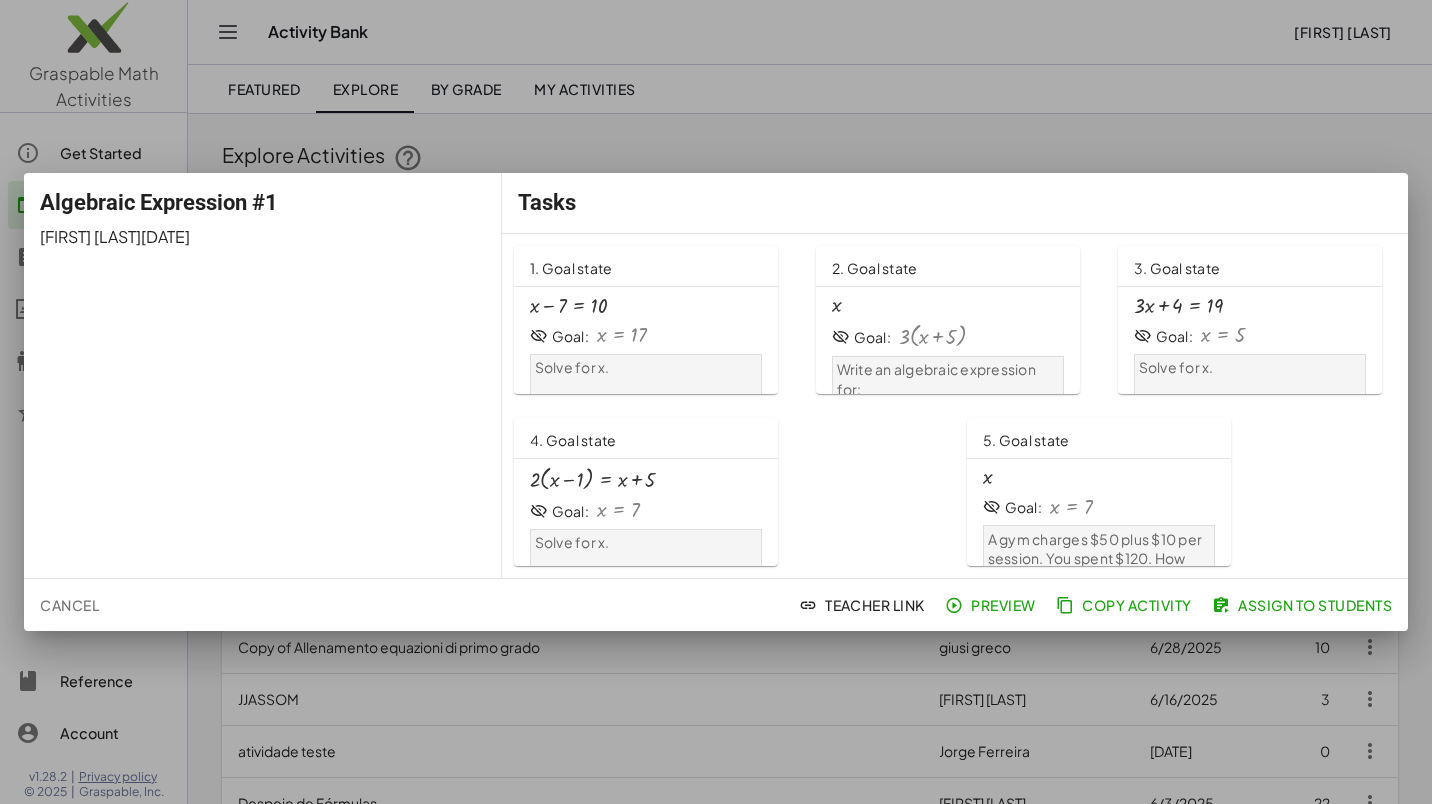 click at bounding box center [716, 402] 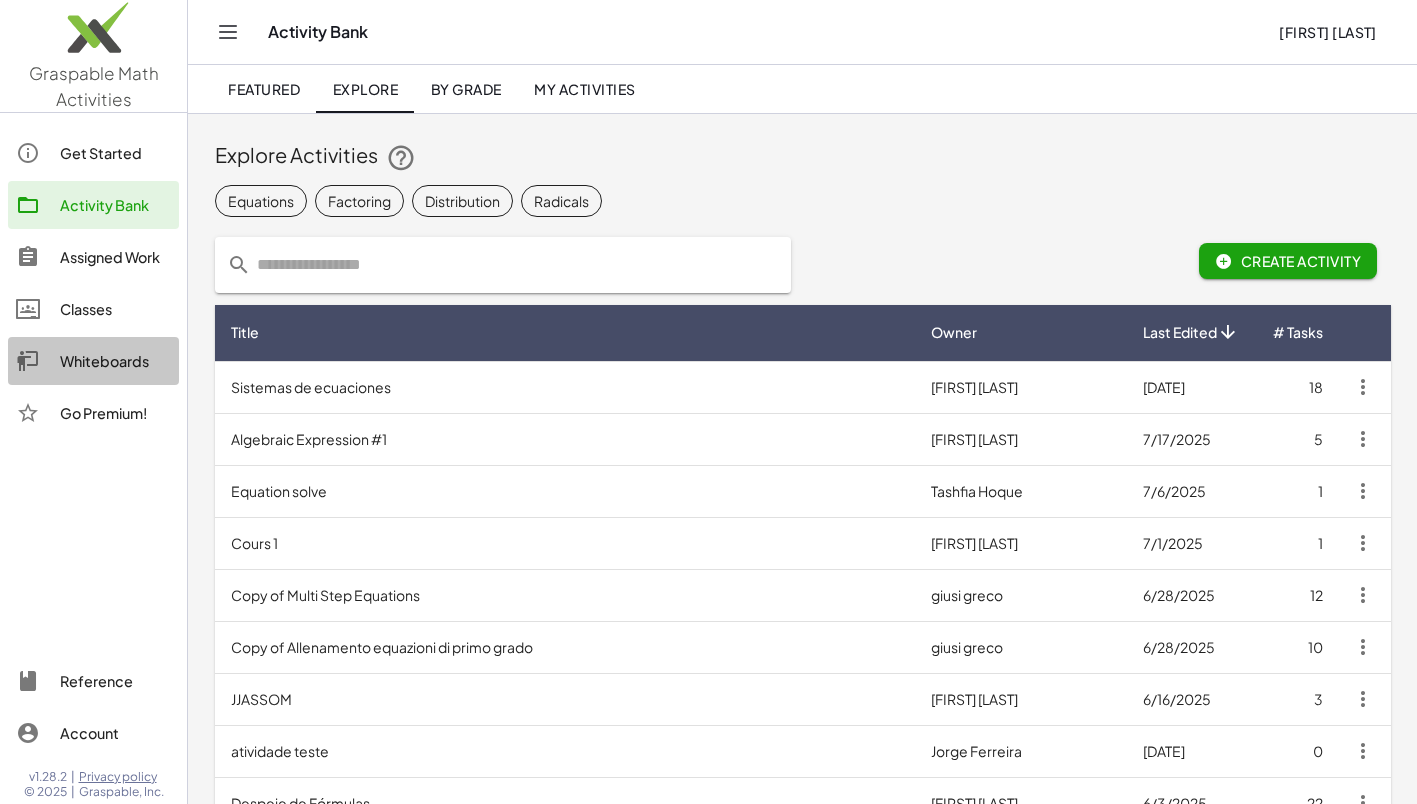 click on "Whiteboards" 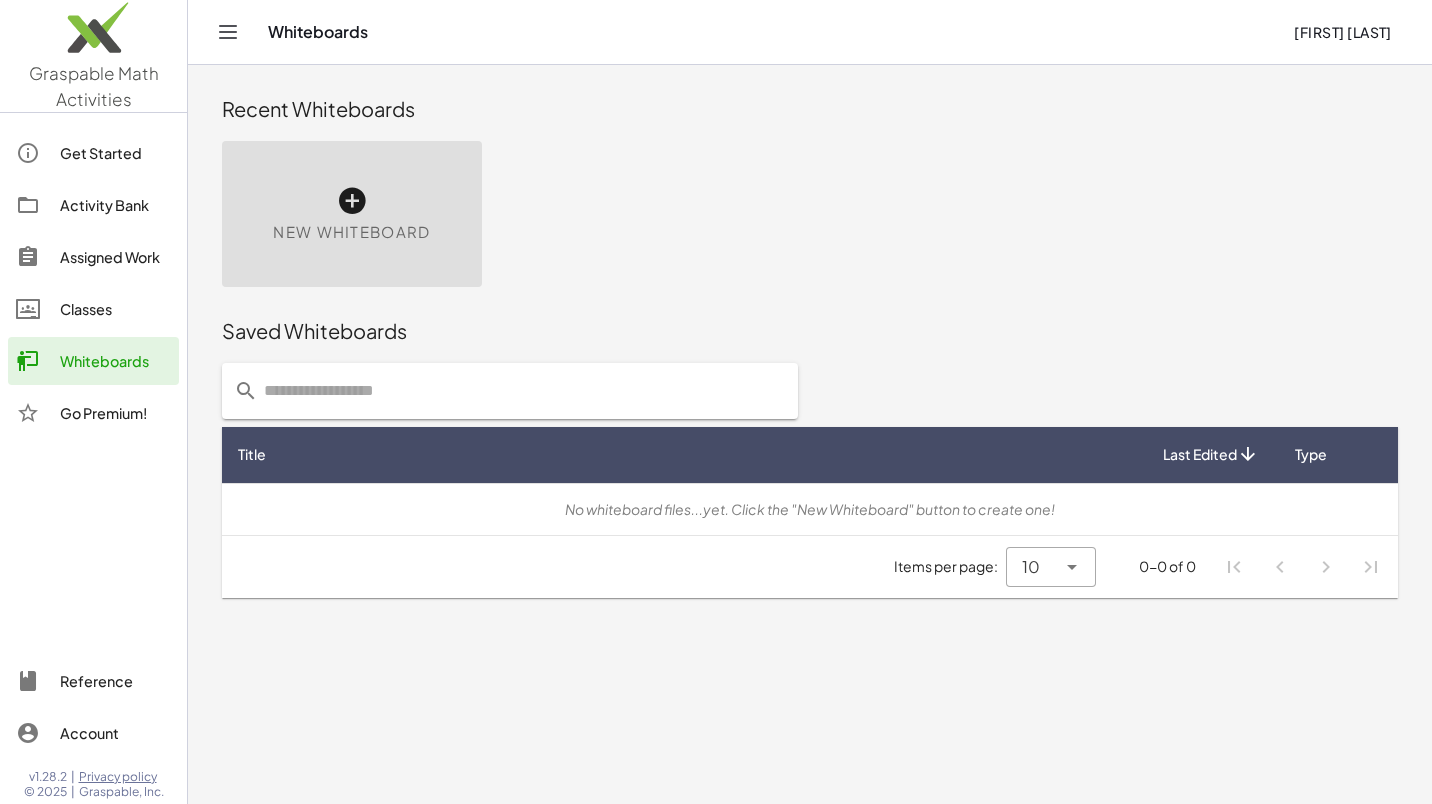 click on "Activity Bank" 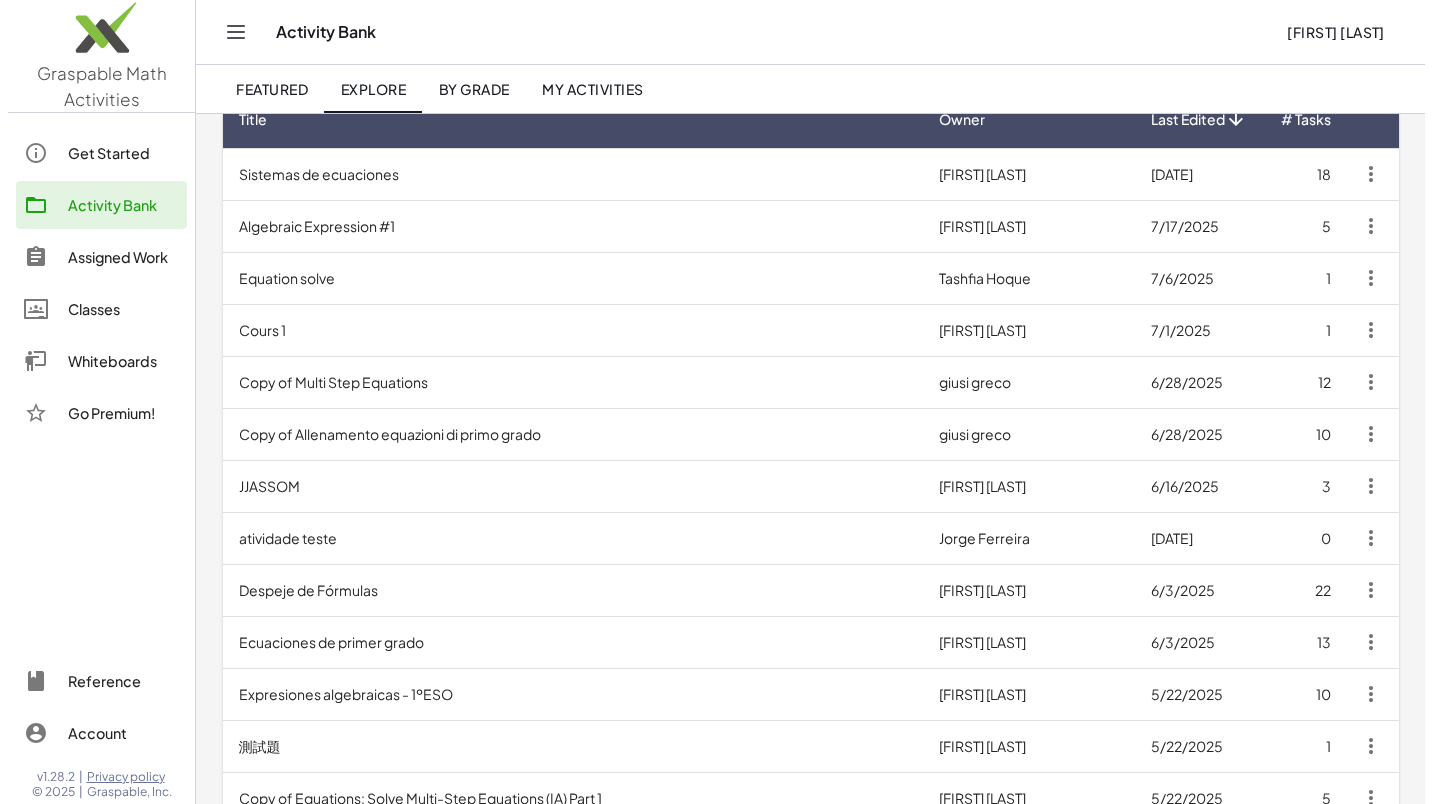 scroll, scrollTop: 0, scrollLeft: 0, axis: both 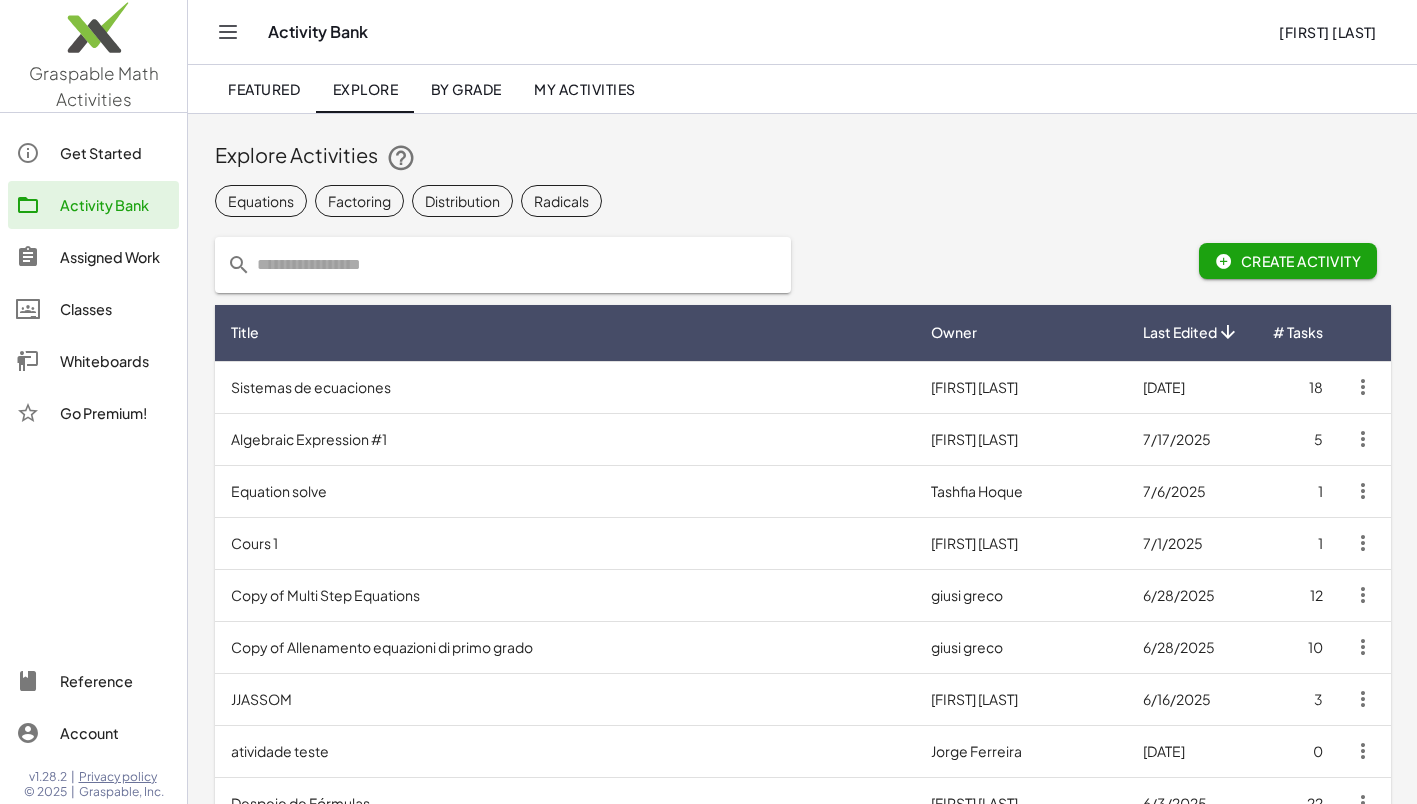 click 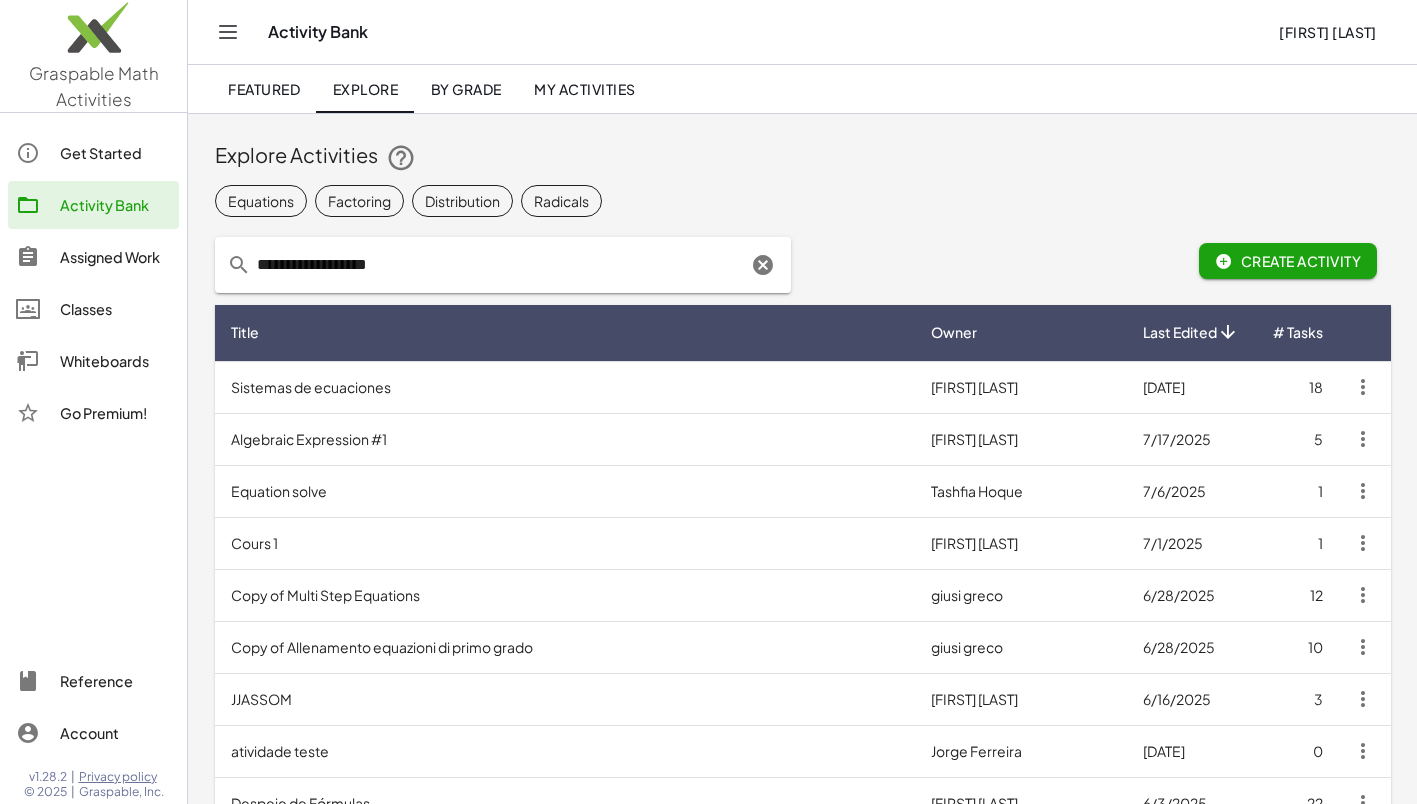 type on "**********" 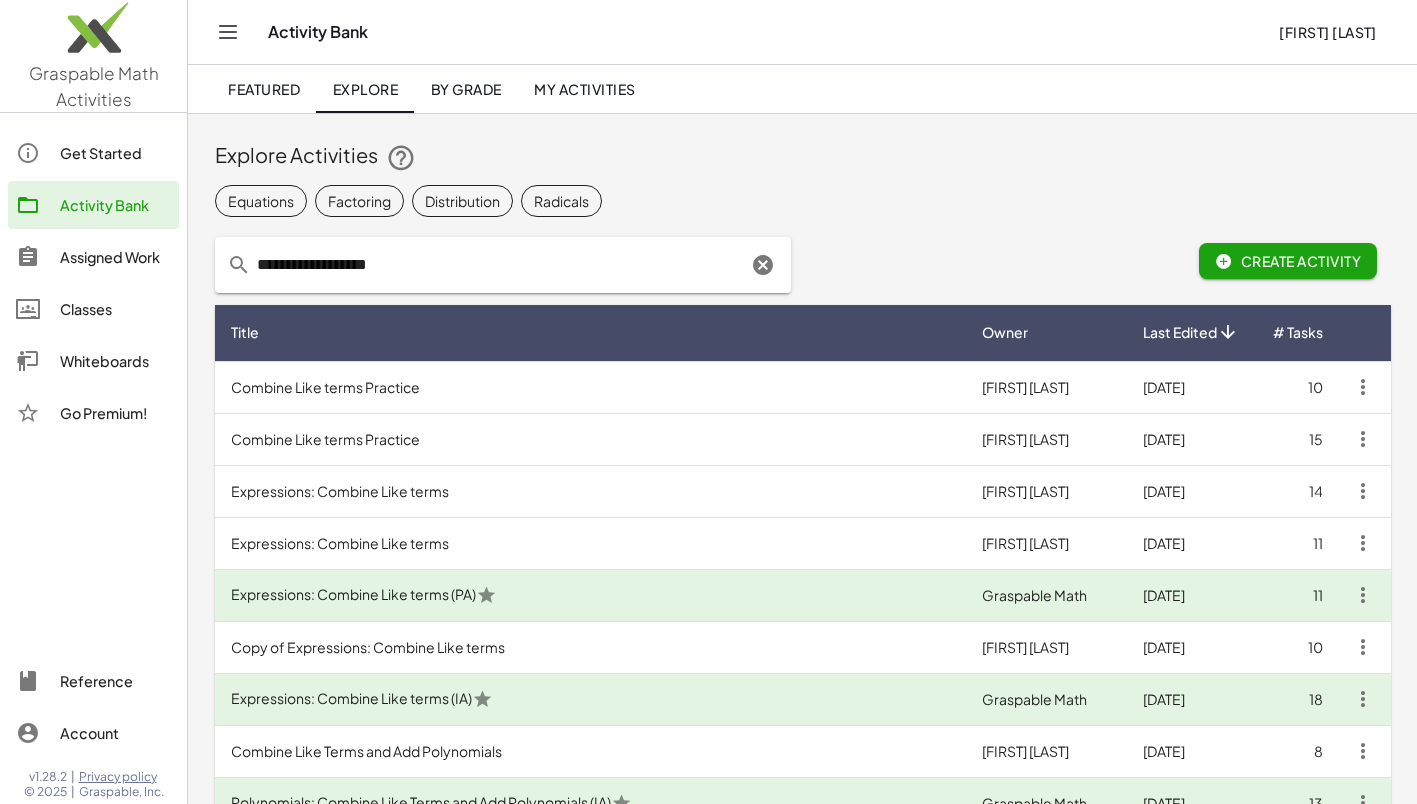 click on "Expressions: Combine Like terms" at bounding box center (590, 491) 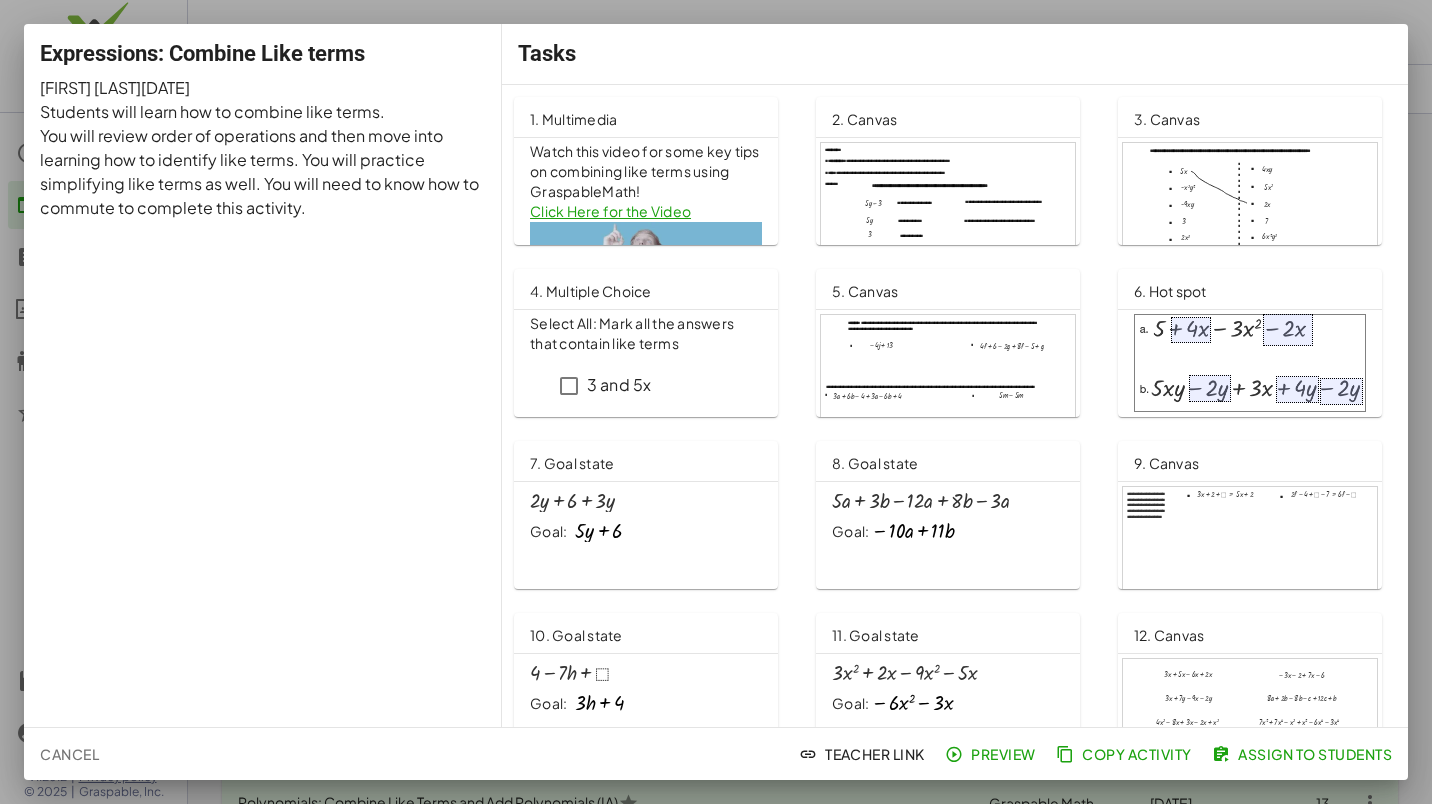click at bounding box center [1250, 363] 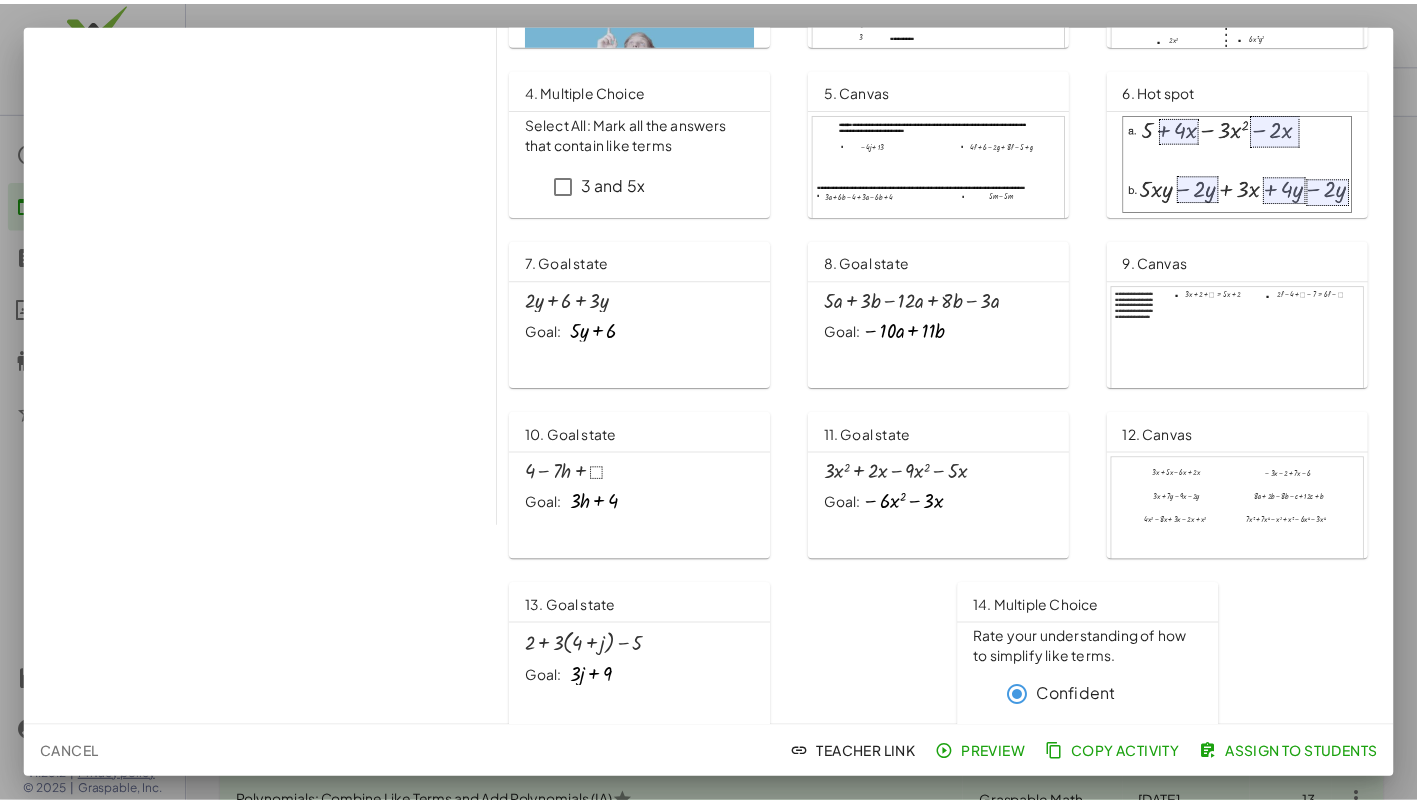 scroll, scrollTop: 0, scrollLeft: 0, axis: both 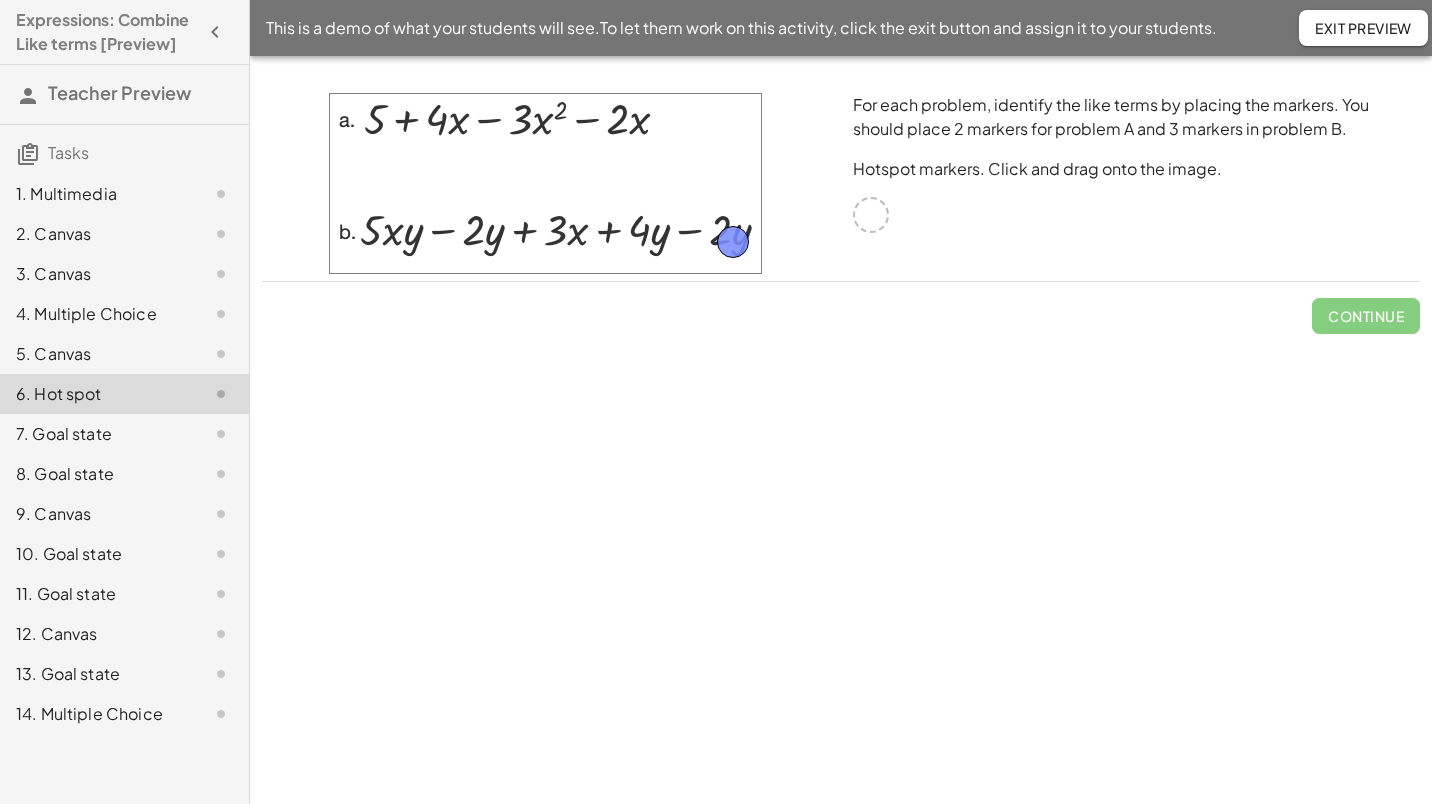 drag, startPoint x: 880, startPoint y: 219, endPoint x: 740, endPoint y: 246, distance: 142.5798 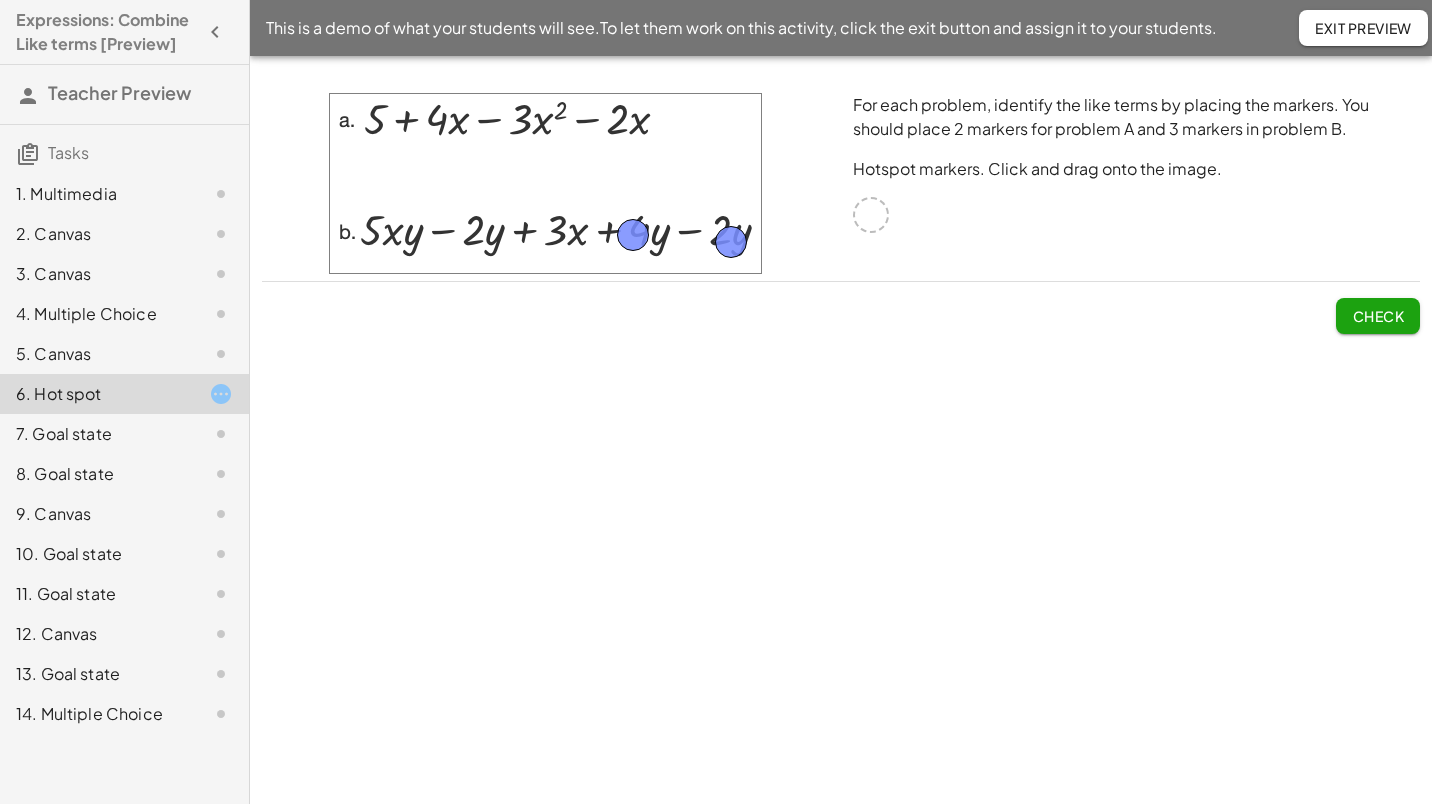 drag, startPoint x: 868, startPoint y: 207, endPoint x: 631, endPoint y: 227, distance: 237.84239 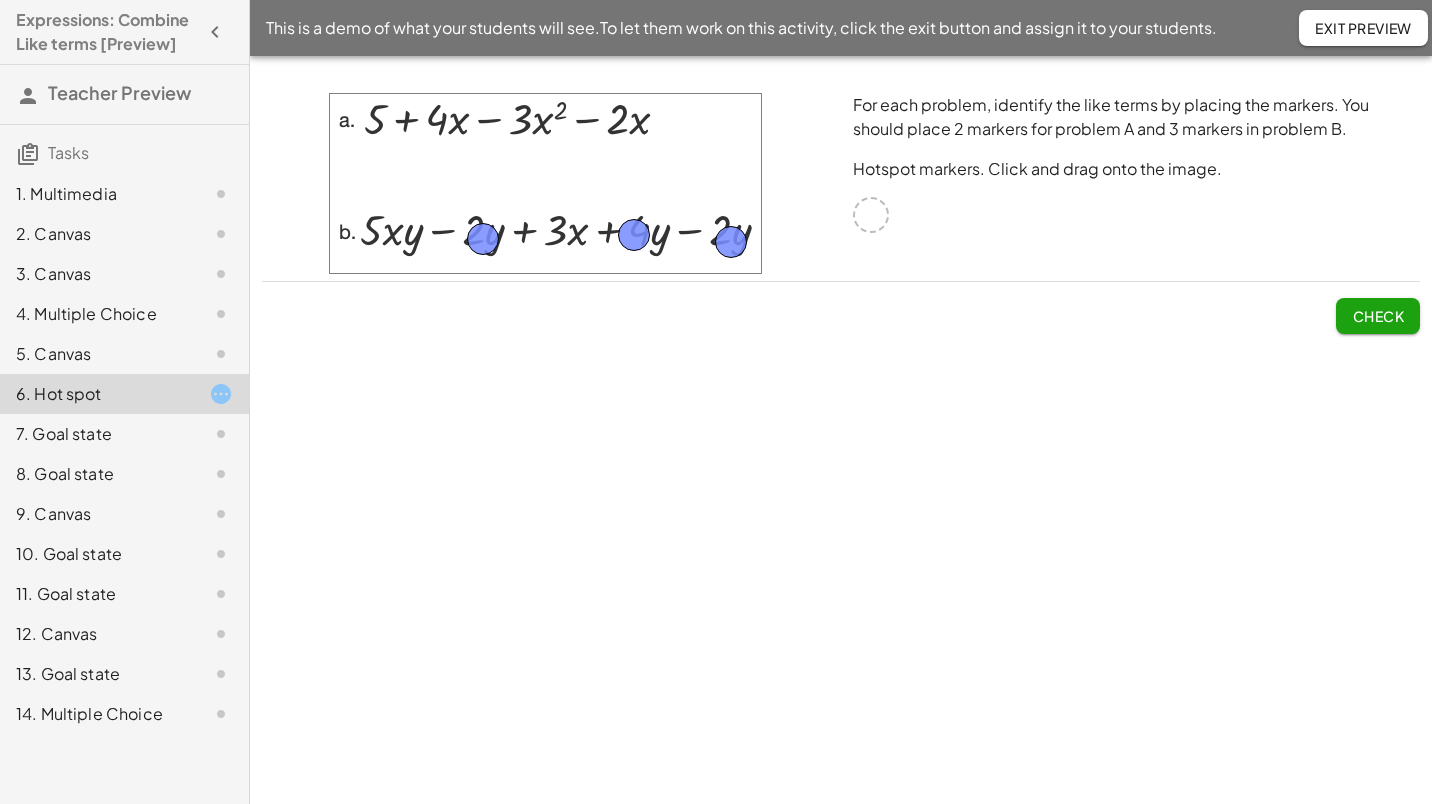 drag, startPoint x: 867, startPoint y: 217, endPoint x: 478, endPoint y: 241, distance: 389.73965 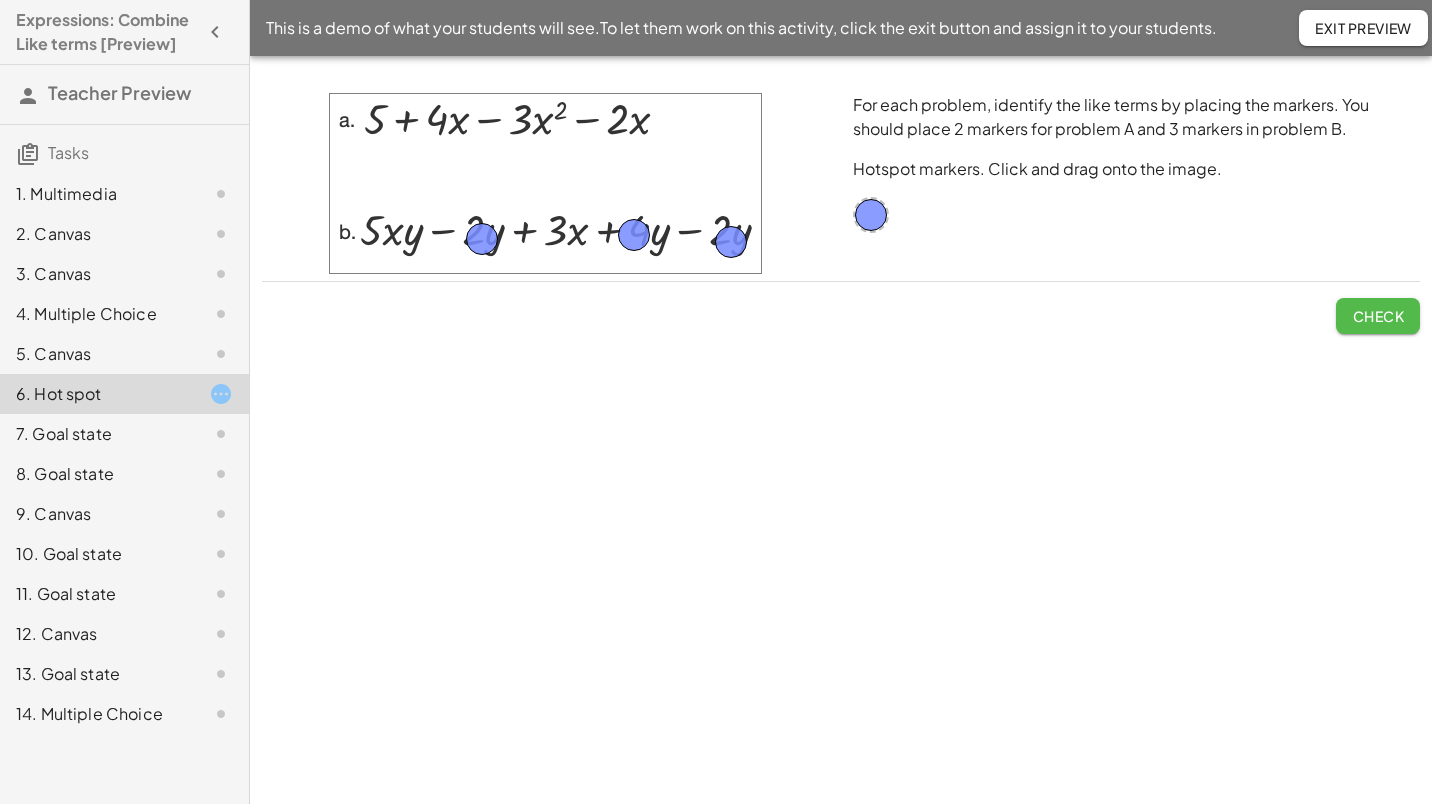 click on "Check" 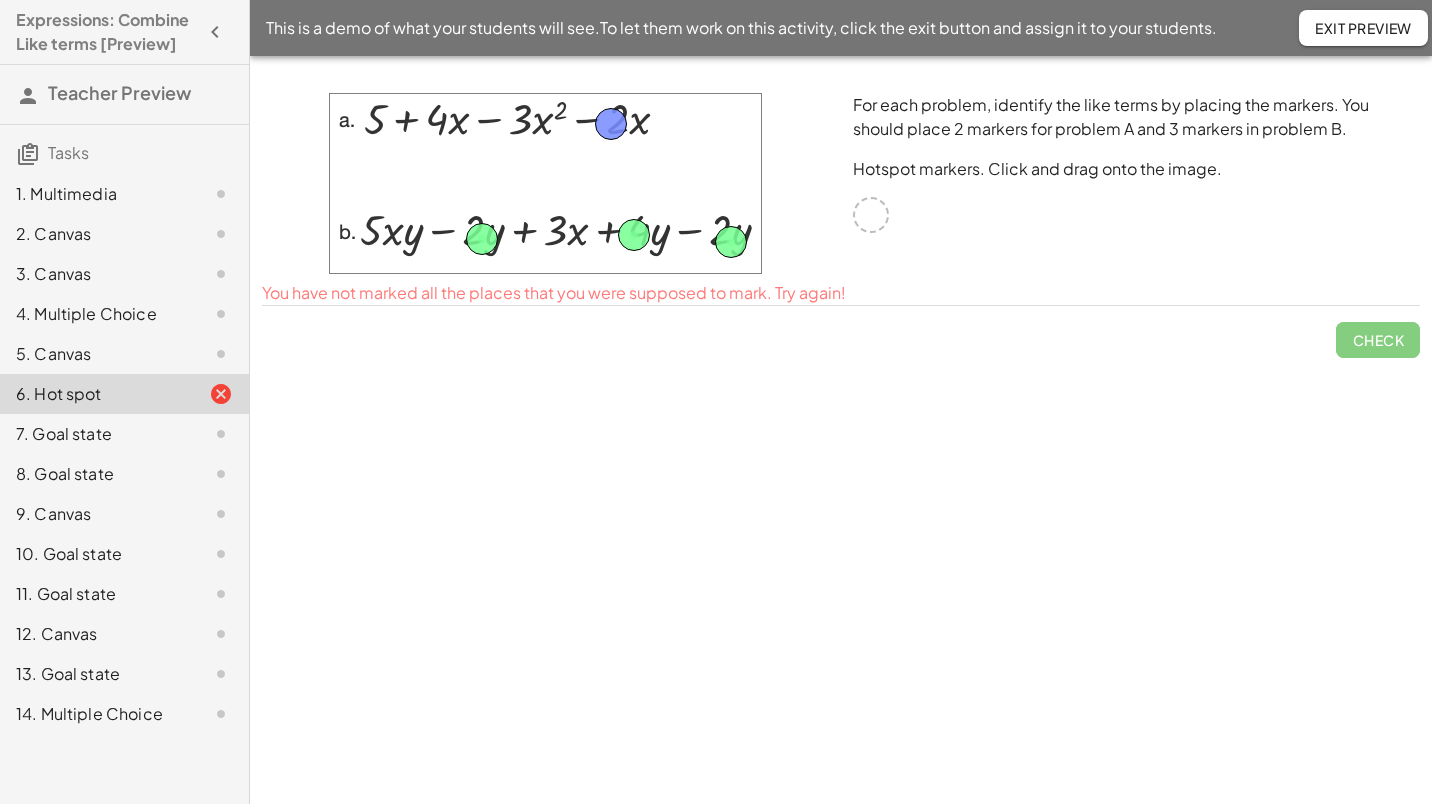 drag, startPoint x: 873, startPoint y: 214, endPoint x: 613, endPoint y: 123, distance: 275.46506 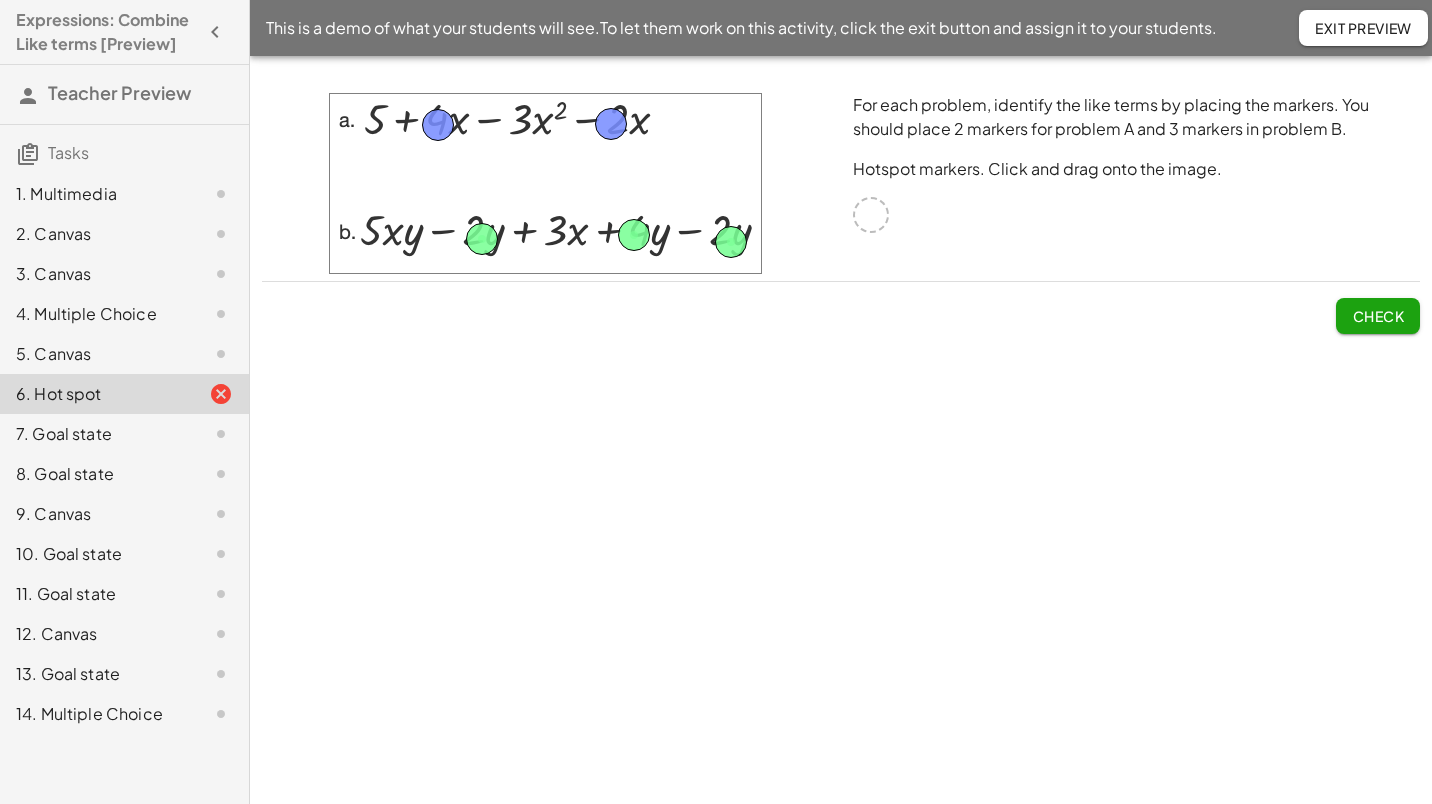 drag, startPoint x: 873, startPoint y: 218, endPoint x: 440, endPoint y: 128, distance: 442.25446 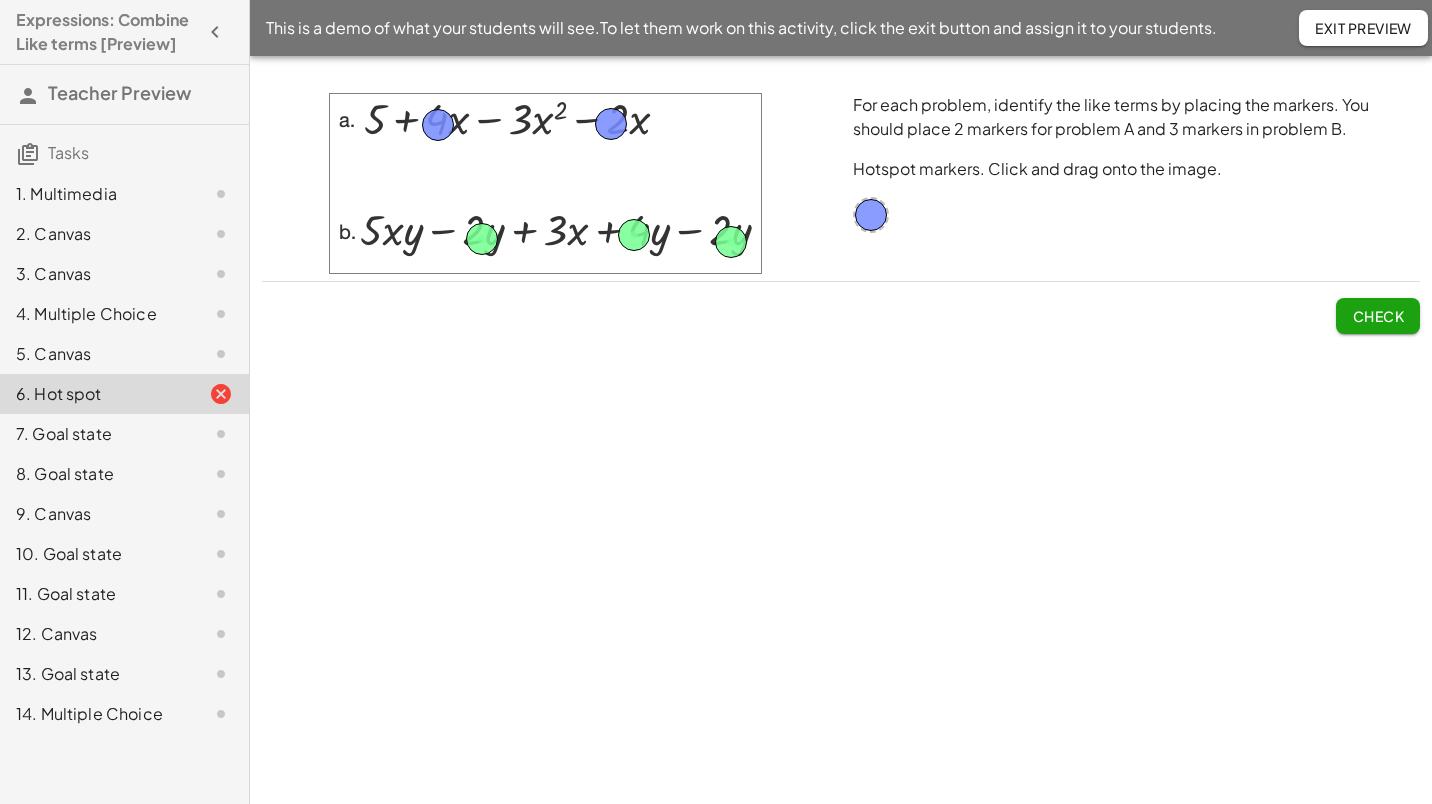 click on "Check" 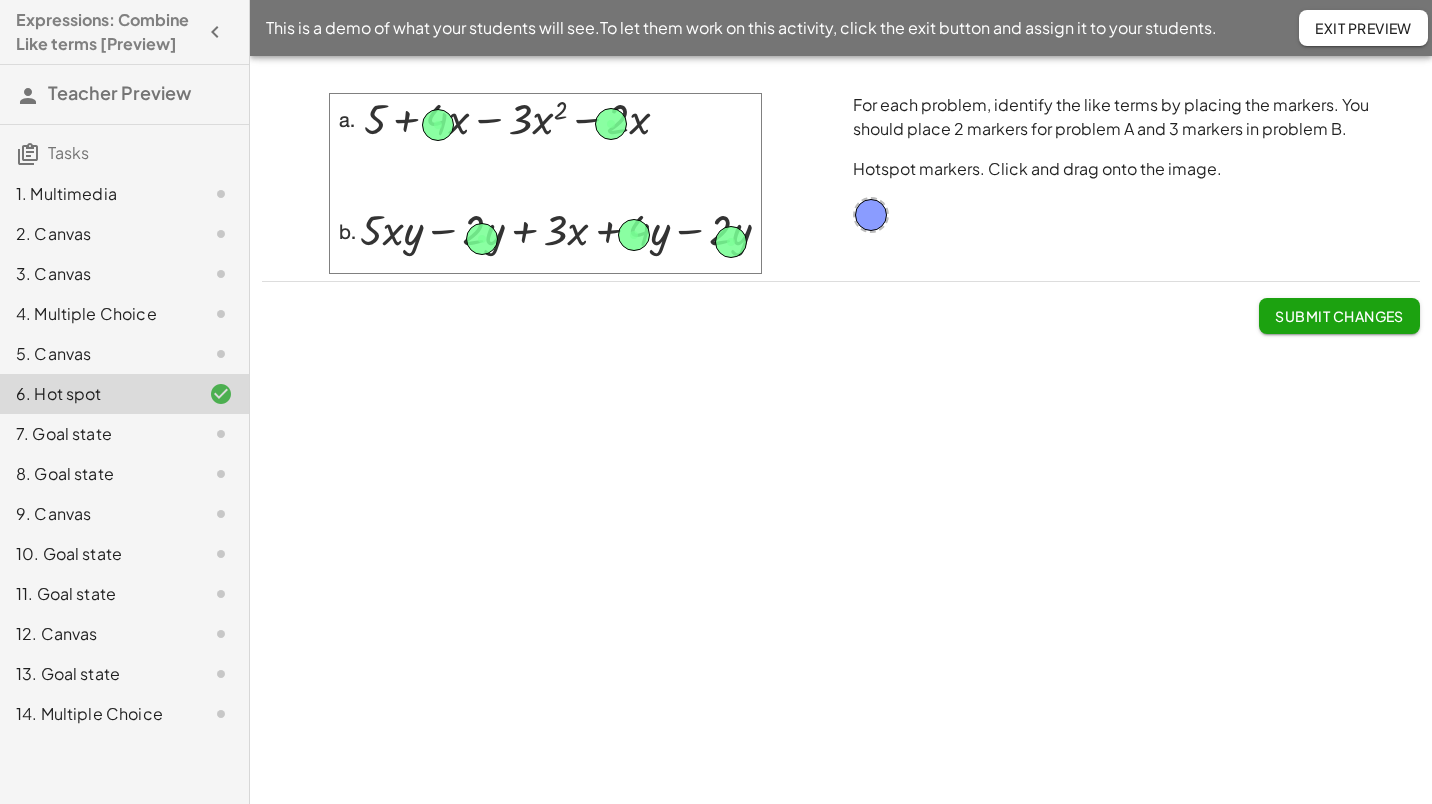 click on "Submit Changes" 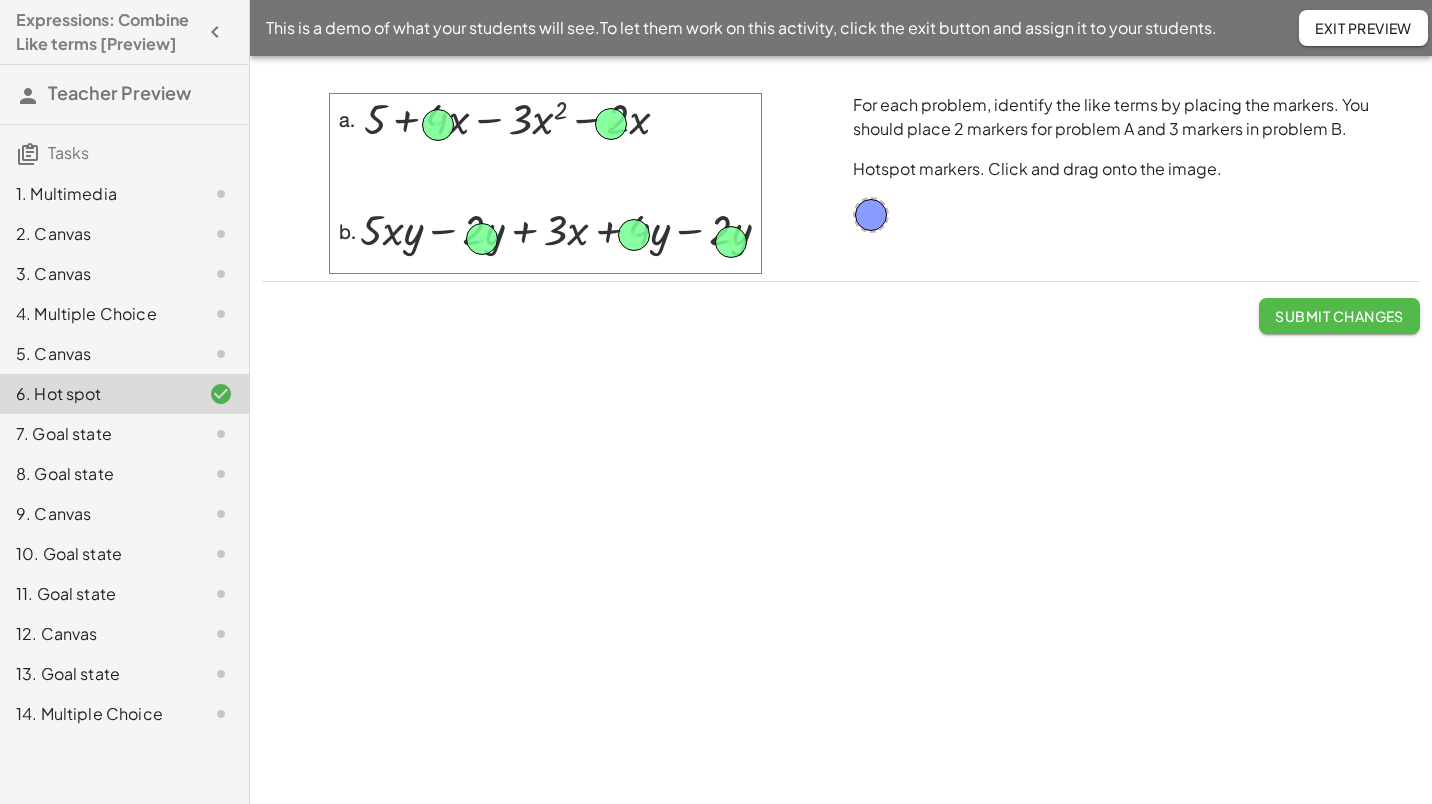 click on "Submit Changes" at bounding box center (1339, 316) 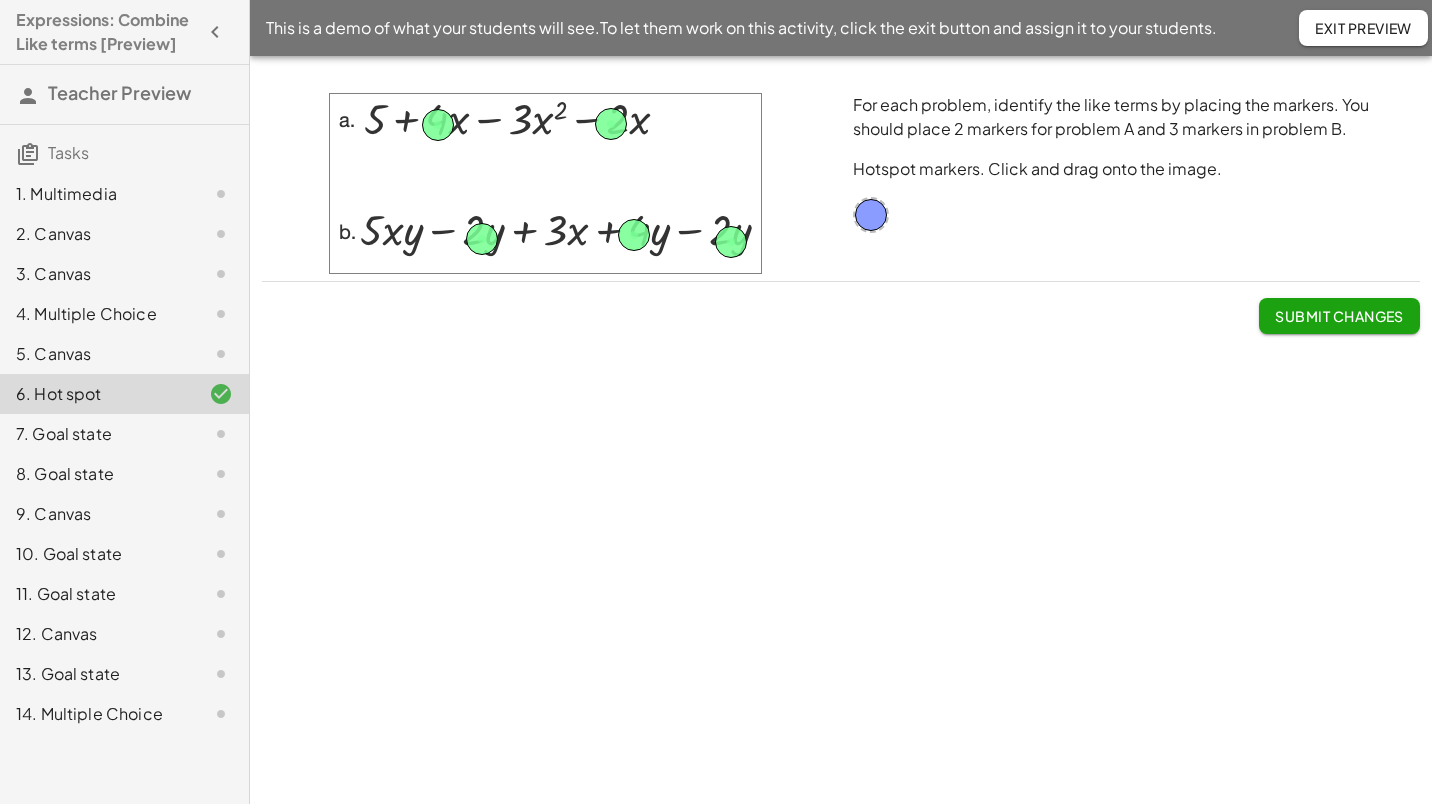 click on "Submit Changes" 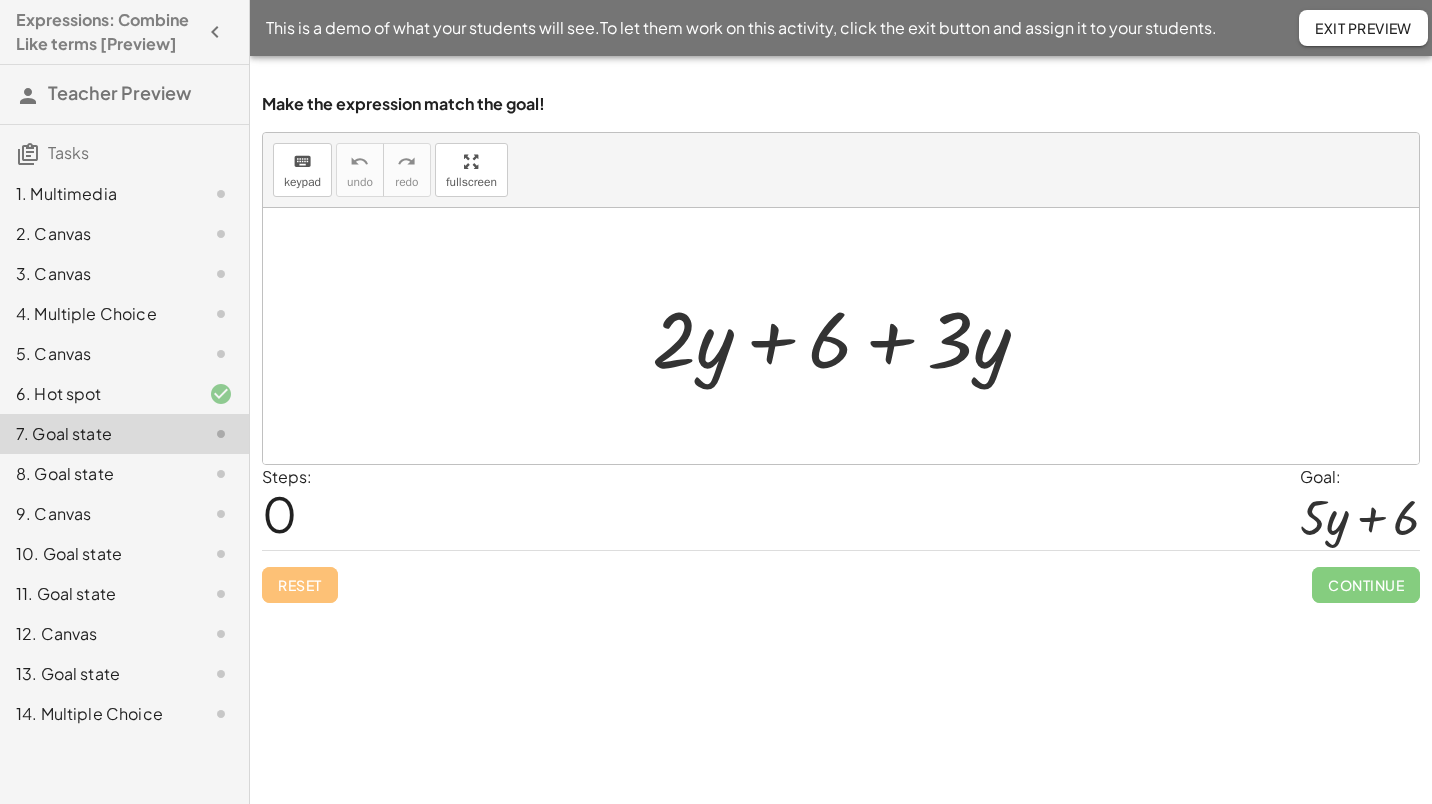 click on "1. Multimedia" 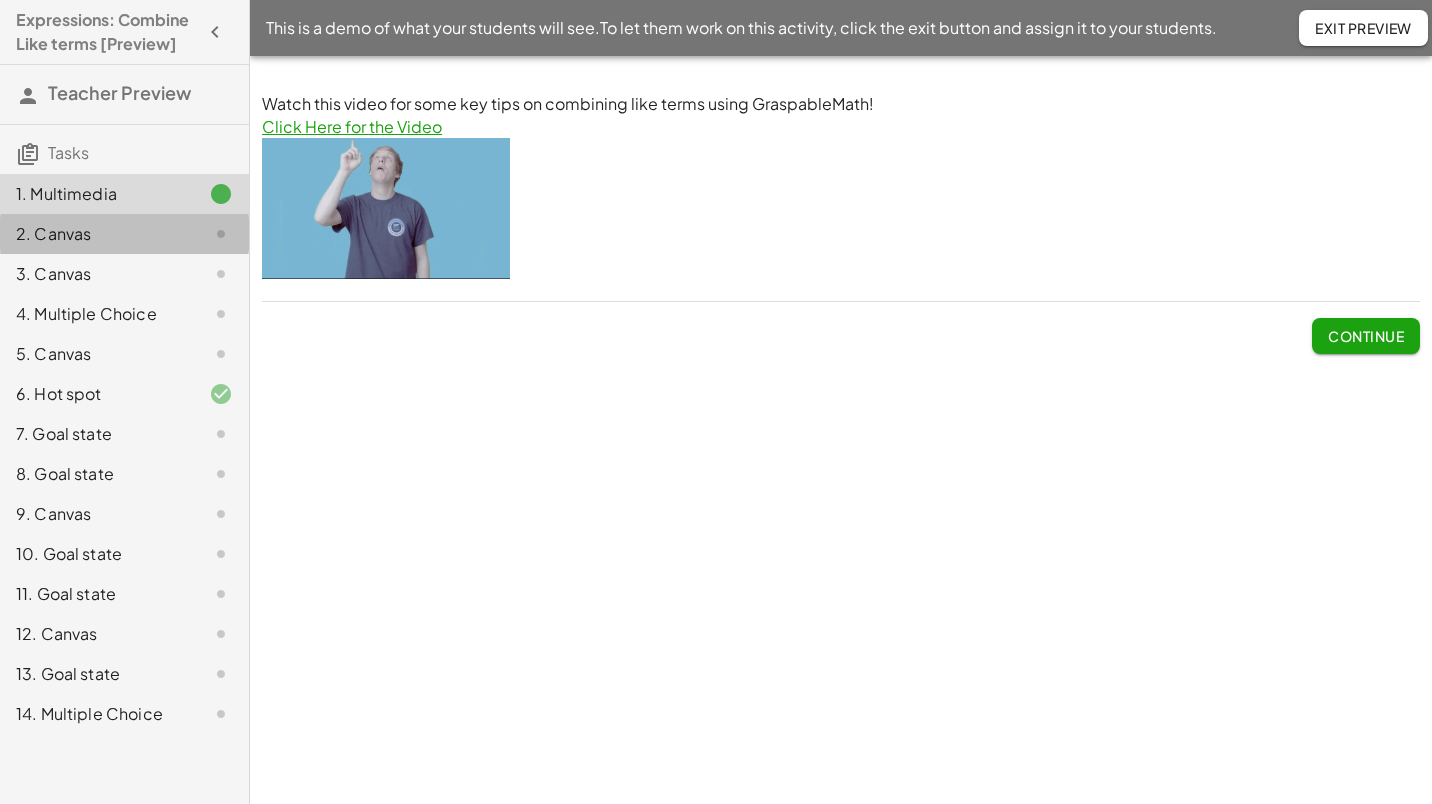 click on "2. Canvas" 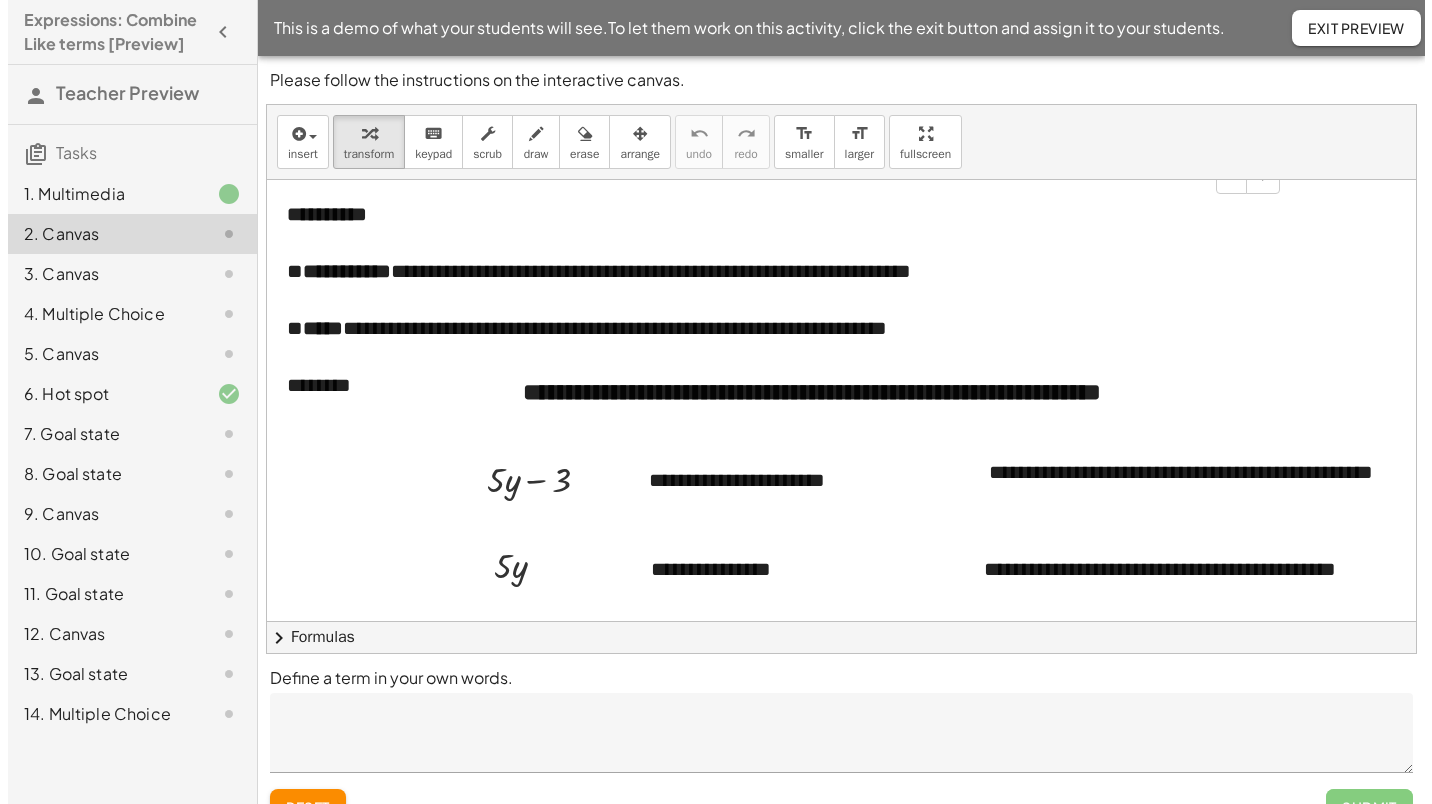 scroll, scrollTop: 112, scrollLeft: 0, axis: vertical 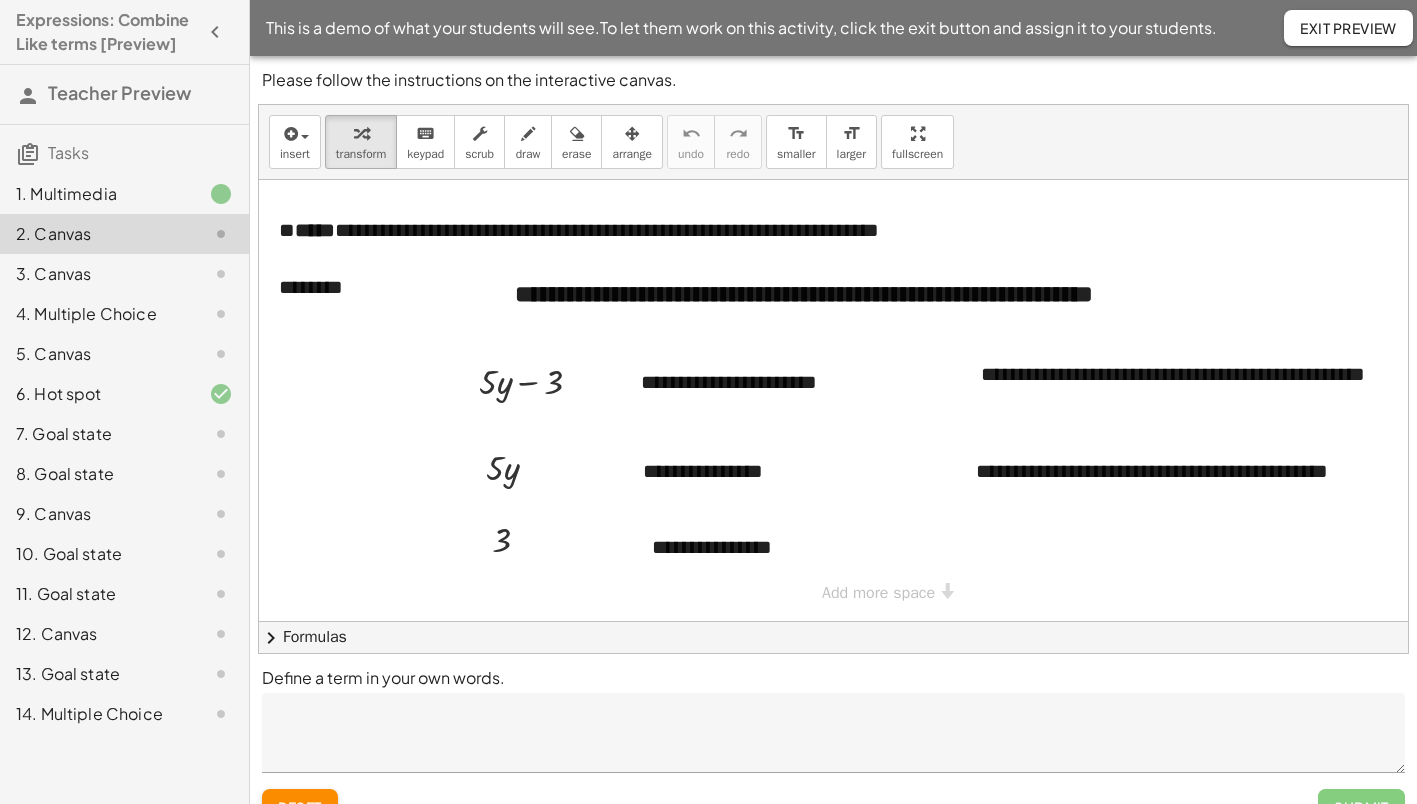click on "3. Canvas" 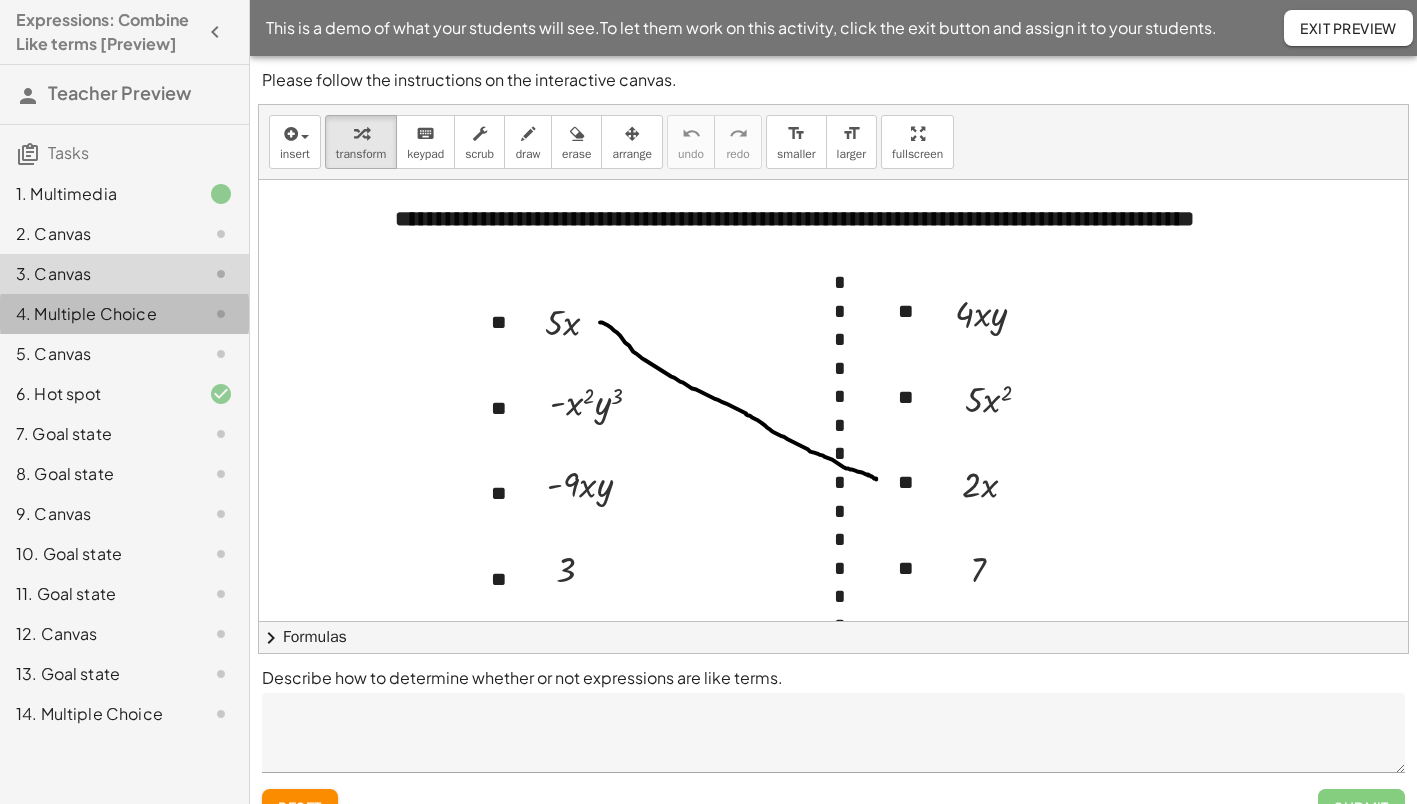 click on "4. Multiple Choice" 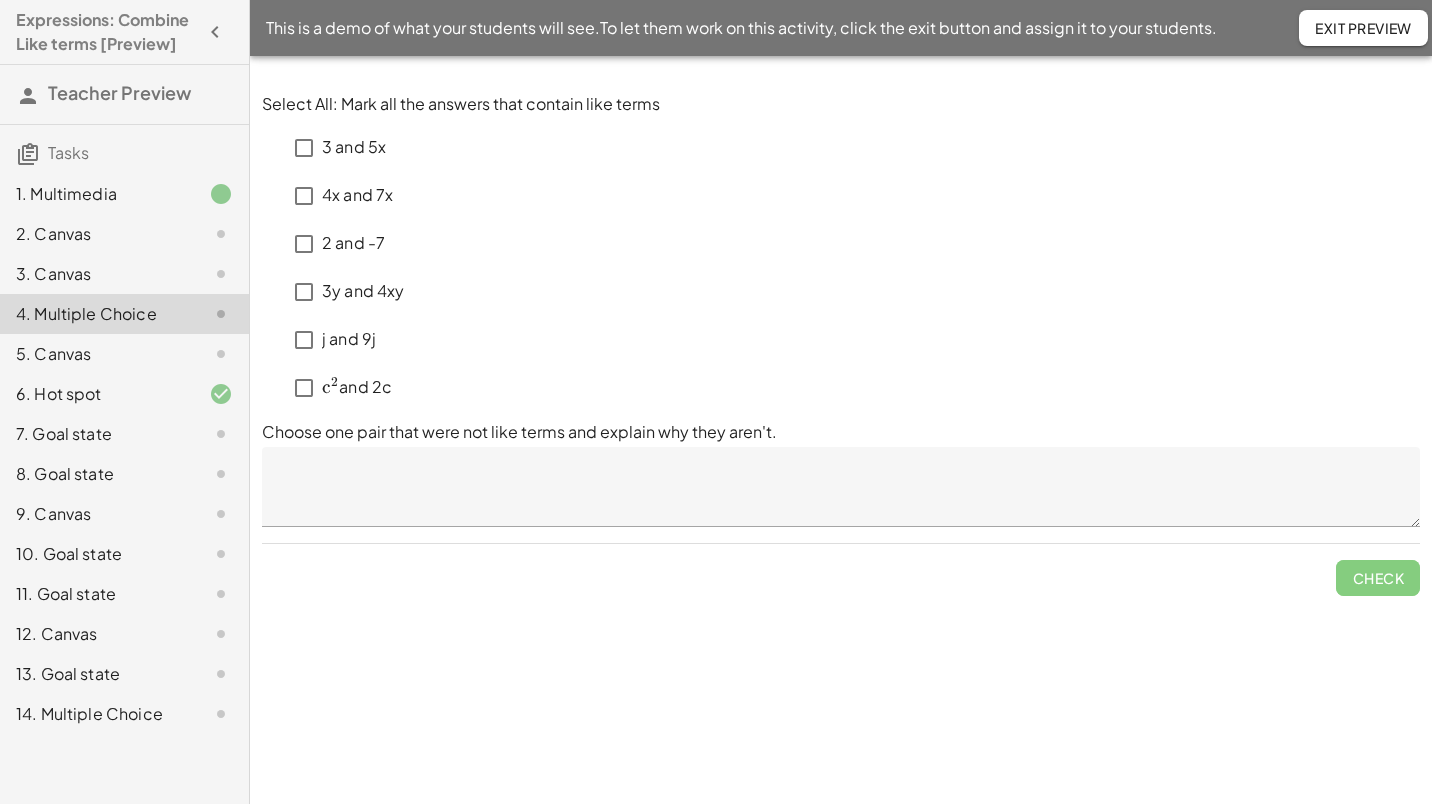 click on "5. Canvas" 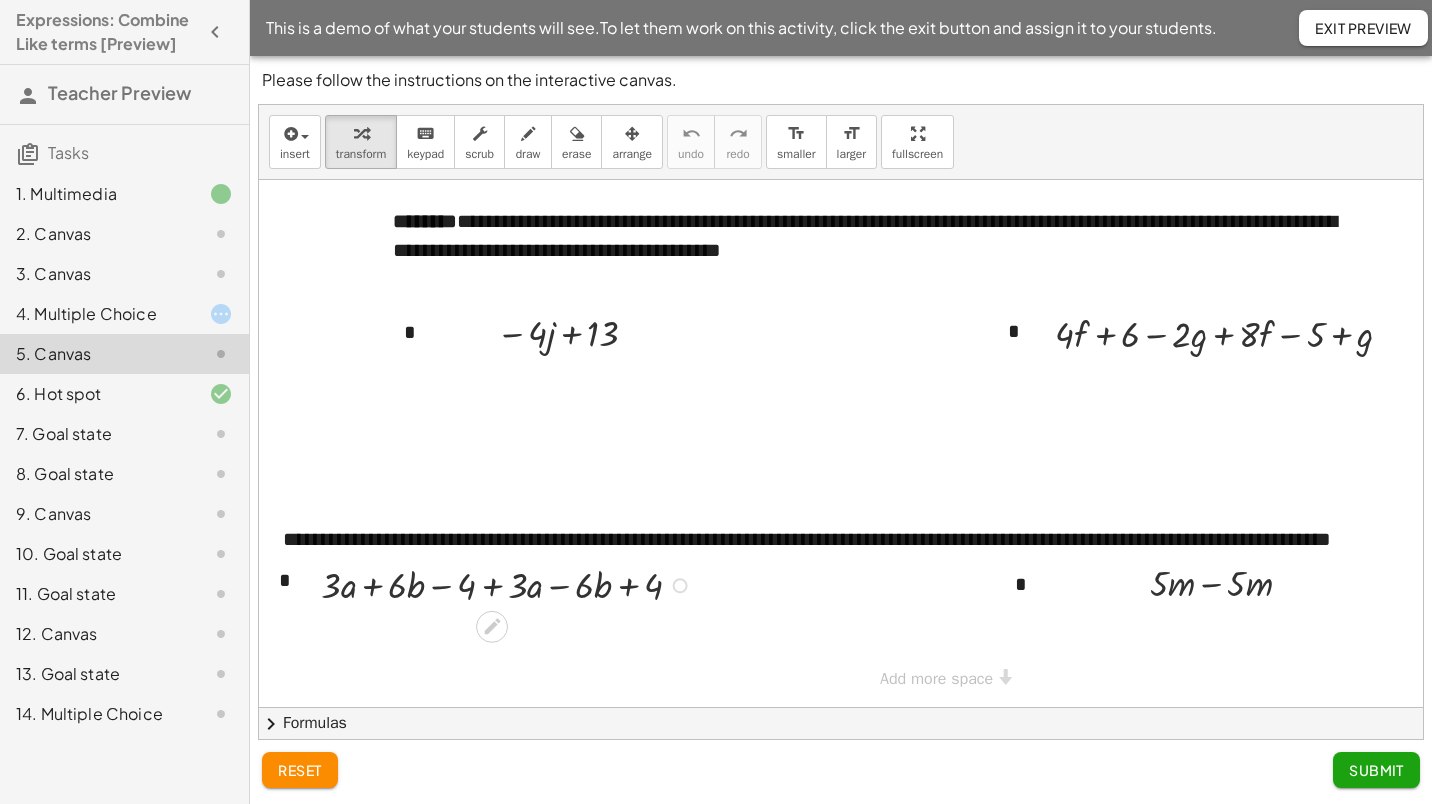 click at bounding box center (509, 584) 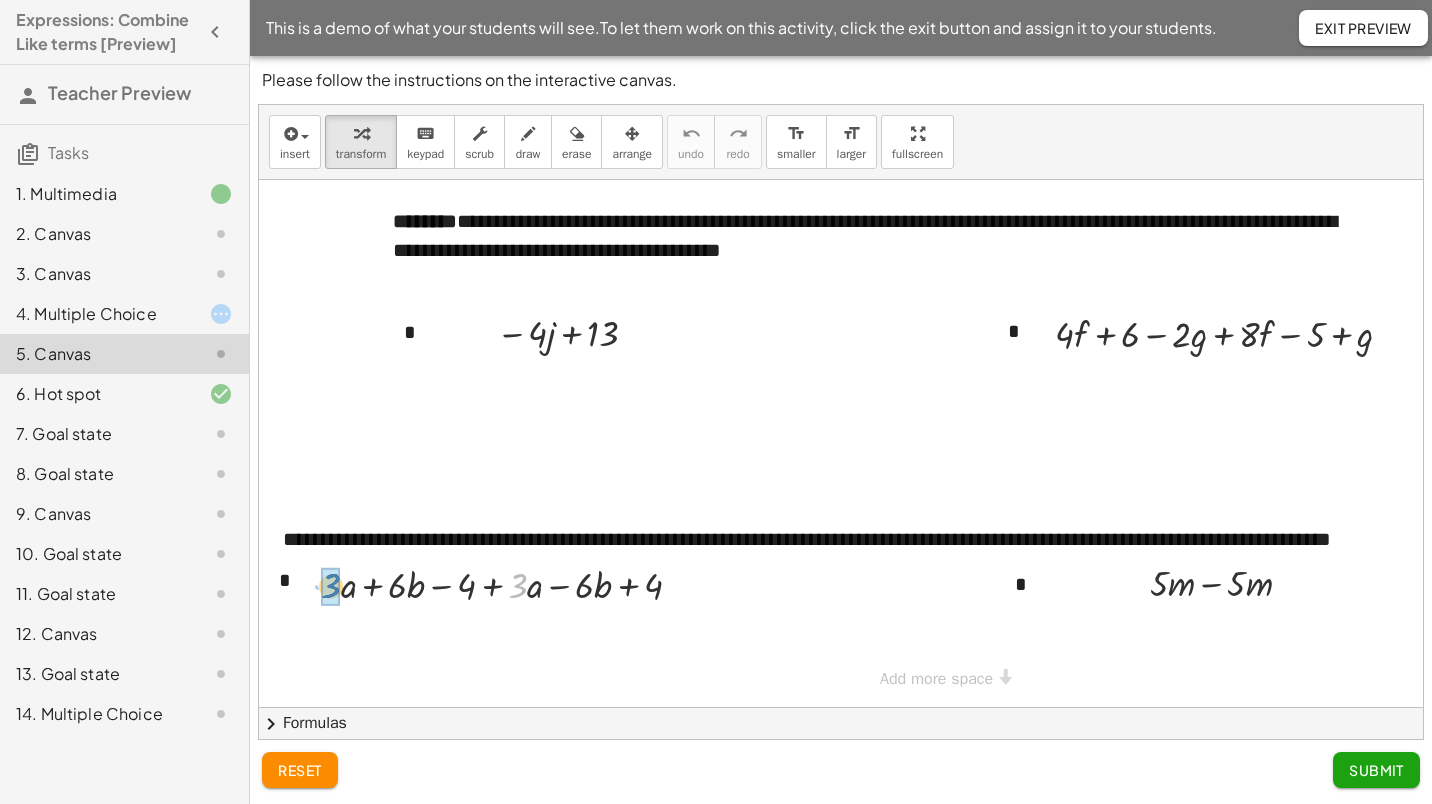 drag, startPoint x: 515, startPoint y: 585, endPoint x: 329, endPoint y: 586, distance: 186.00269 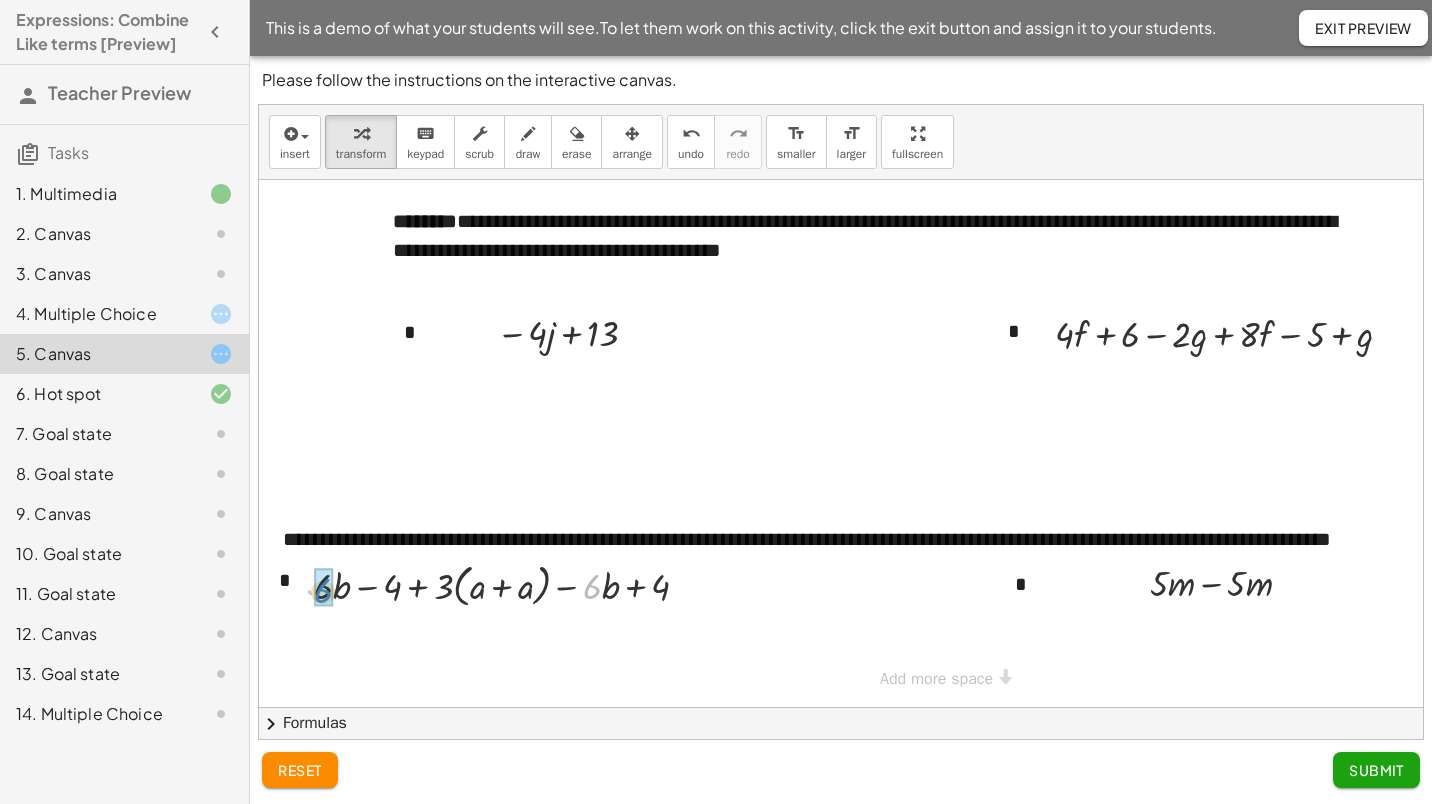 drag, startPoint x: 592, startPoint y: 586, endPoint x: 323, endPoint y: 587, distance: 269.00186 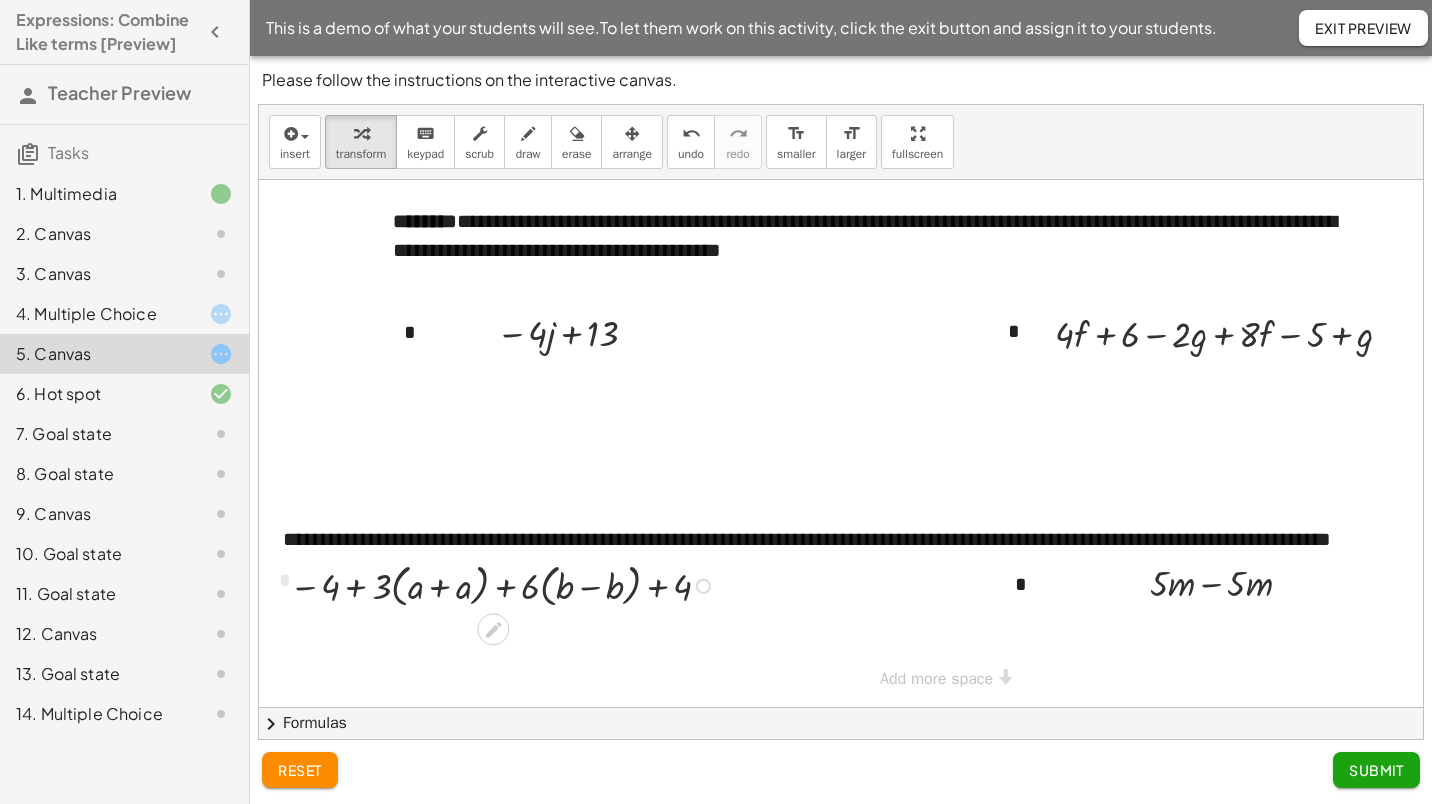 click at bounding box center [505, 584] 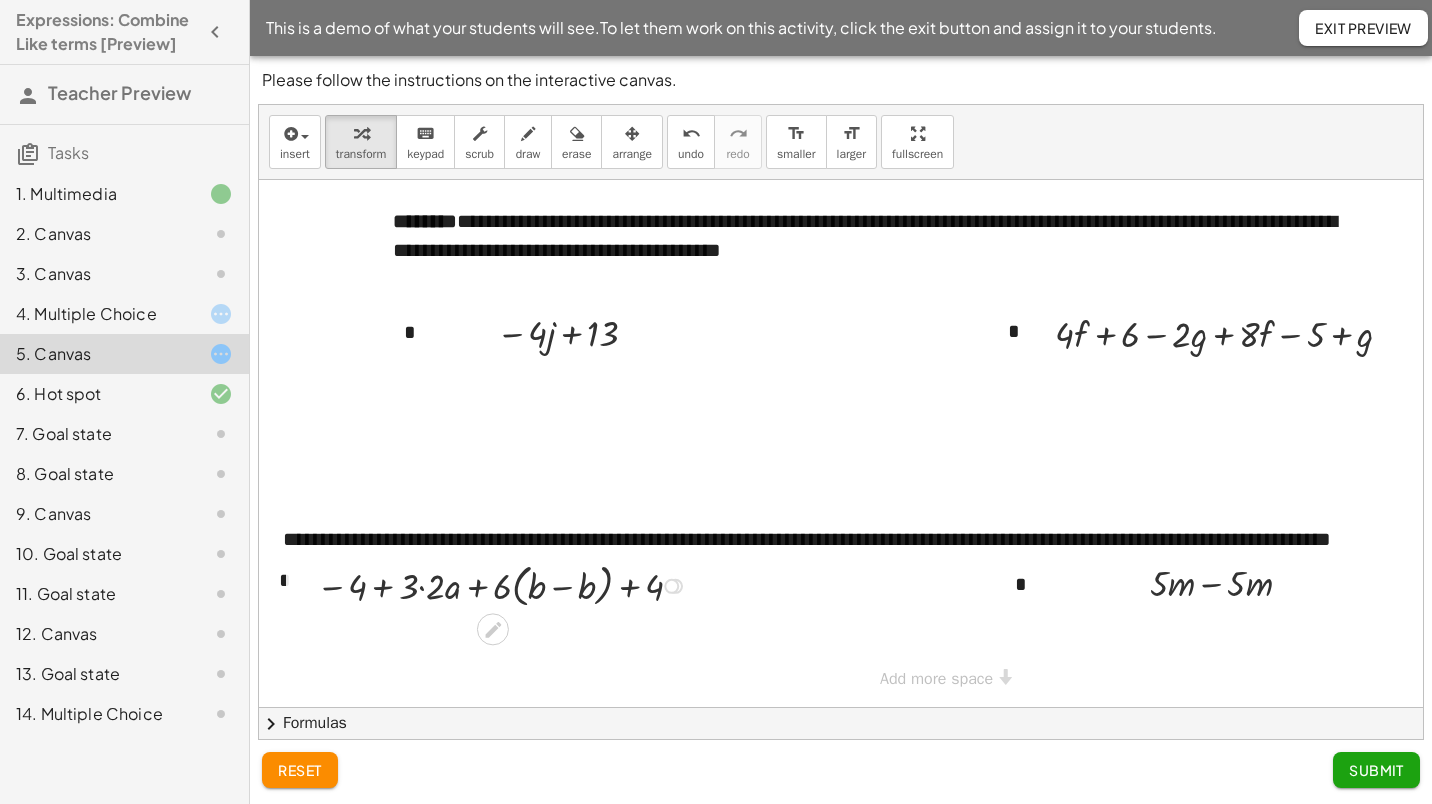 click at bounding box center [504, 584] 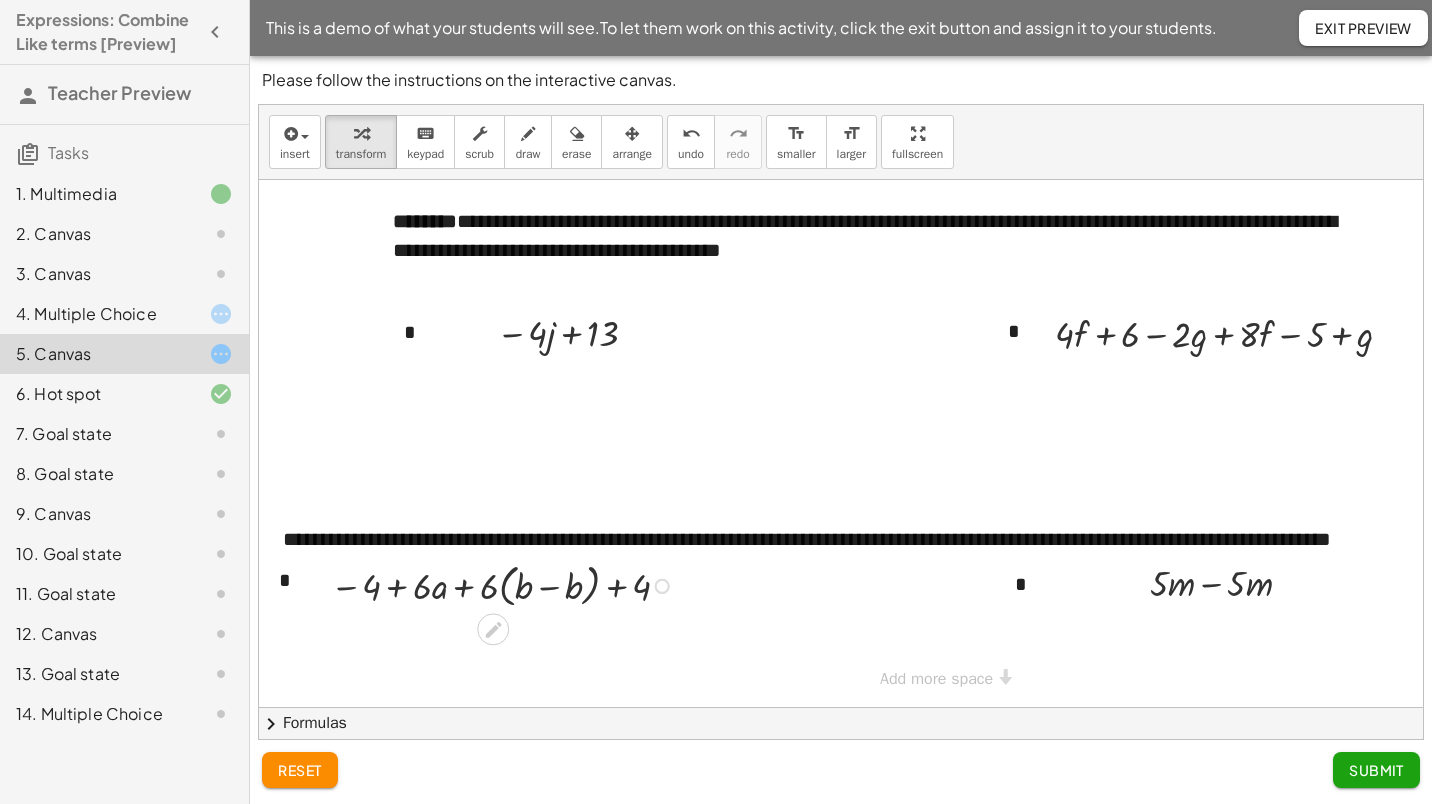 click at bounding box center (505, 584) 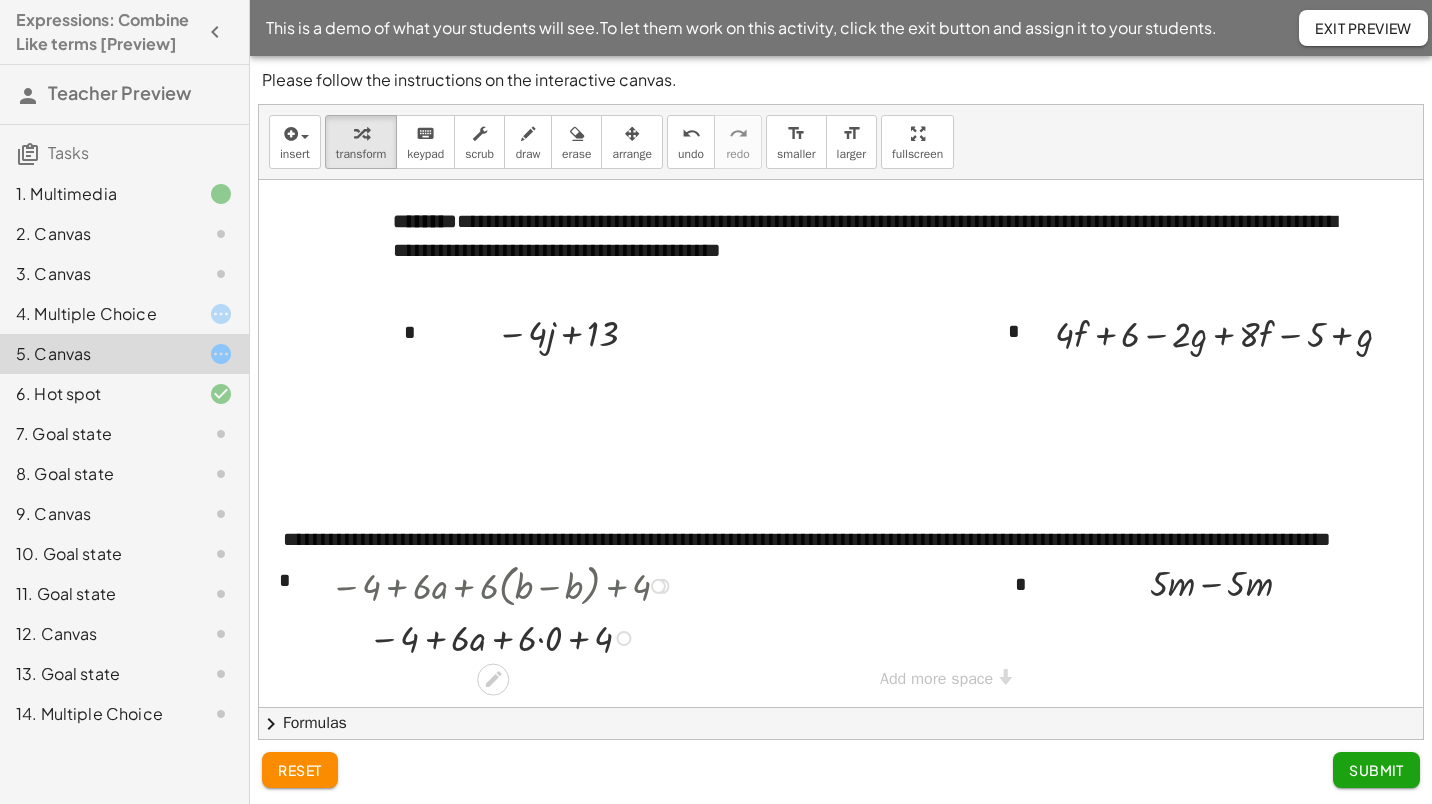 click at bounding box center (505, 637) 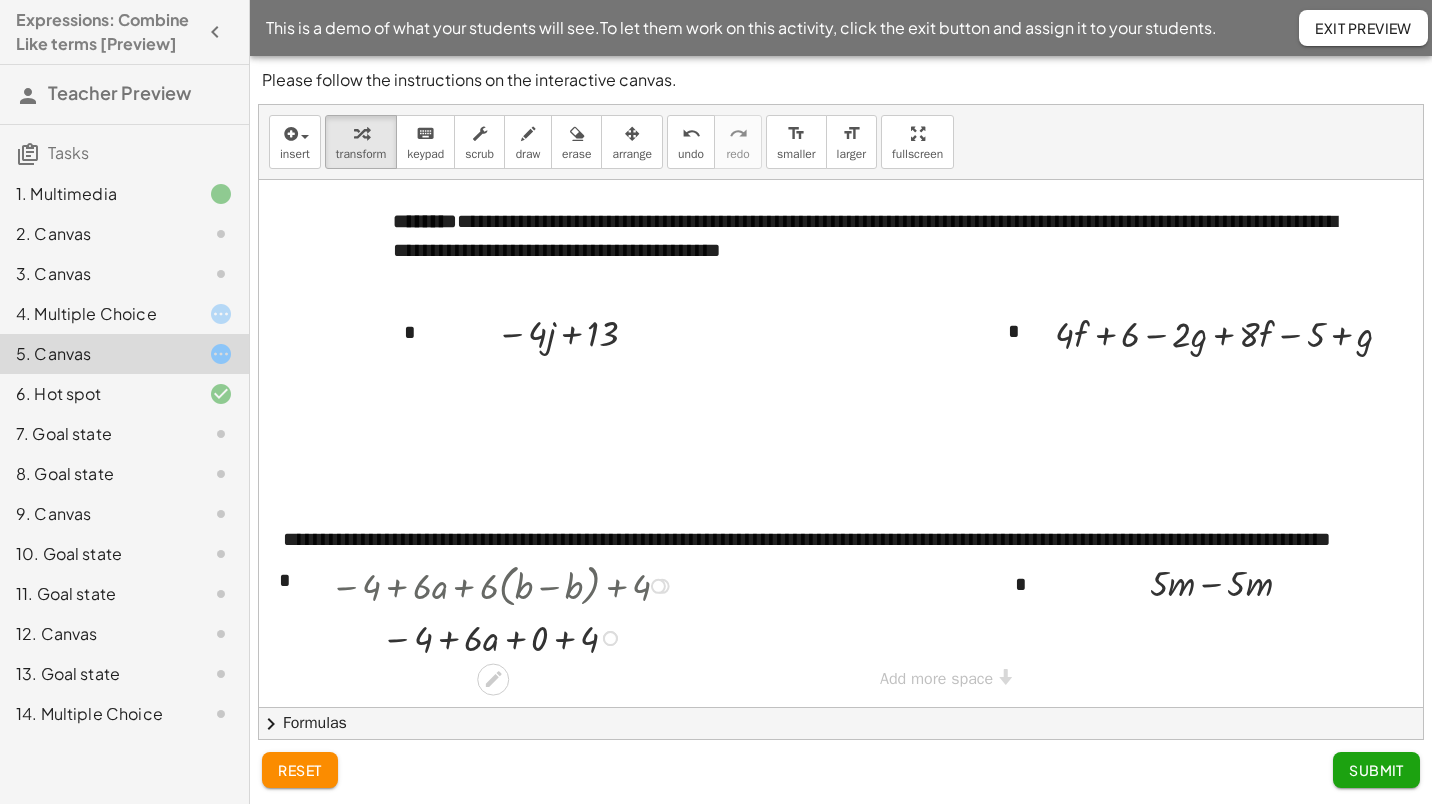 scroll, scrollTop: 3, scrollLeft: 0, axis: vertical 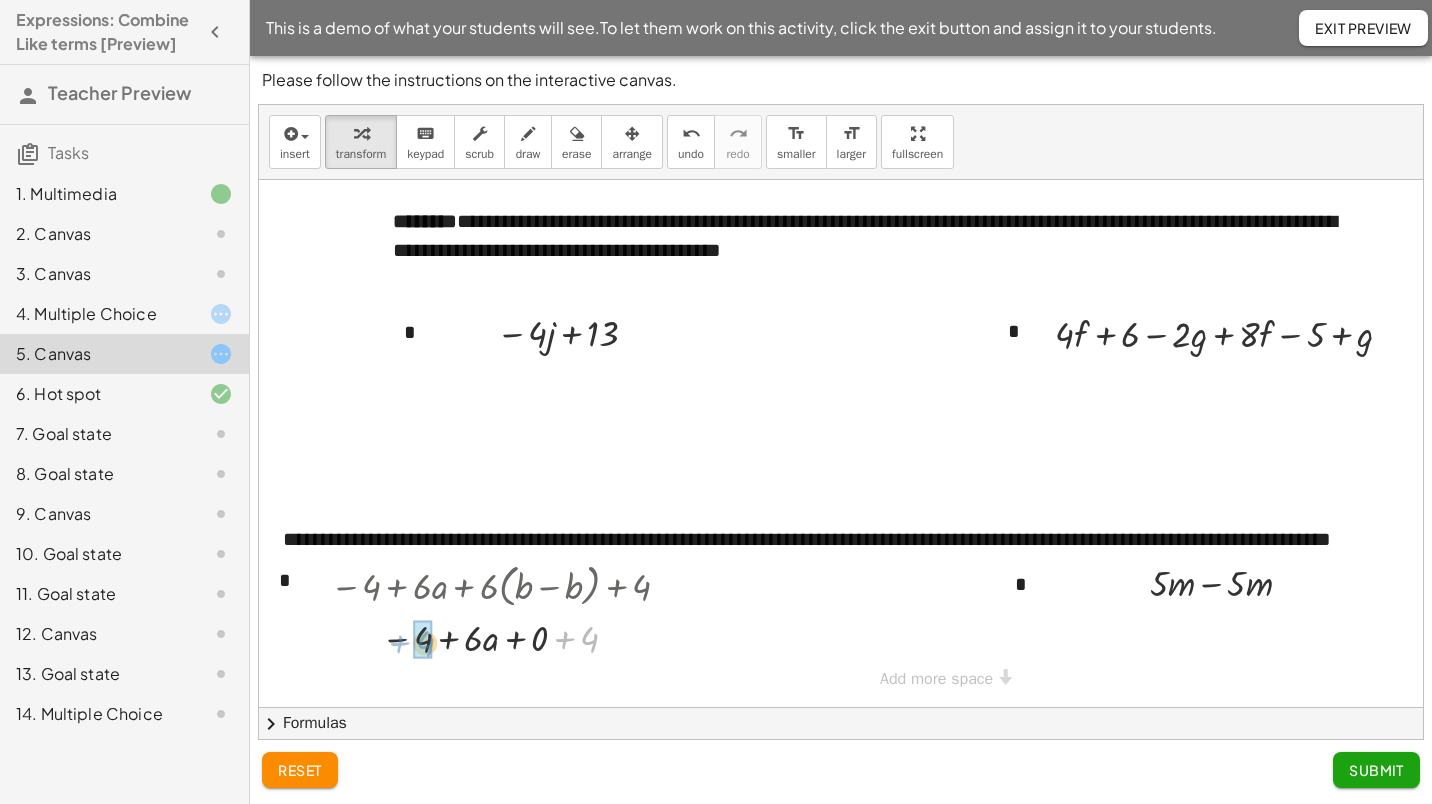 drag, startPoint x: 584, startPoint y: 633, endPoint x: 419, endPoint y: 637, distance: 165.04848 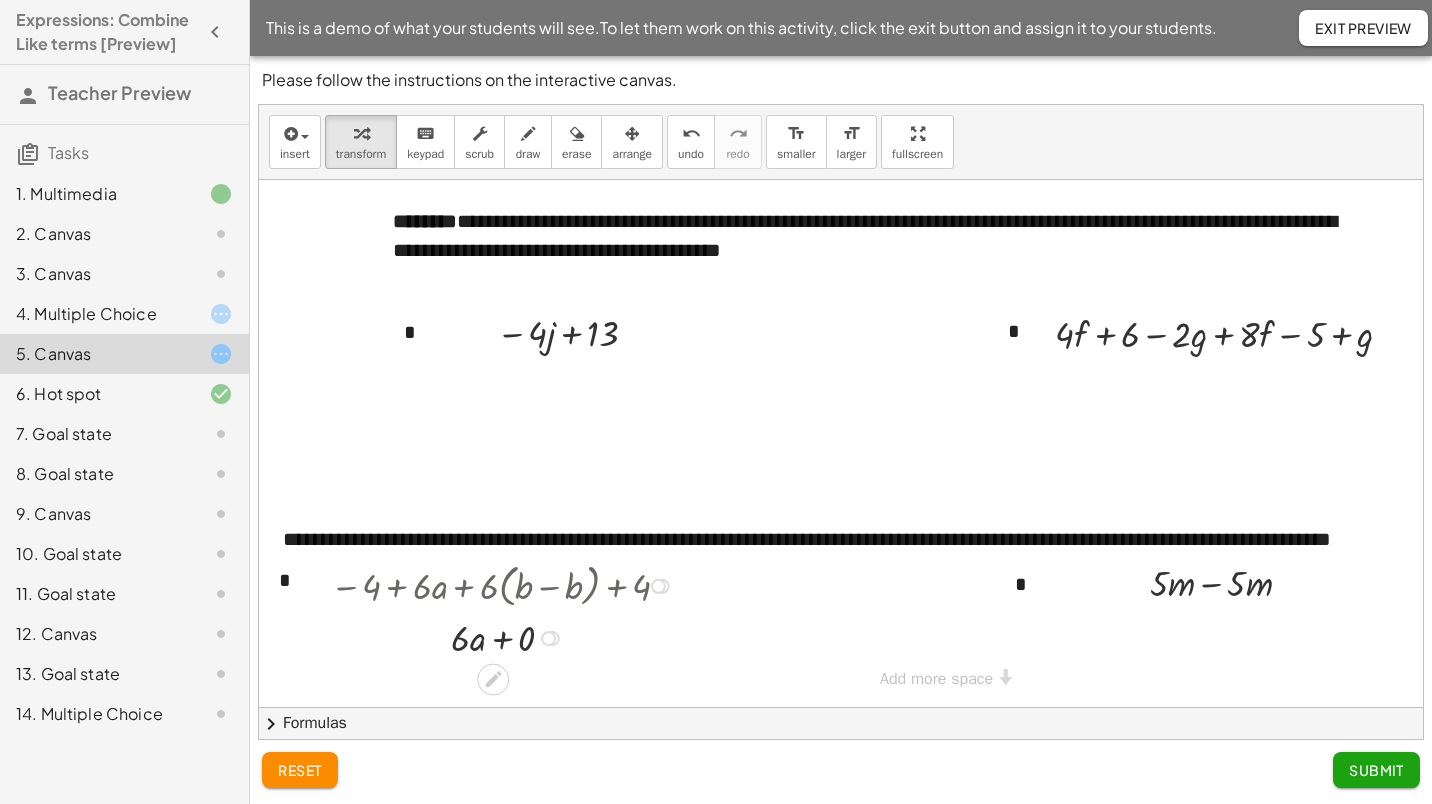 click at bounding box center [505, 637] 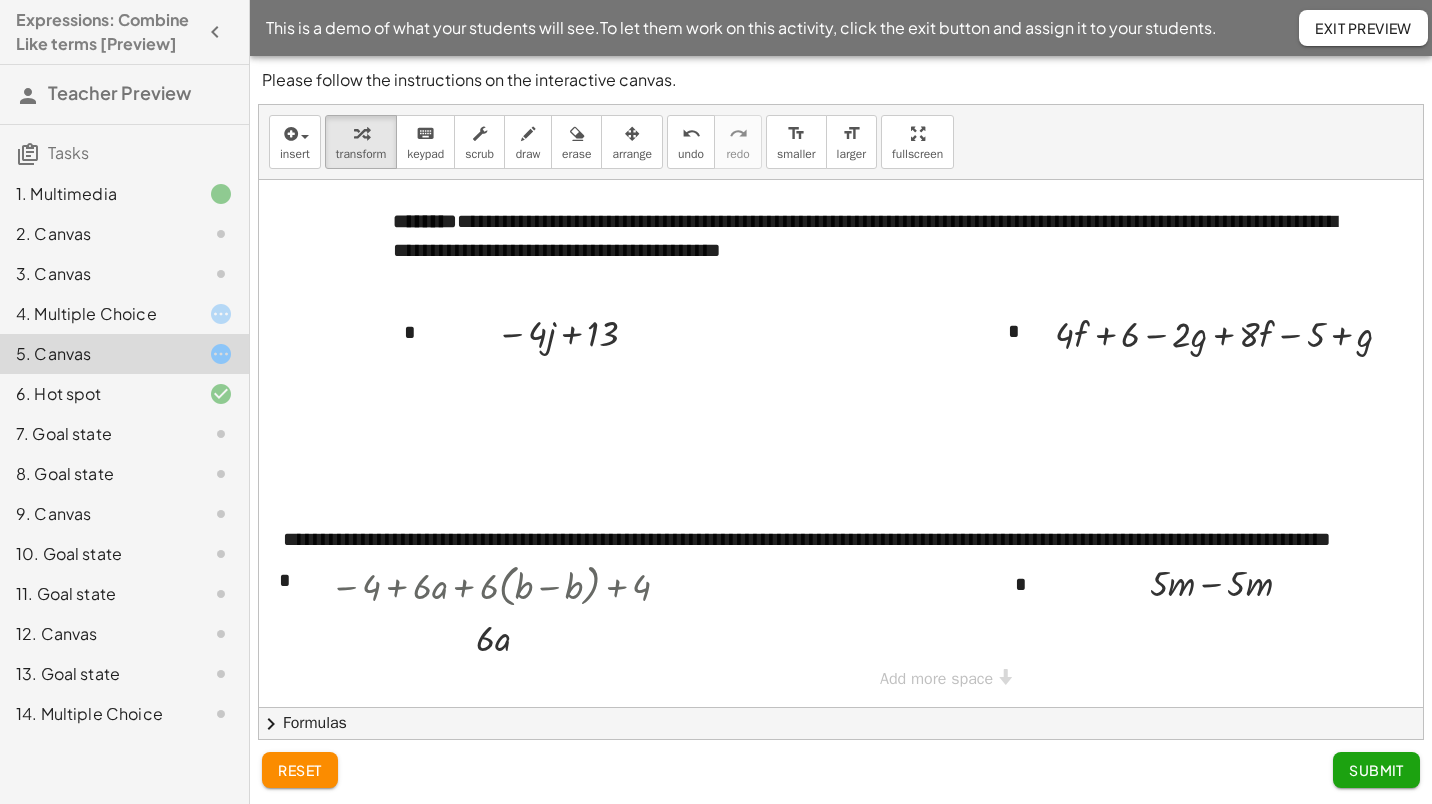 click on "6. Hot spot" 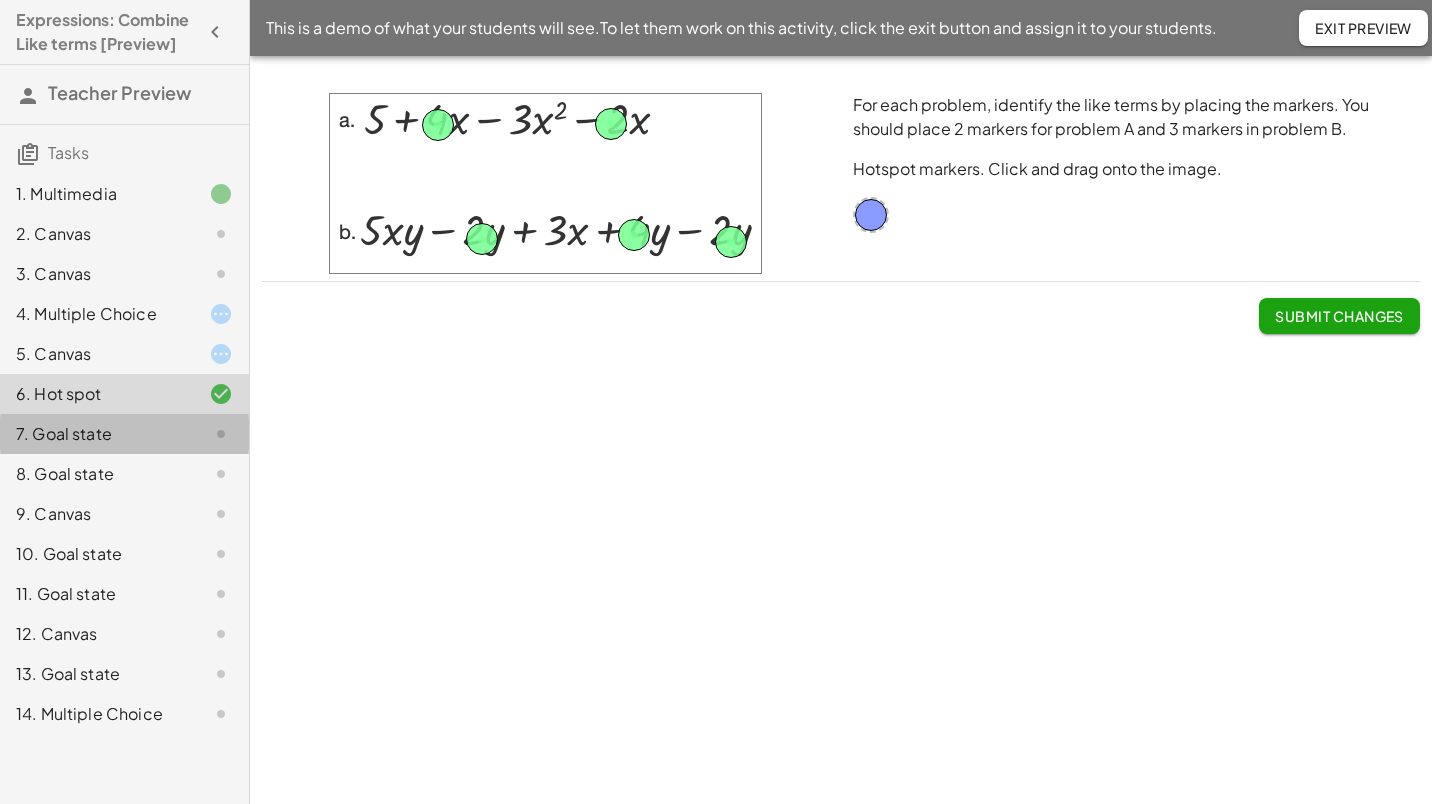 click on "7. Goal state" 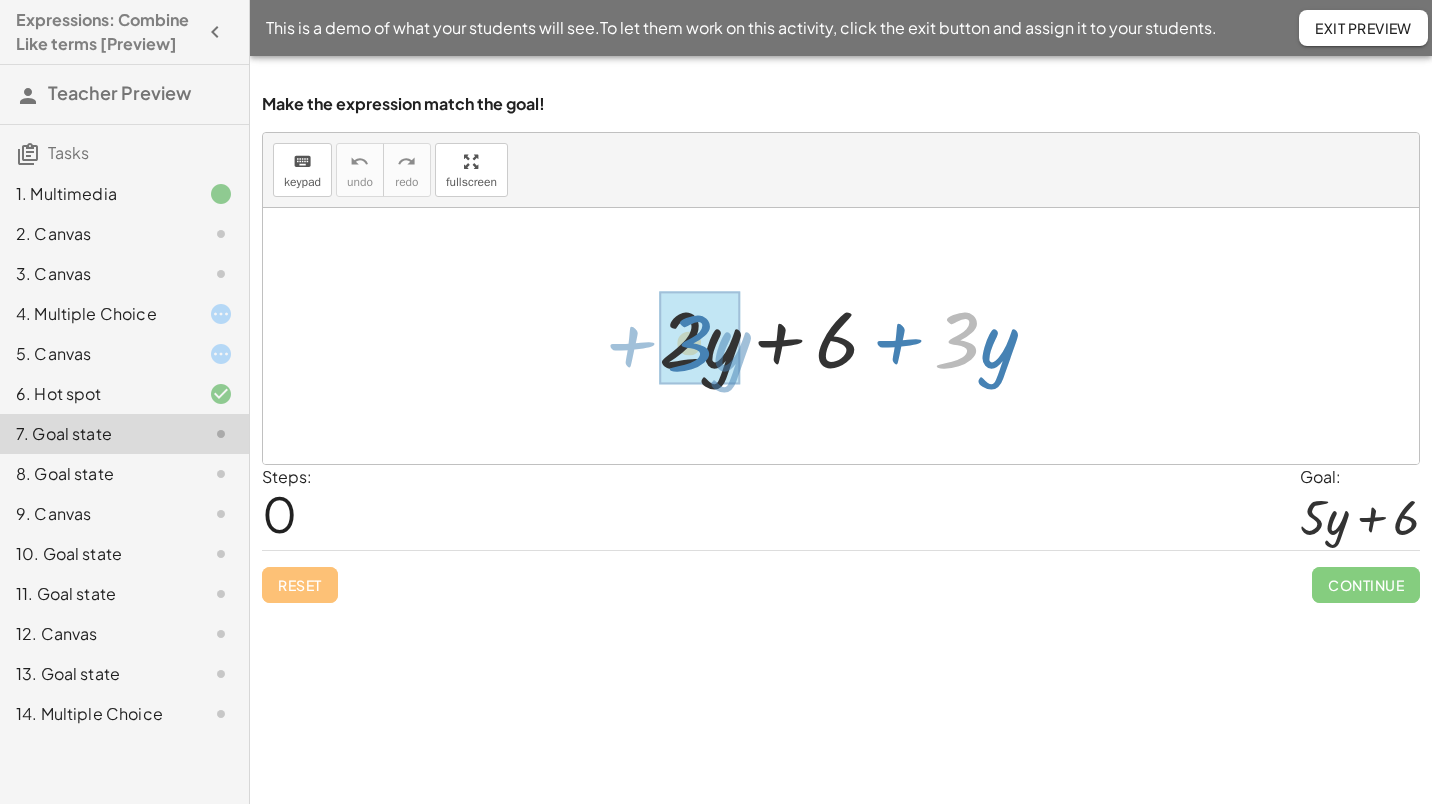 drag, startPoint x: 960, startPoint y: 342, endPoint x: 691, endPoint y: 344, distance: 269.00745 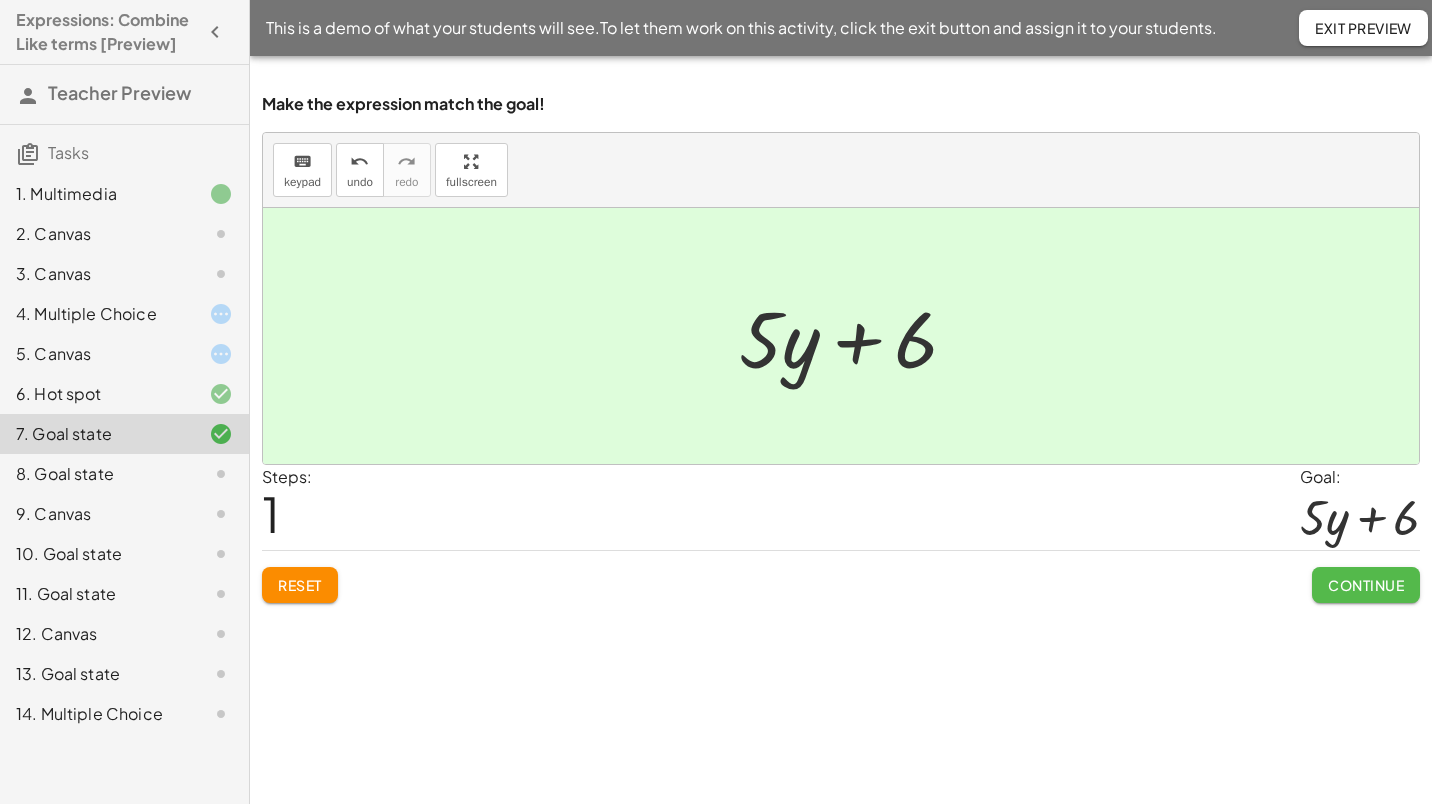 click on "Continue" 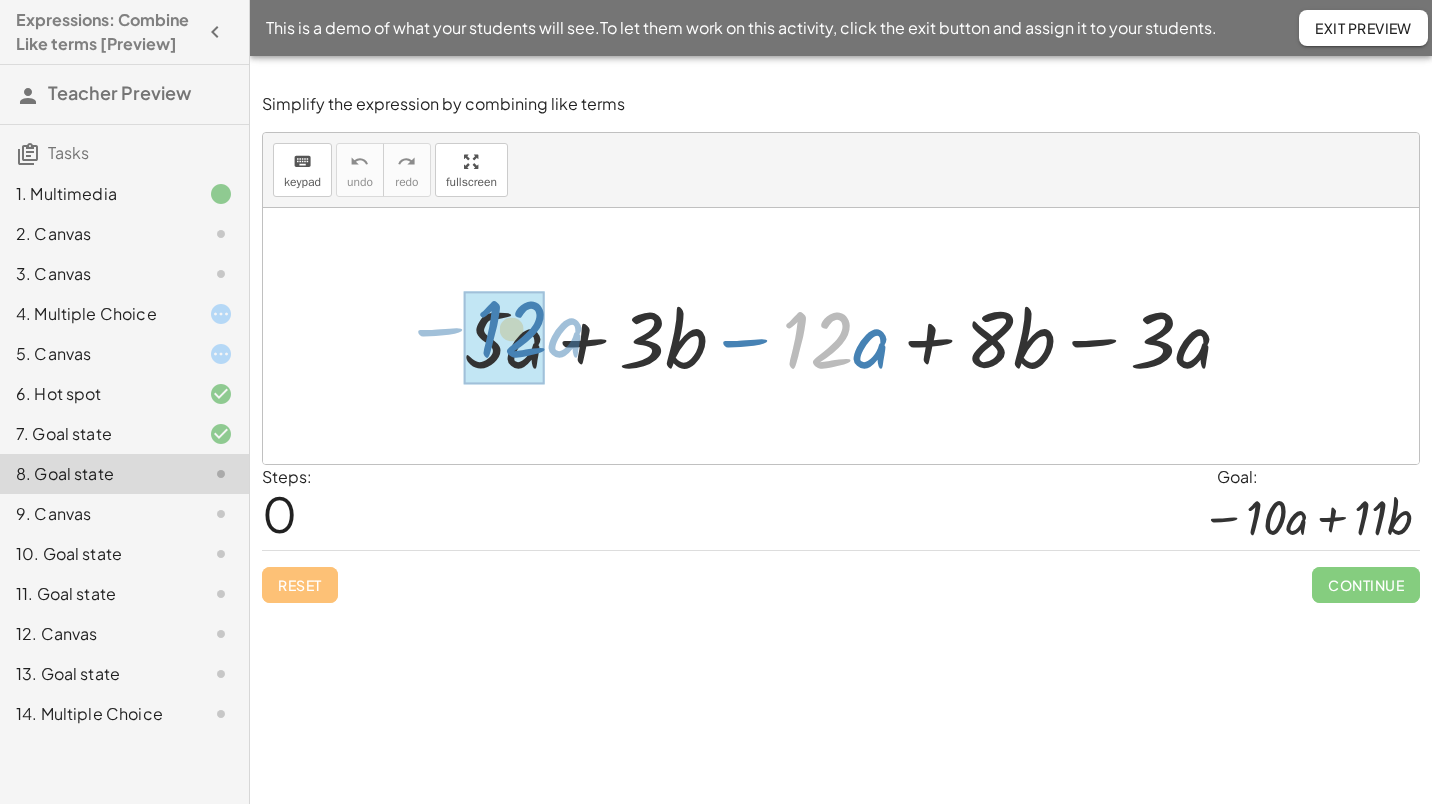 drag, startPoint x: 848, startPoint y: 339, endPoint x: 542, endPoint y: 329, distance: 306.16336 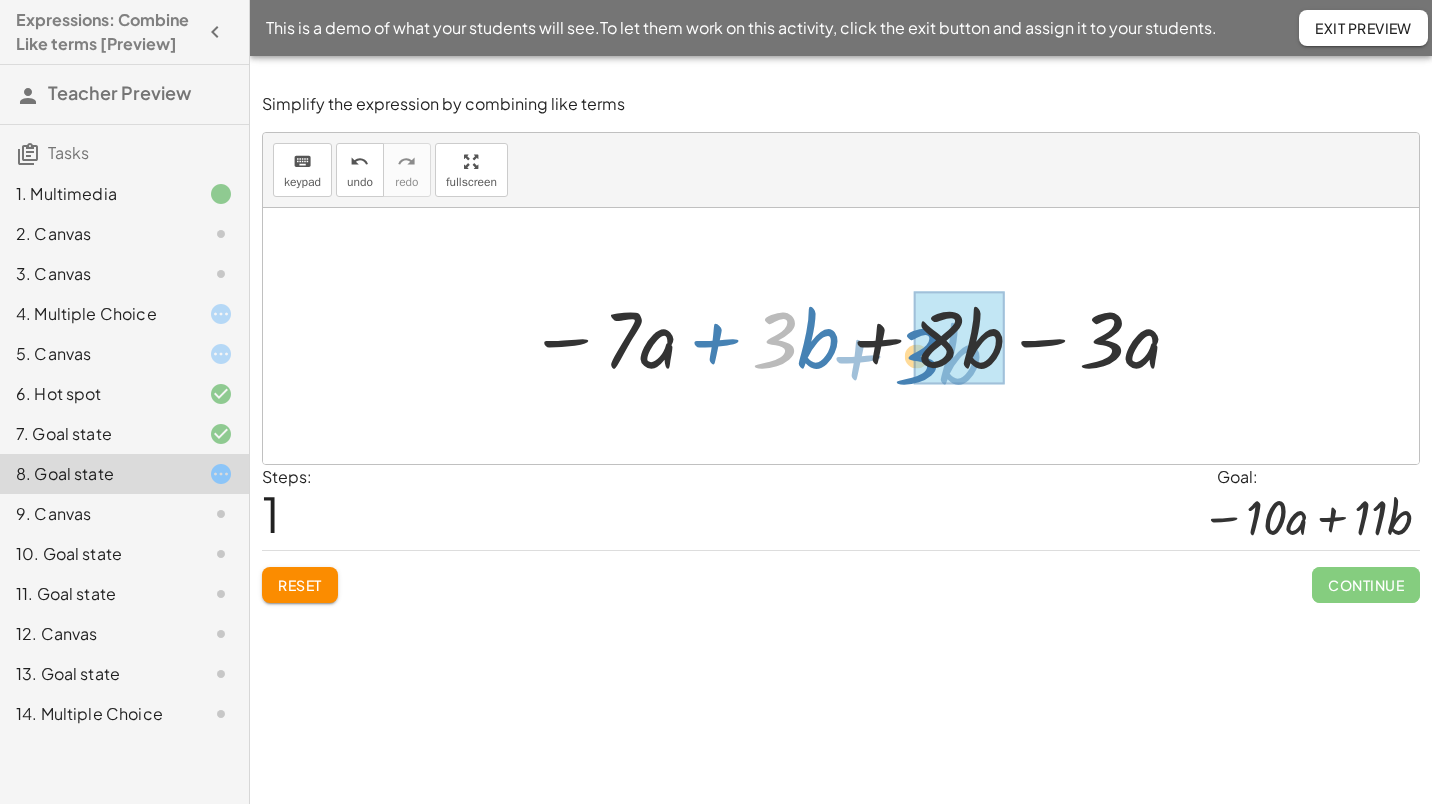 drag, startPoint x: 781, startPoint y: 351, endPoint x: 931, endPoint y: 365, distance: 150.65192 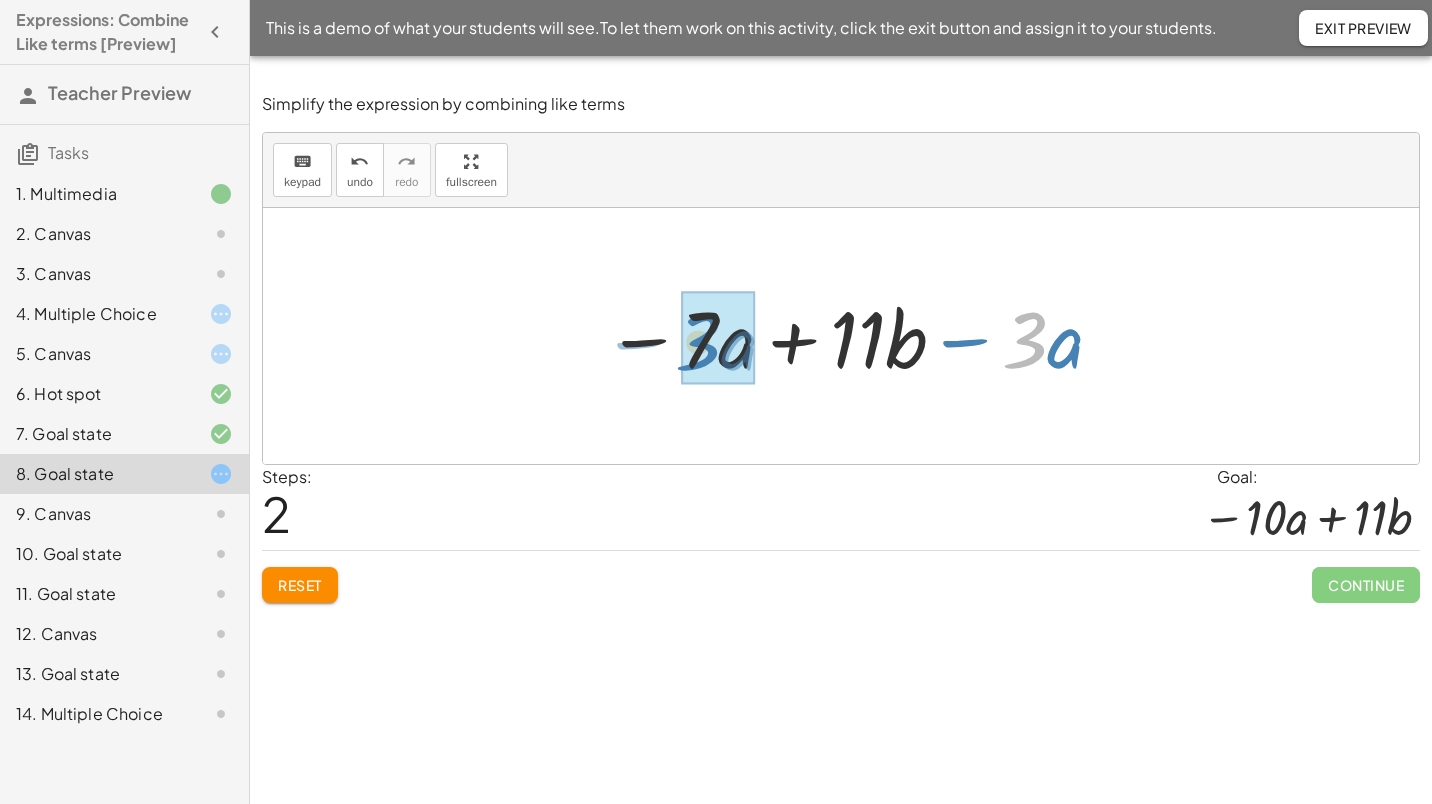 drag, startPoint x: 1038, startPoint y: 339, endPoint x: 710, endPoint y: 340, distance: 328.00153 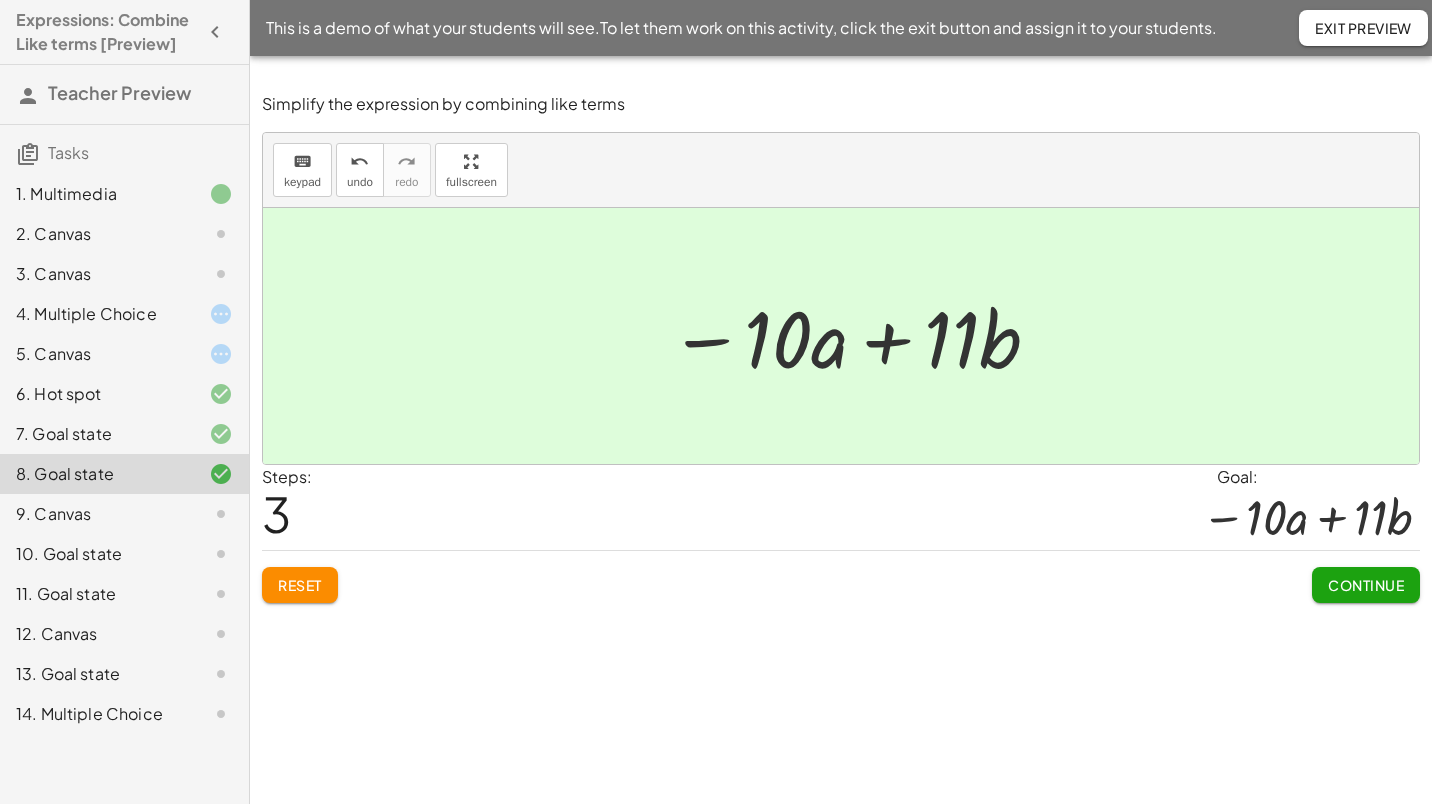 click on "Continue" 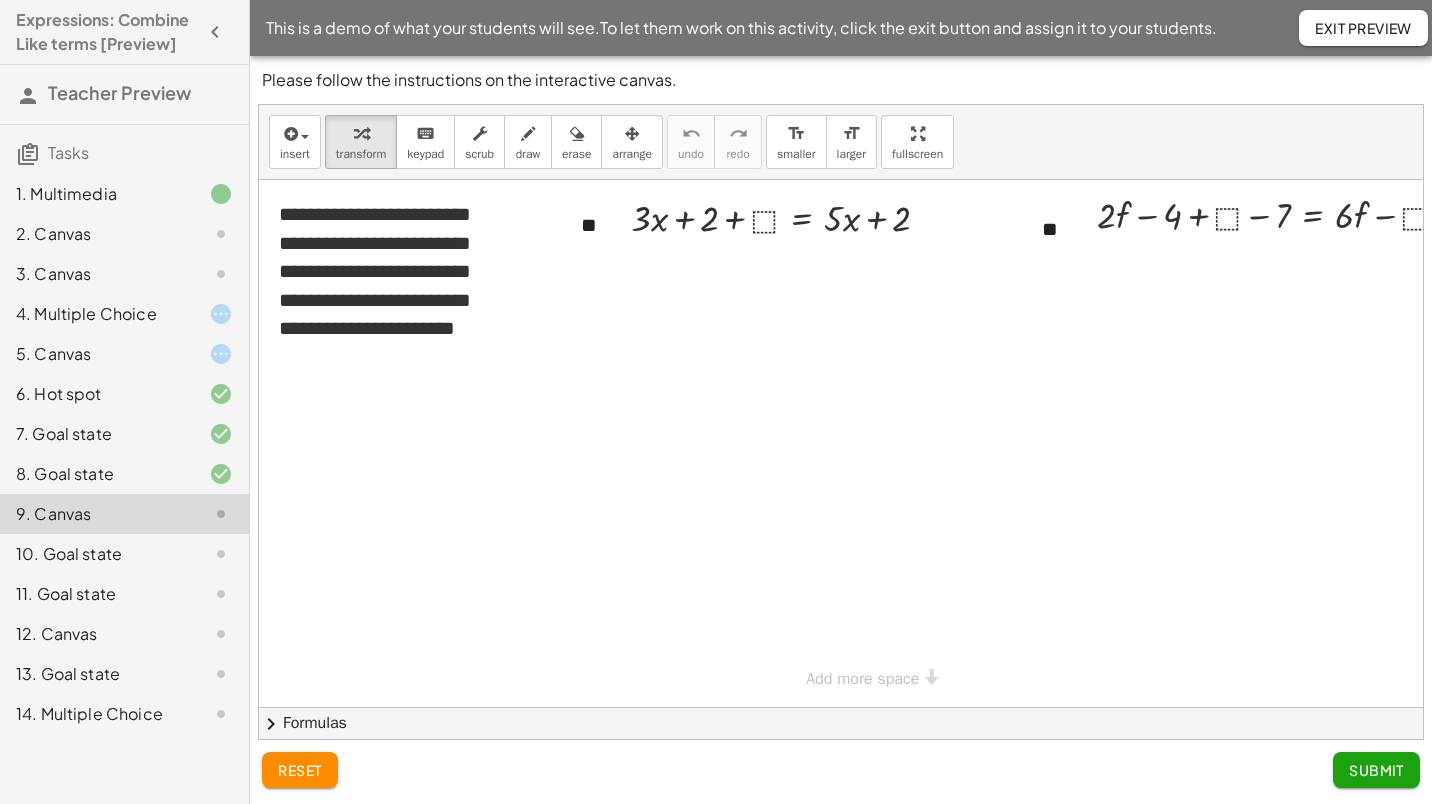 click 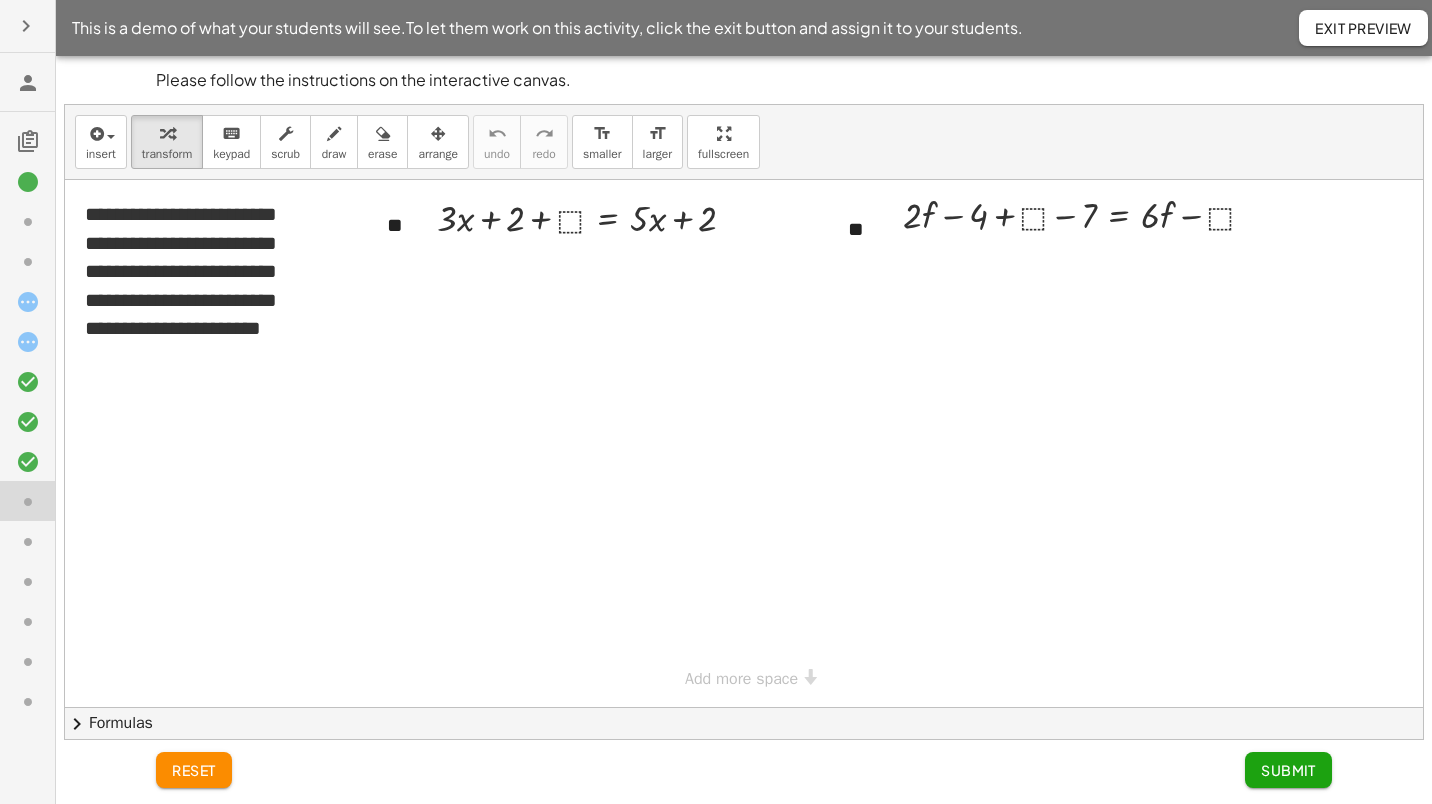 click 